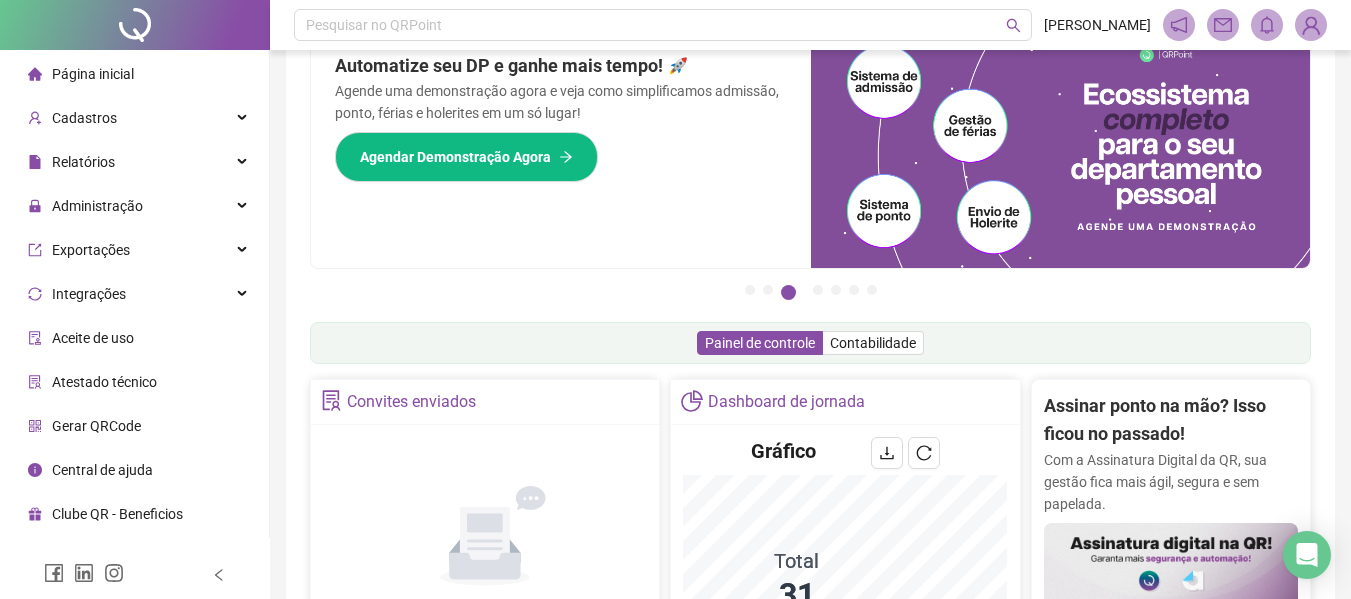 scroll, scrollTop: 0, scrollLeft: 0, axis: both 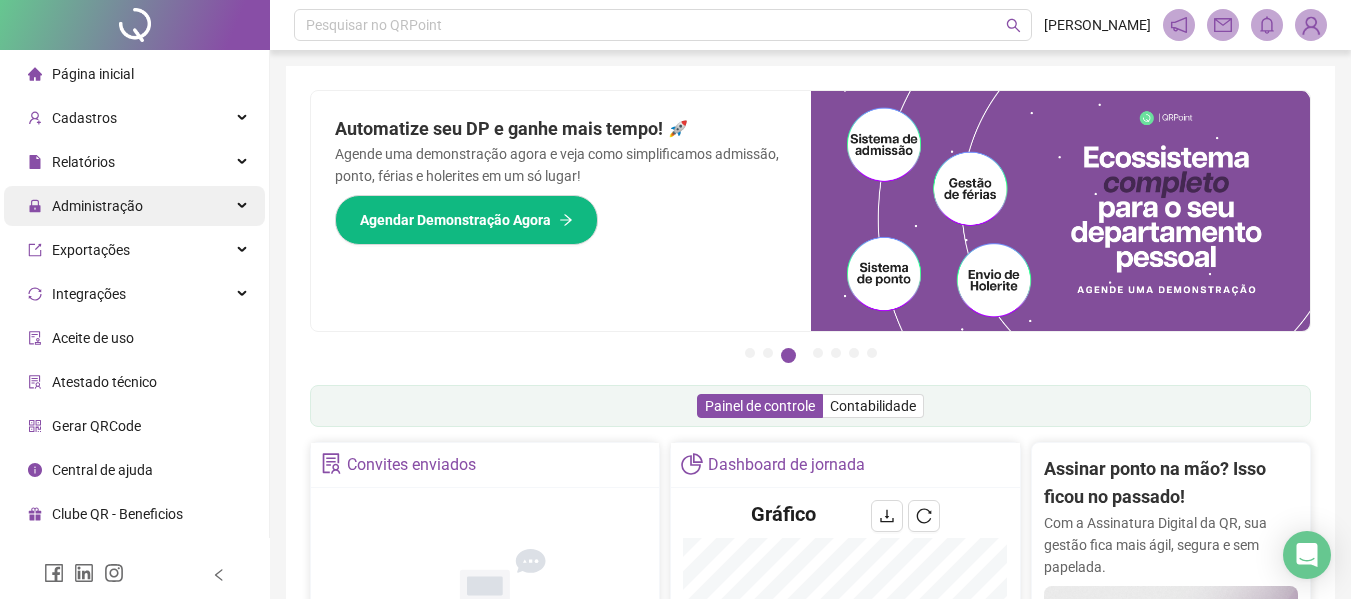 click on "Administração" at bounding box center [134, 206] 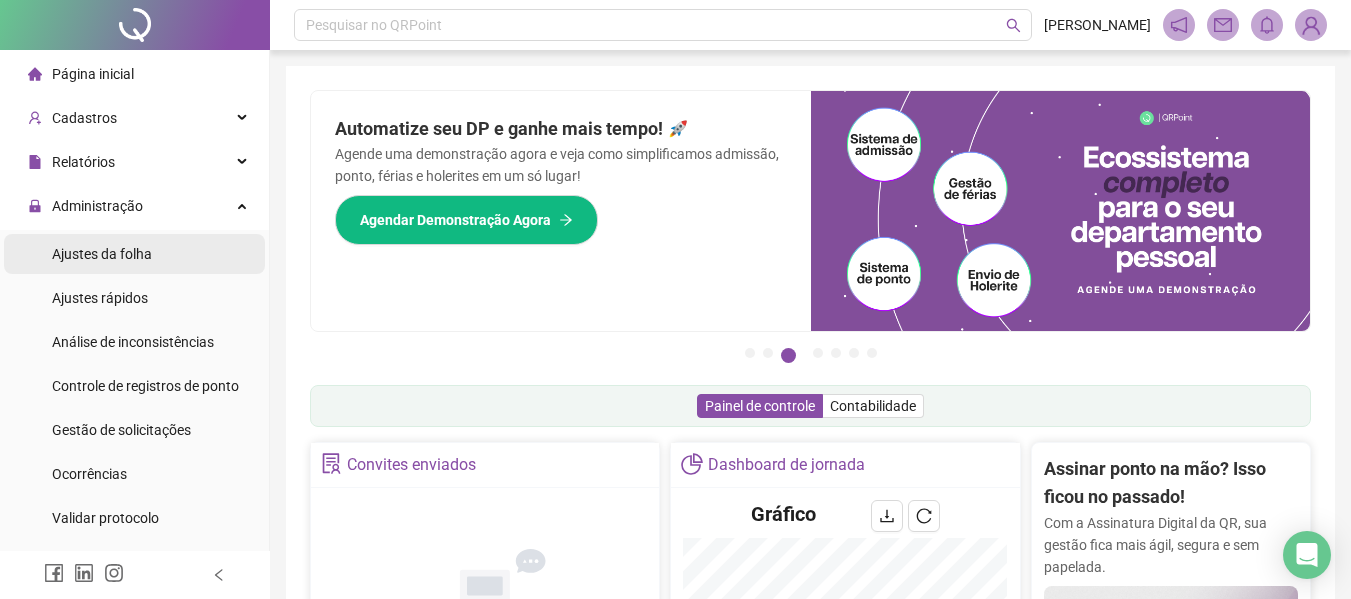 click on "Ajustes da folha" at bounding box center (102, 254) 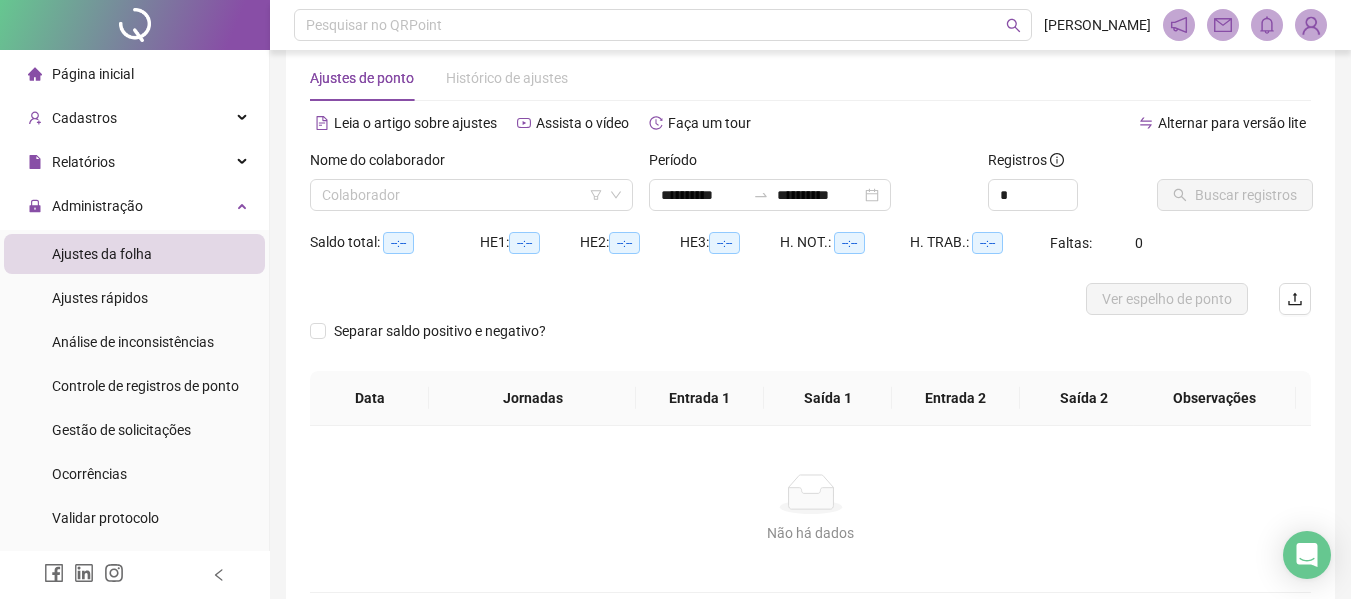scroll, scrollTop: 0, scrollLeft: 0, axis: both 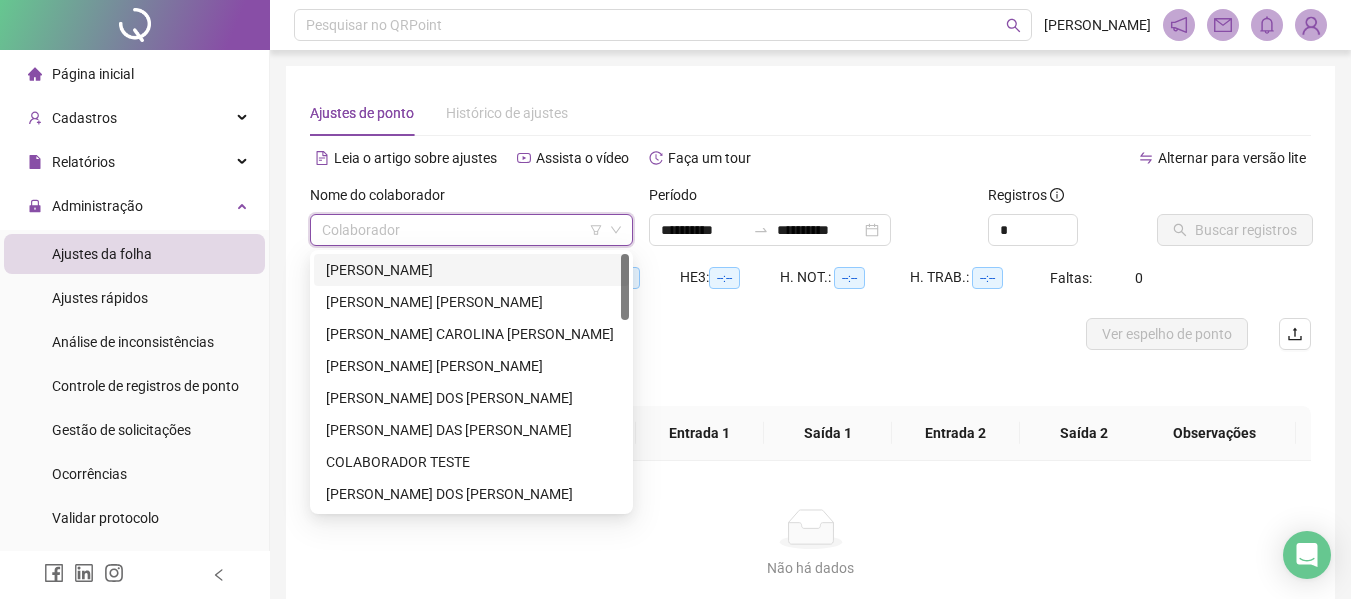 click at bounding box center (465, 230) 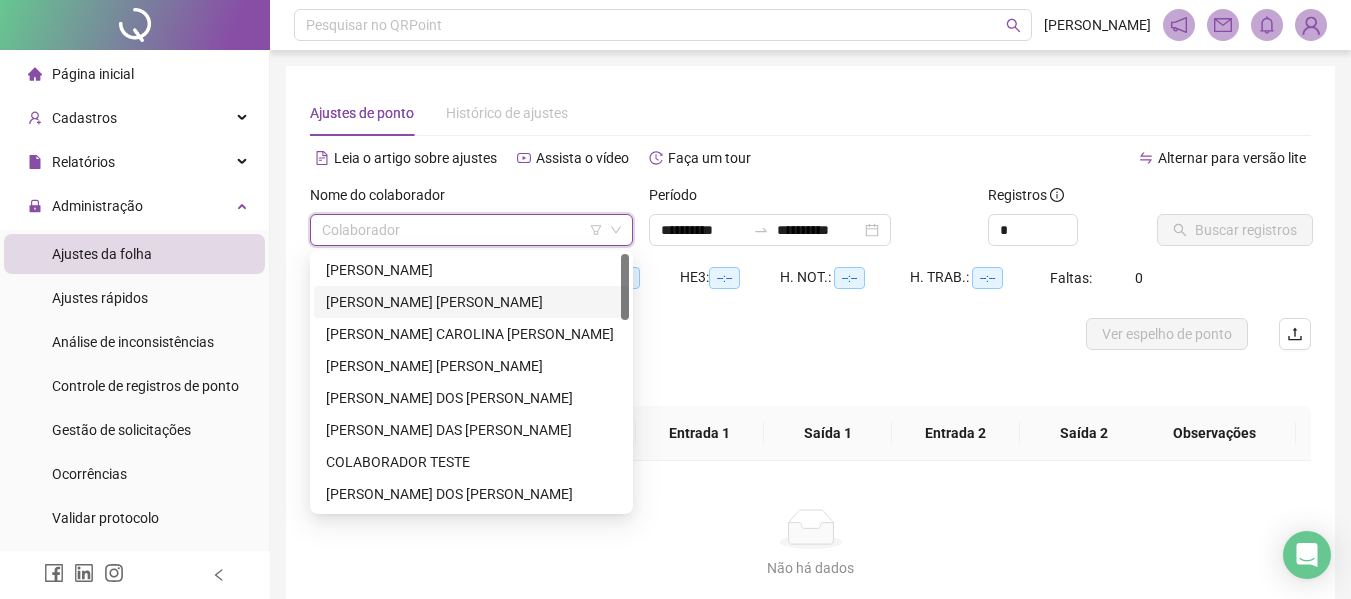 click on "[PERSON_NAME] [PERSON_NAME]" at bounding box center (471, 302) 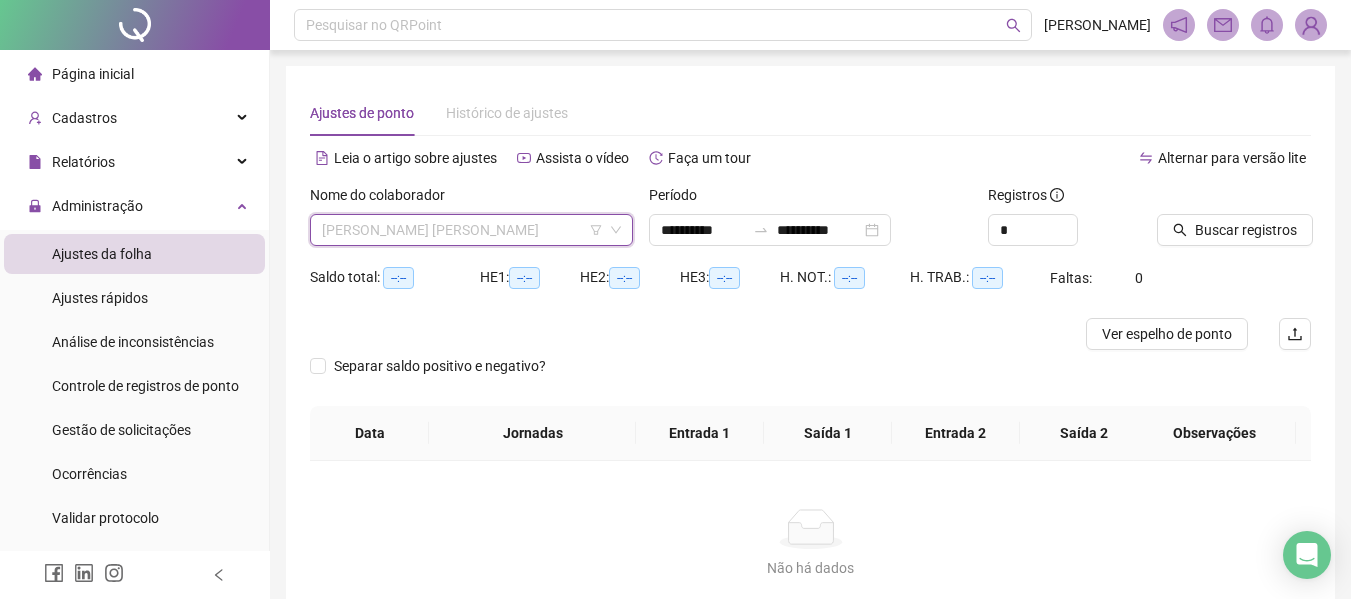 click on "[PERSON_NAME] [PERSON_NAME]" at bounding box center [471, 230] 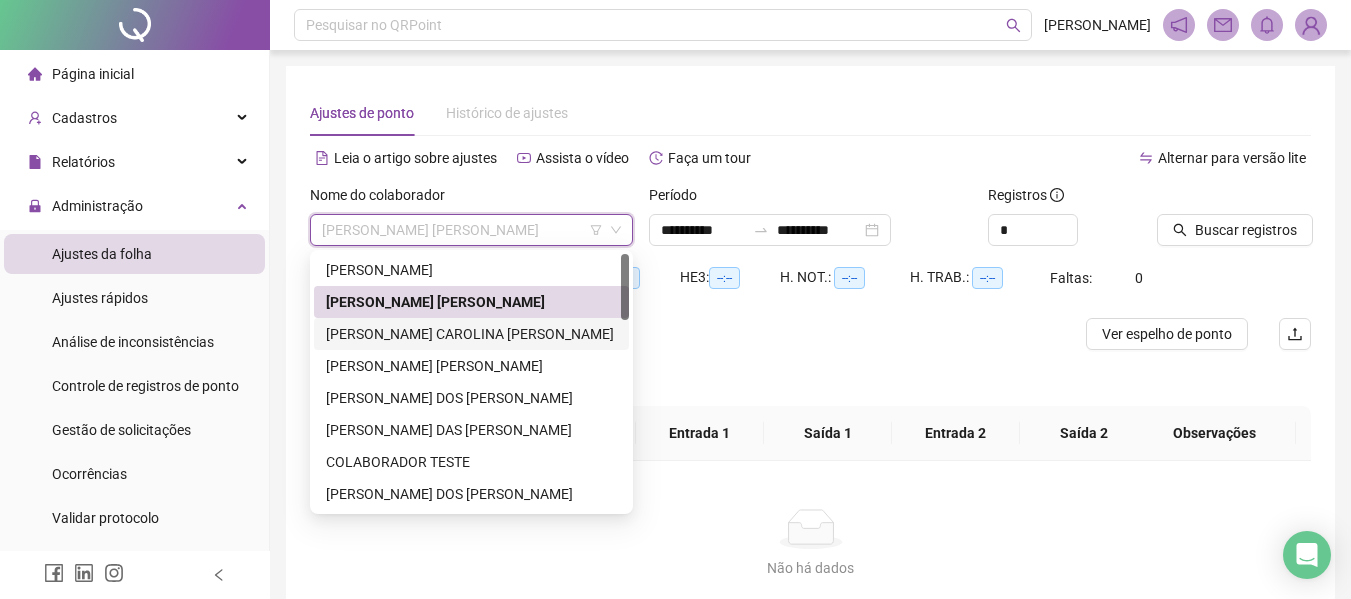 click on "[PERSON_NAME] CAROLINA [PERSON_NAME]" at bounding box center (471, 334) 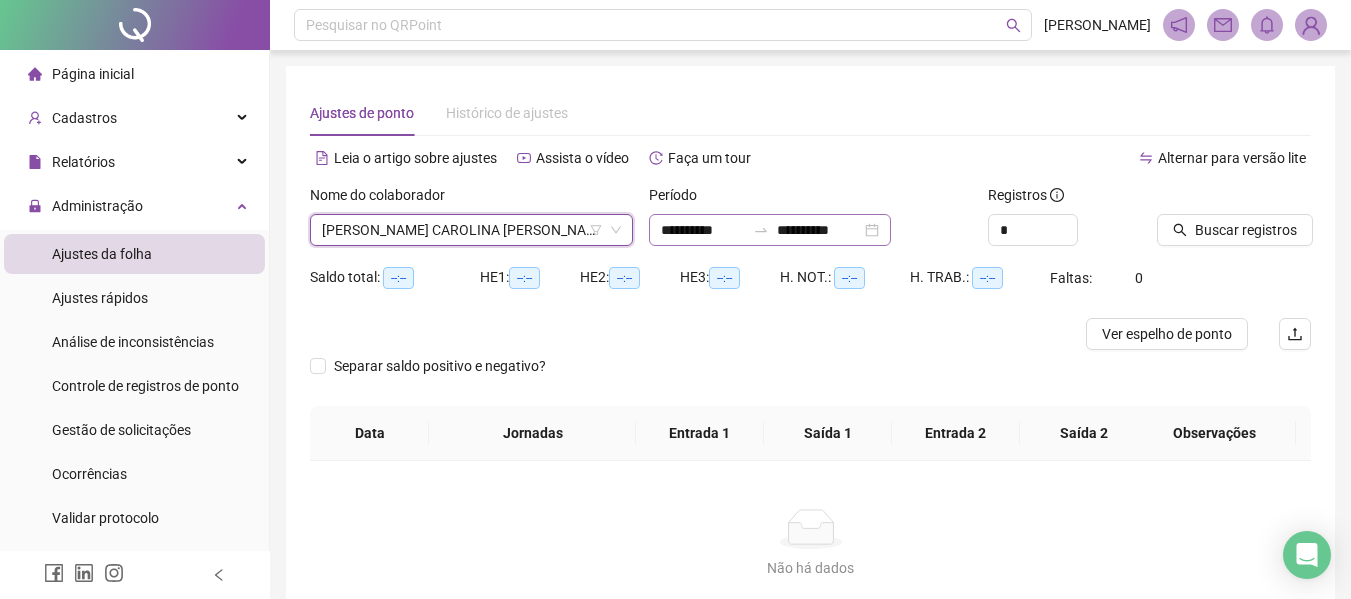 click on "**********" at bounding box center (770, 230) 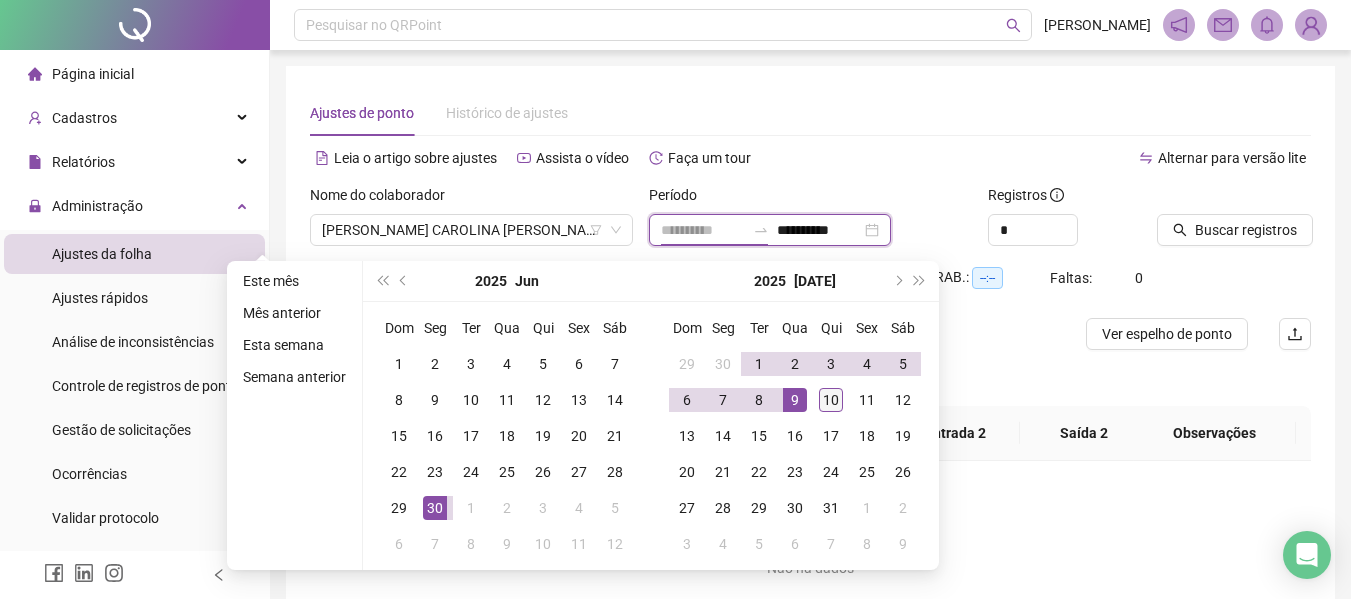 type on "**********" 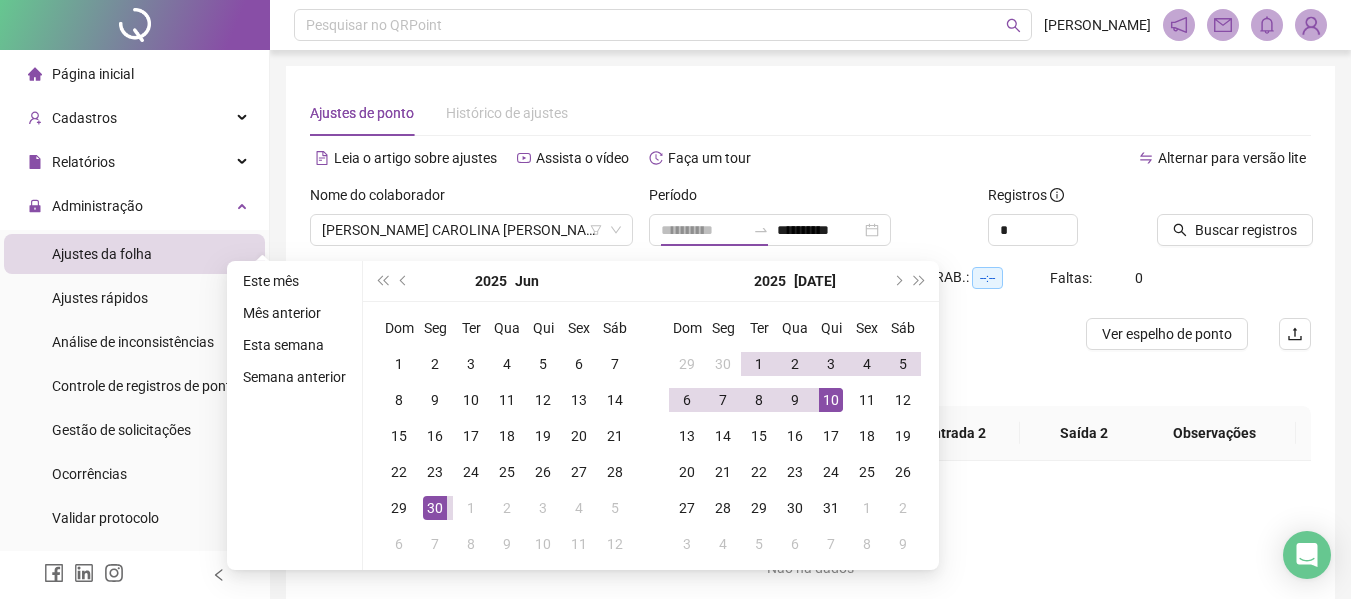 click on "10" at bounding box center [831, 400] 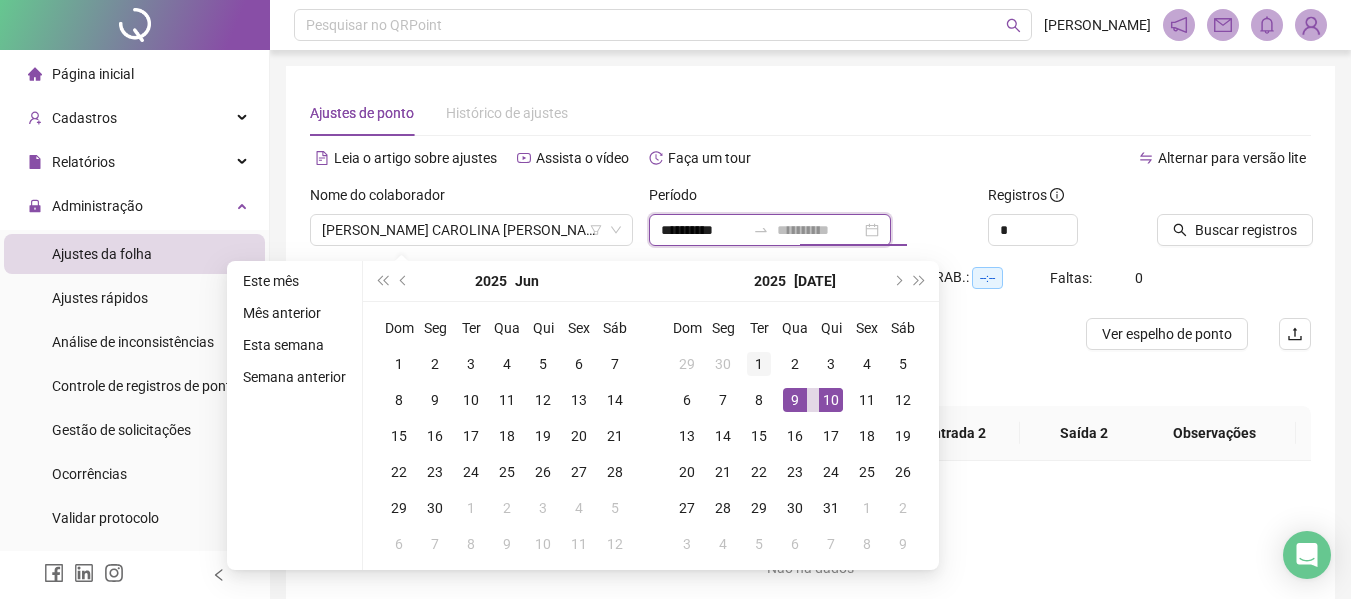 type on "**********" 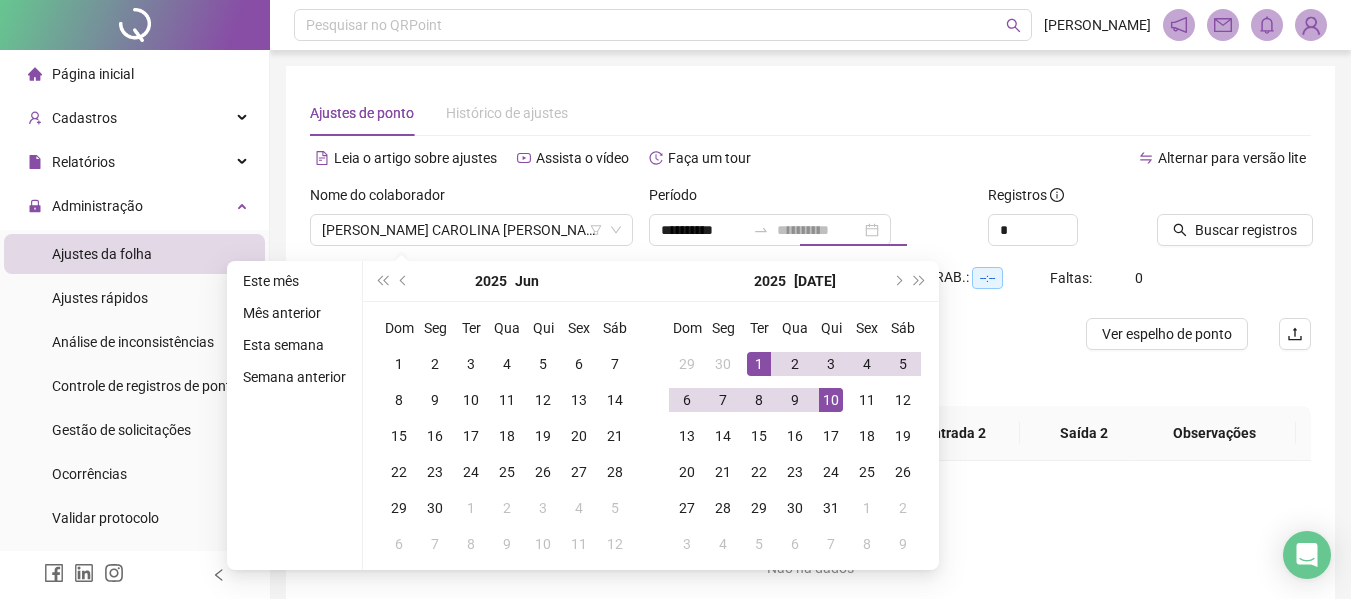 click on "1" at bounding box center (759, 364) 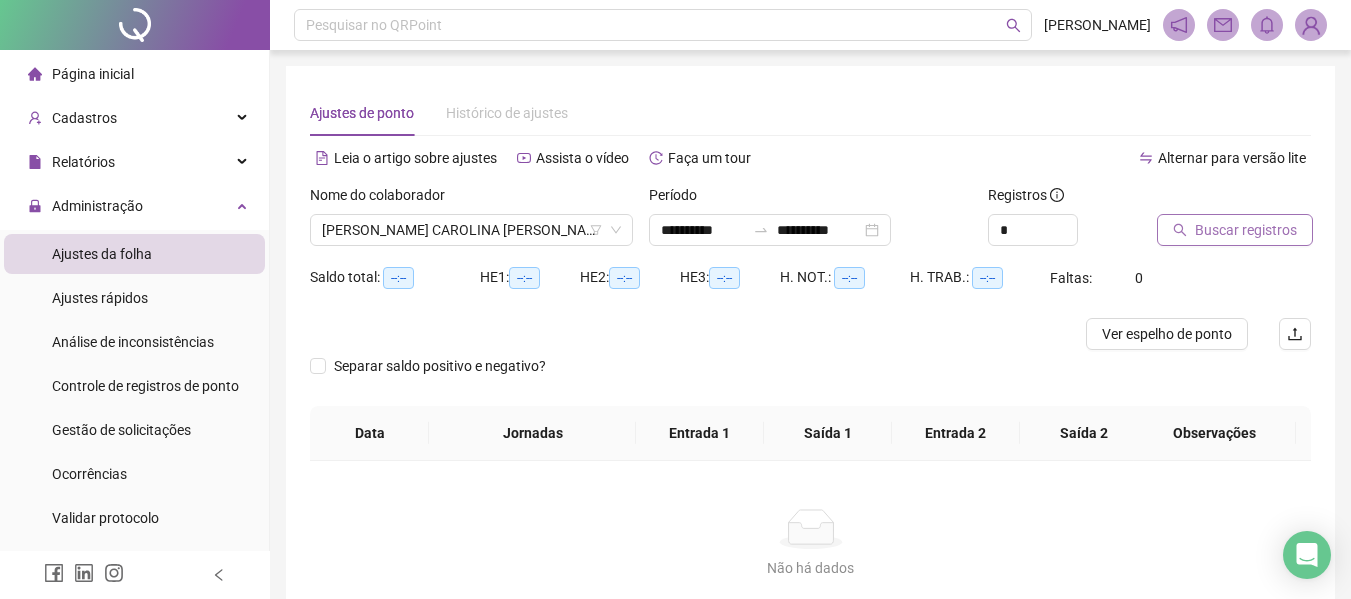 click on "Buscar registros" at bounding box center (1246, 230) 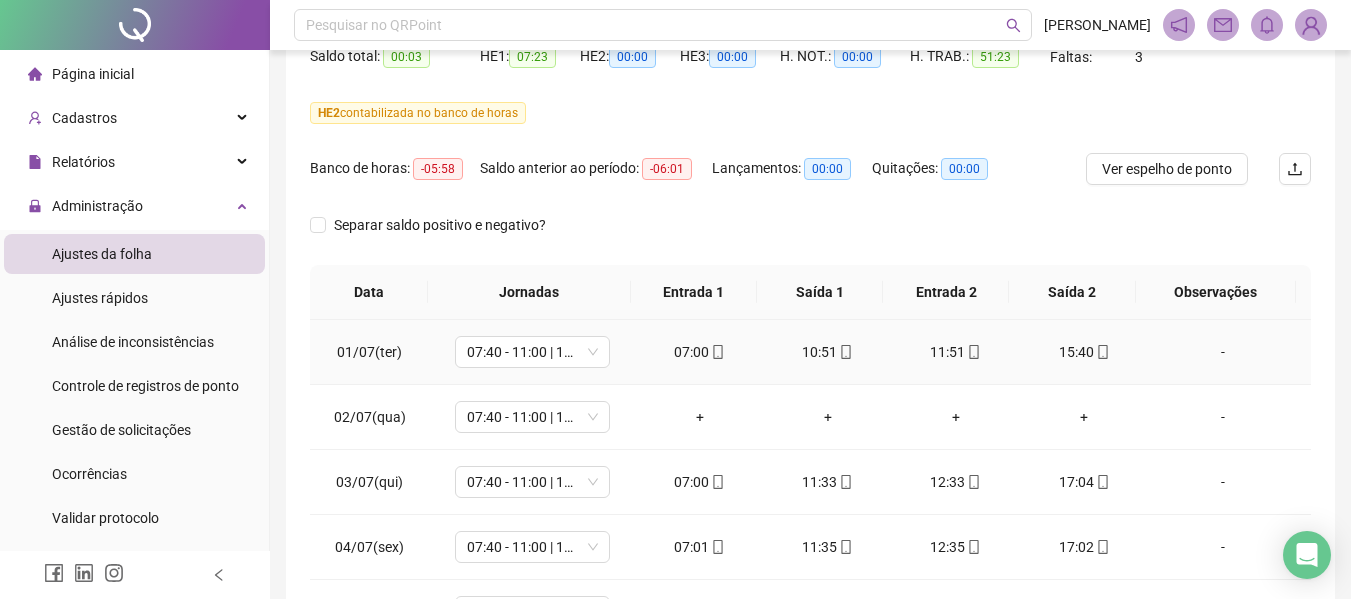 scroll, scrollTop: 300, scrollLeft: 0, axis: vertical 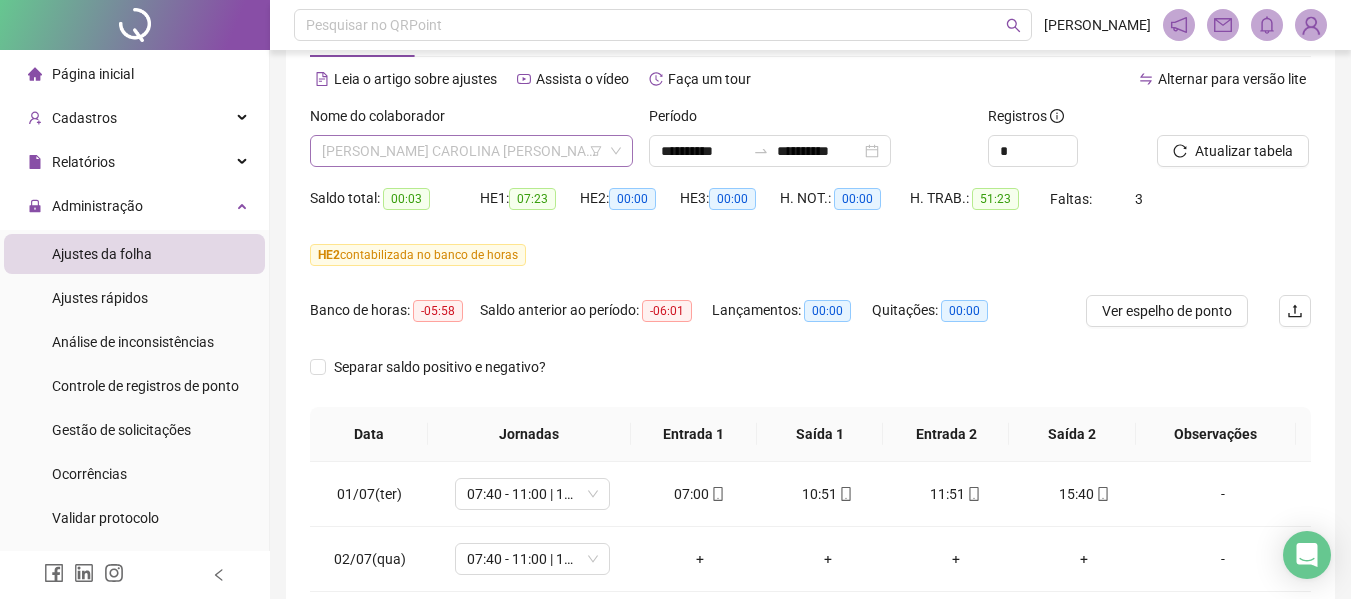 click on "[PERSON_NAME] CAROLINA [PERSON_NAME]" at bounding box center [471, 151] 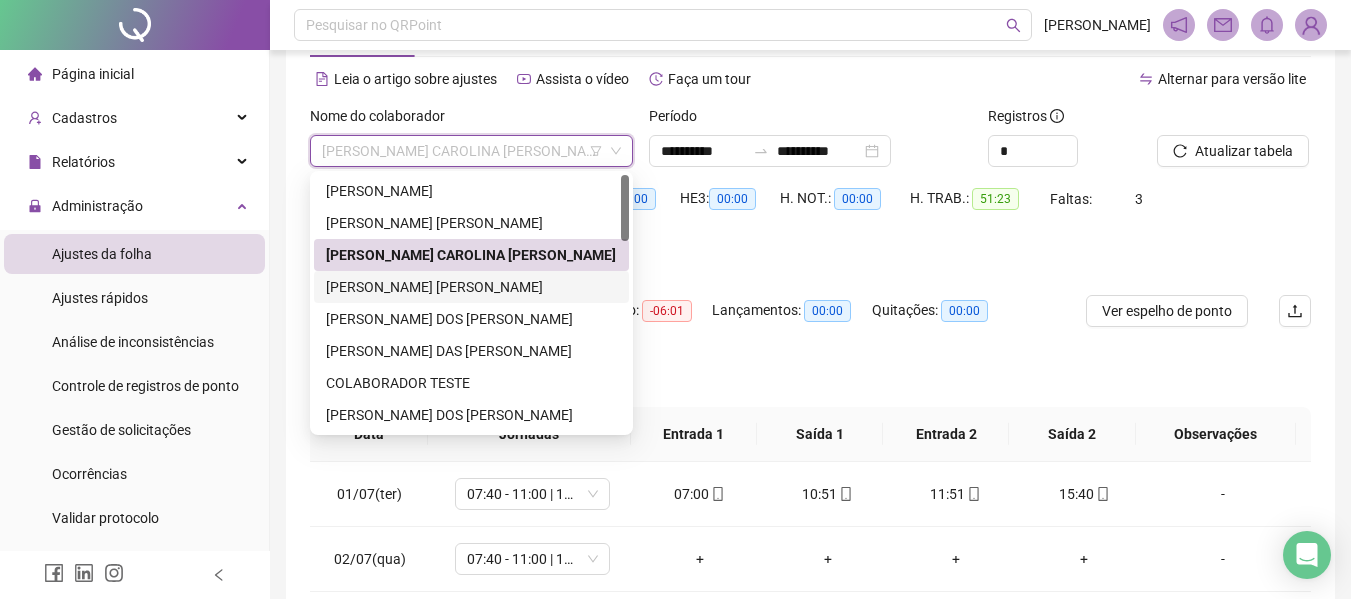 click on "[PERSON_NAME] [PERSON_NAME]" at bounding box center (471, 287) 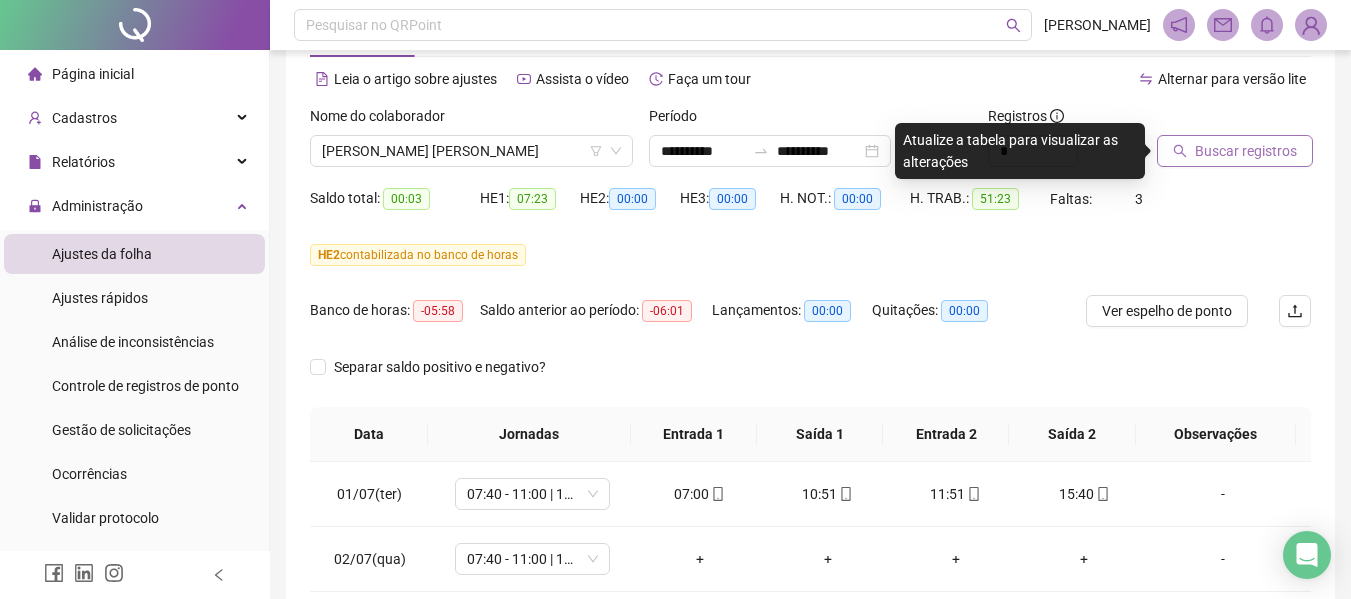 click on "Buscar registros" at bounding box center [1246, 151] 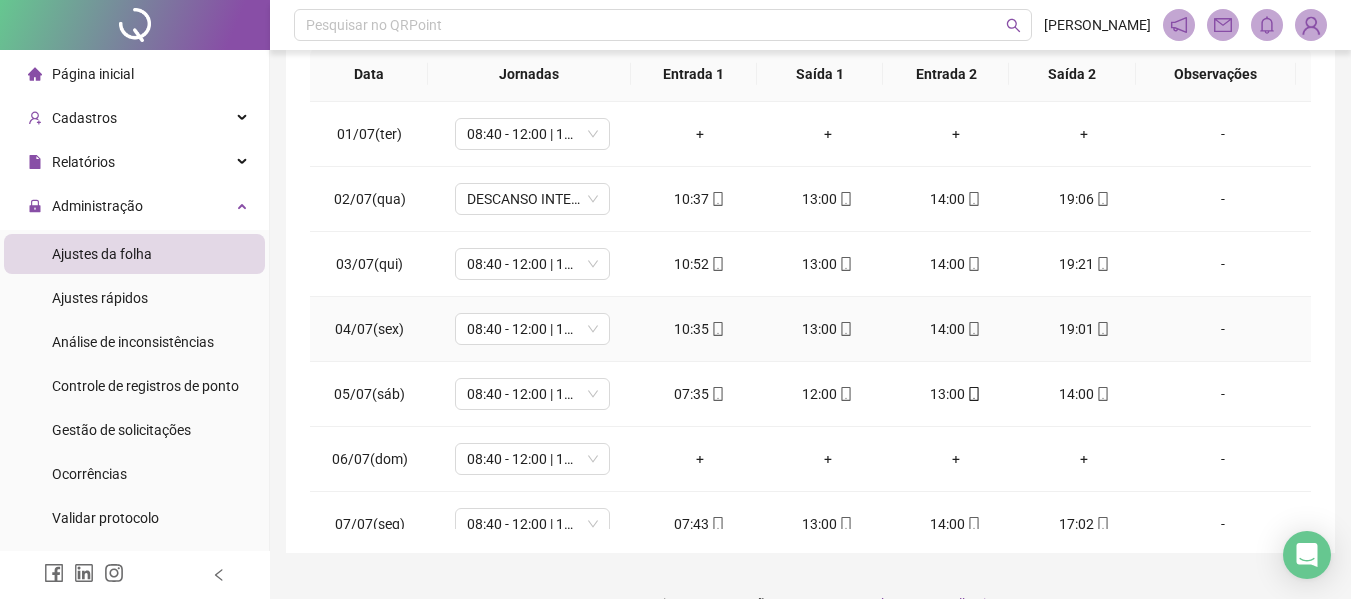 scroll, scrollTop: 479, scrollLeft: 0, axis: vertical 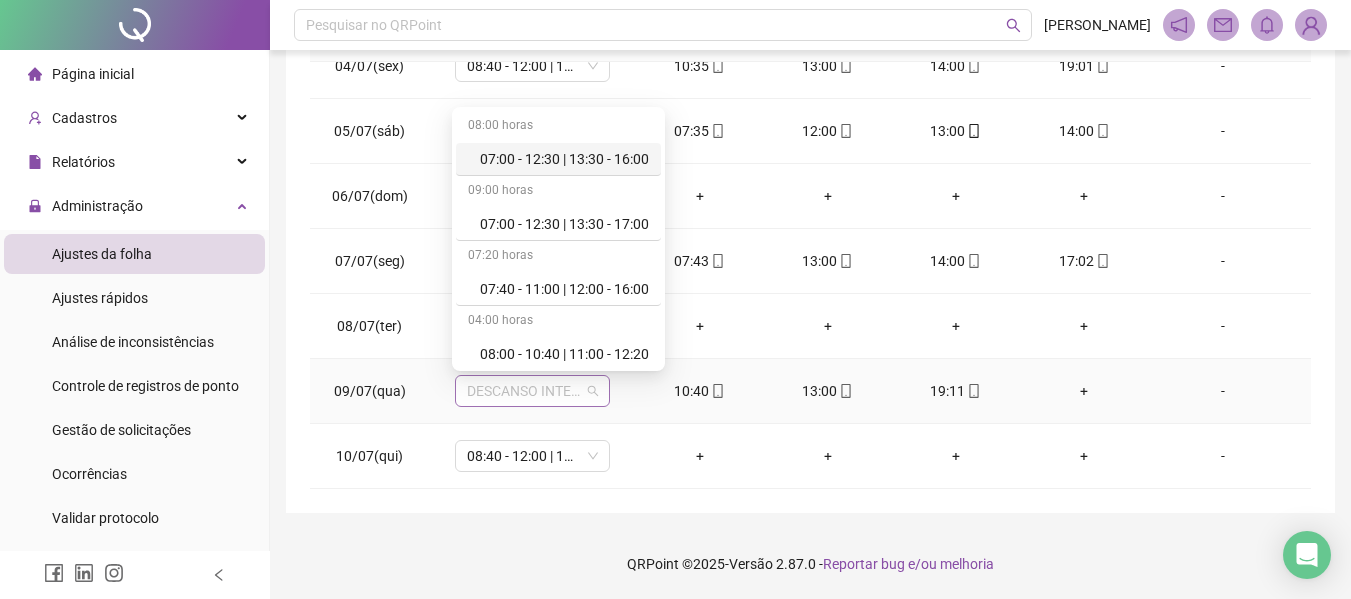 click on "DESCANSO INTER-JORNADA" at bounding box center (532, 391) 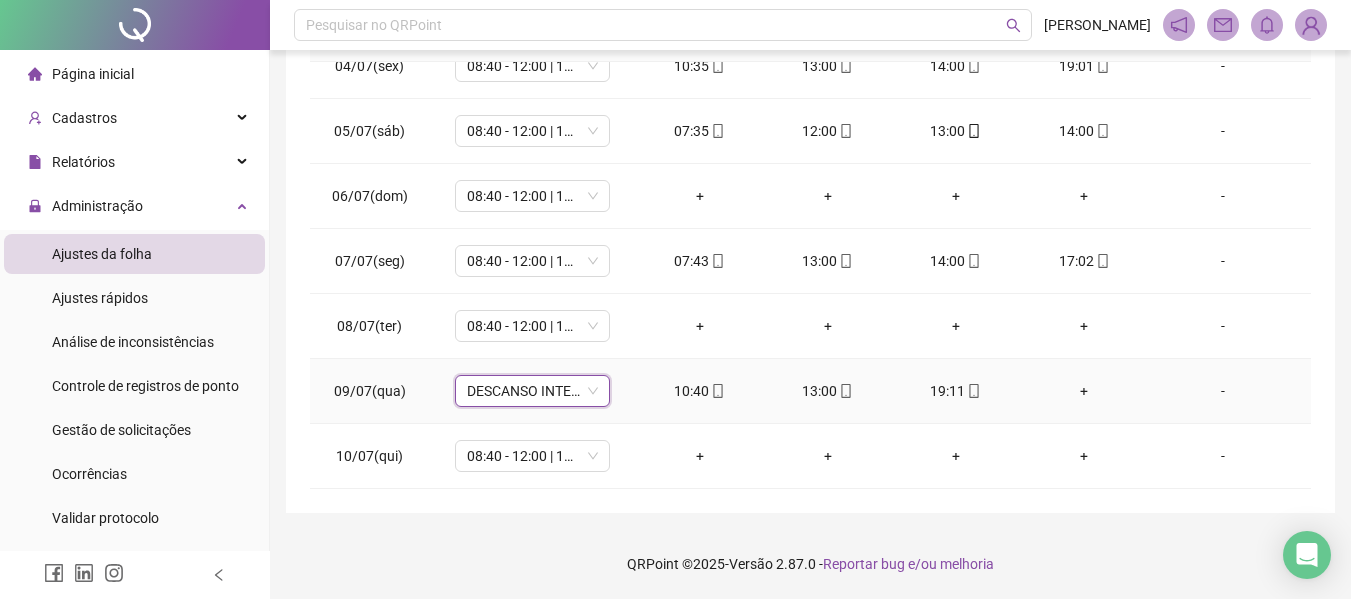 click on "DESCANSO INTER-JORNADA" at bounding box center (532, 391) 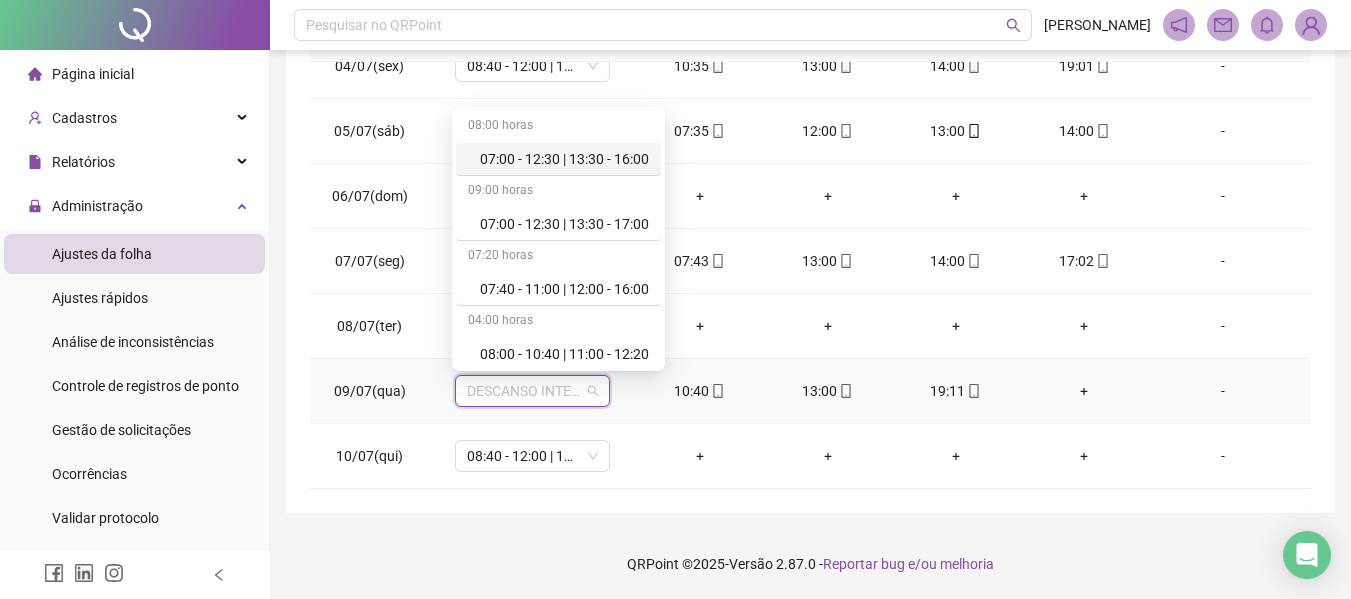 click on "DESCANSO INTER-JORNADA" at bounding box center (532, 391) 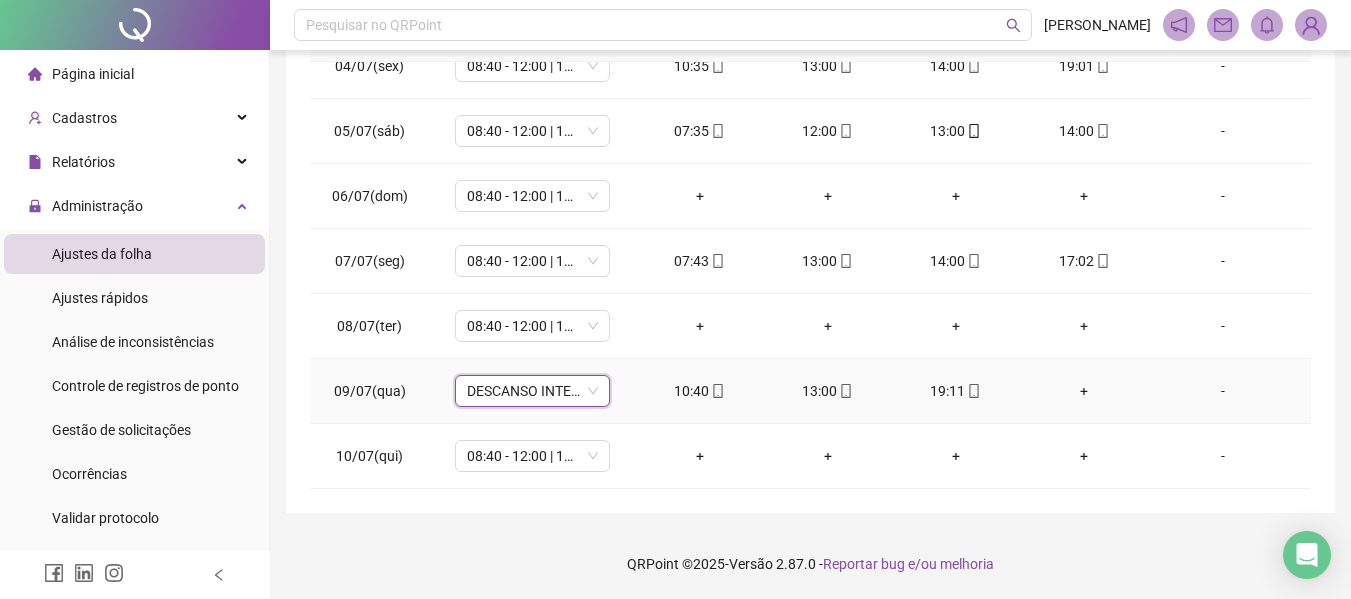 click on "DESCANSO INTER-JORNADA" at bounding box center [532, 391] 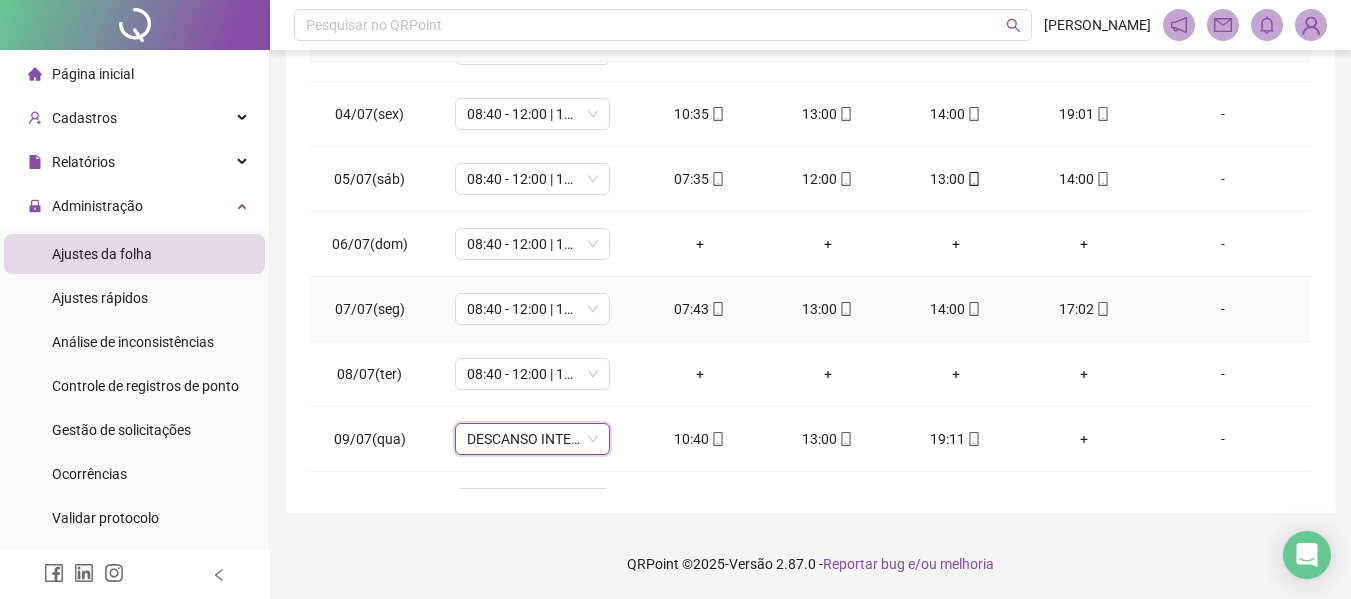 scroll, scrollTop: 223, scrollLeft: 0, axis: vertical 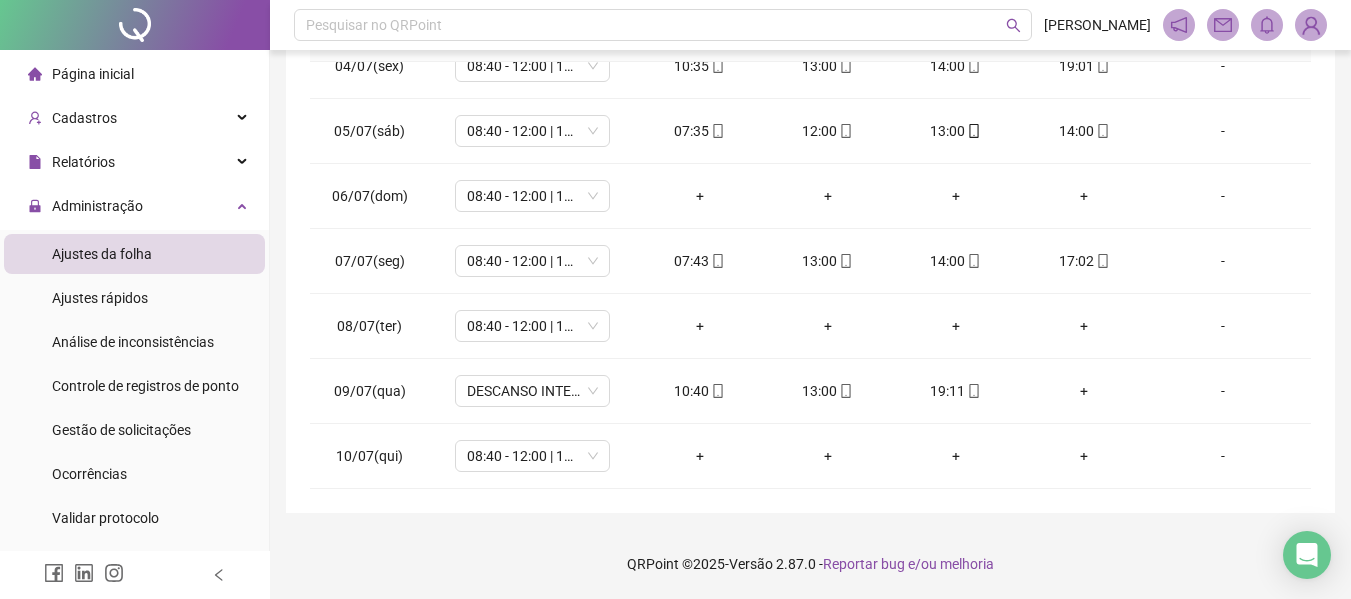 drag, startPoint x: 947, startPoint y: 492, endPoint x: 929, endPoint y: 524, distance: 36.71512 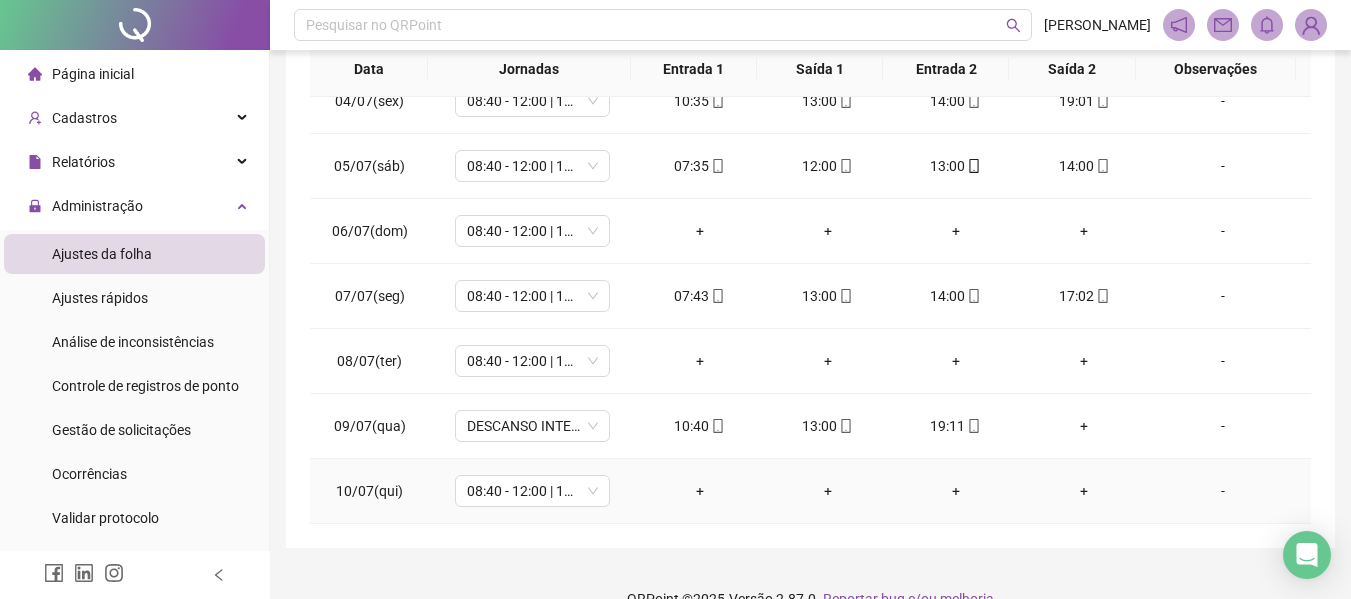 scroll, scrollTop: 479, scrollLeft: 0, axis: vertical 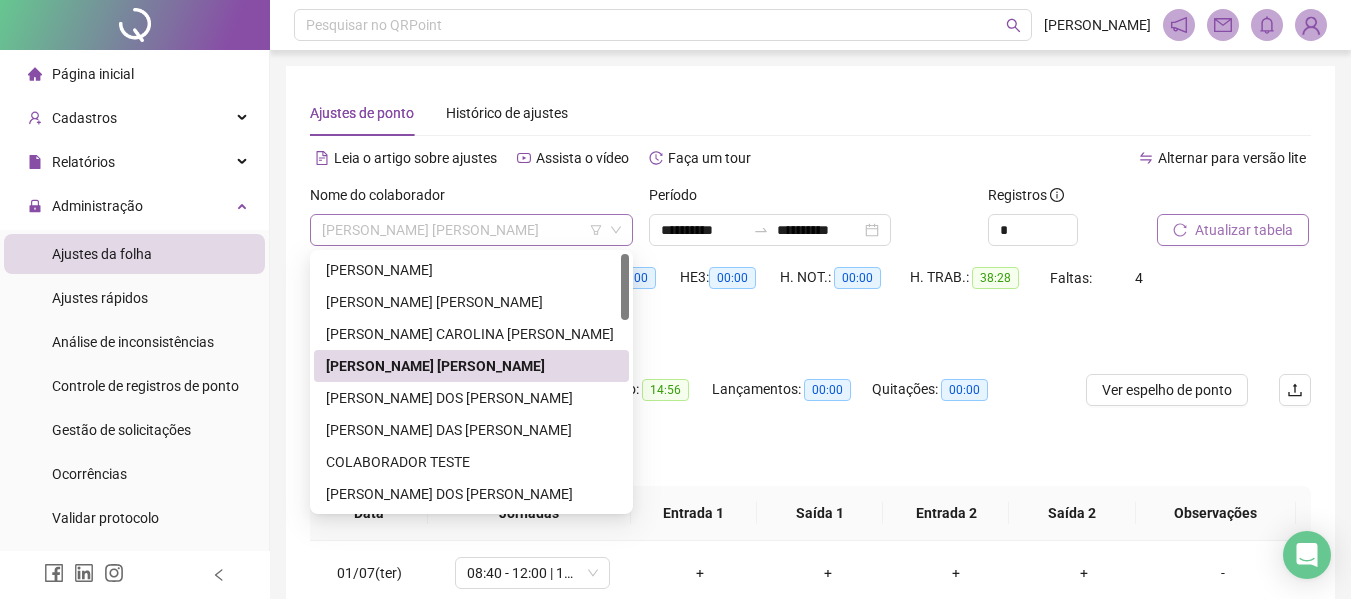 click on "[PERSON_NAME] [PERSON_NAME]" at bounding box center [471, 230] 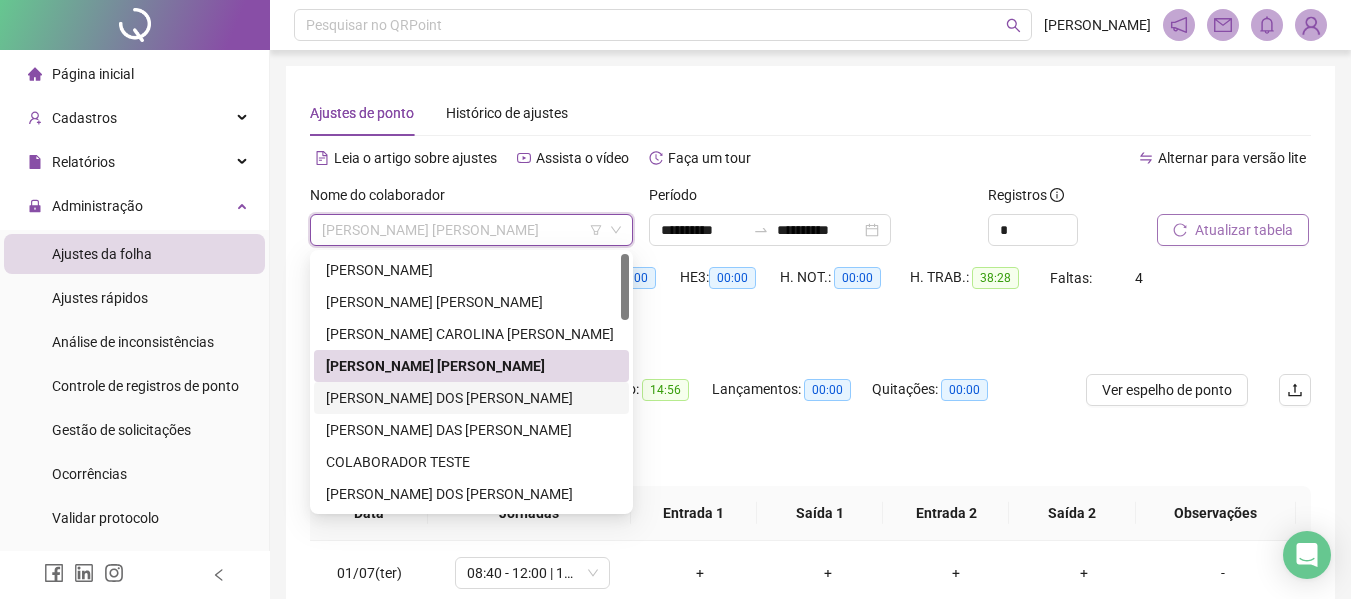click on "[PERSON_NAME] DOS [PERSON_NAME]" at bounding box center (471, 398) 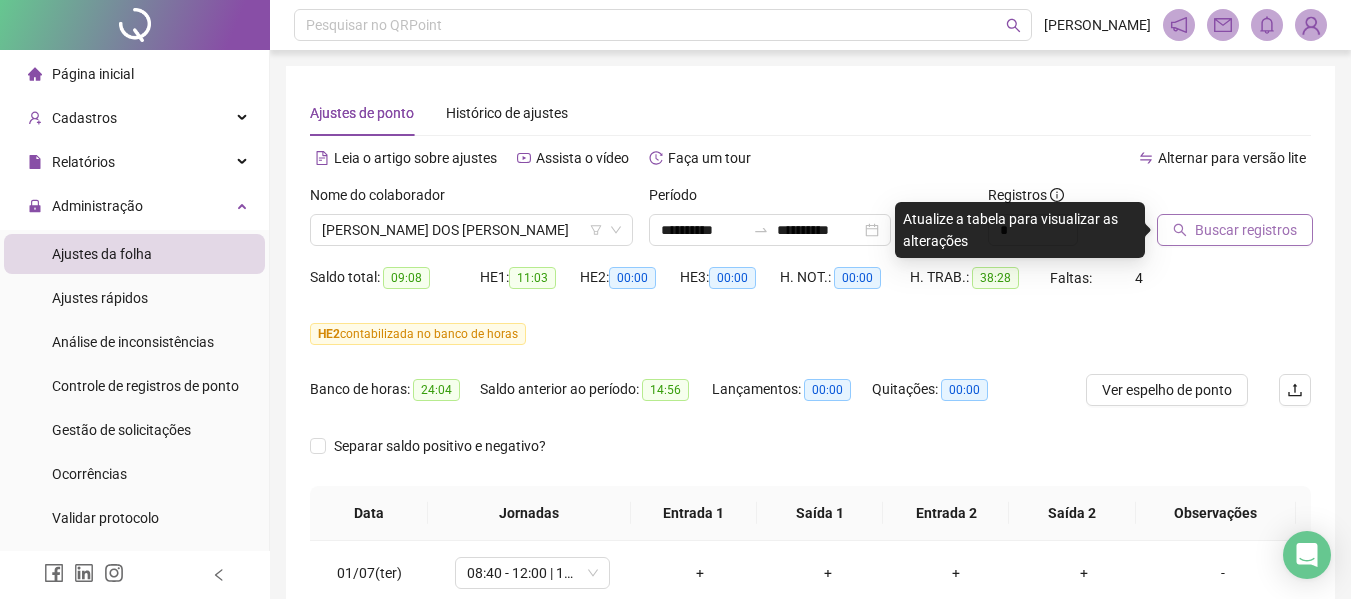 click on "Buscar registros" at bounding box center [1246, 230] 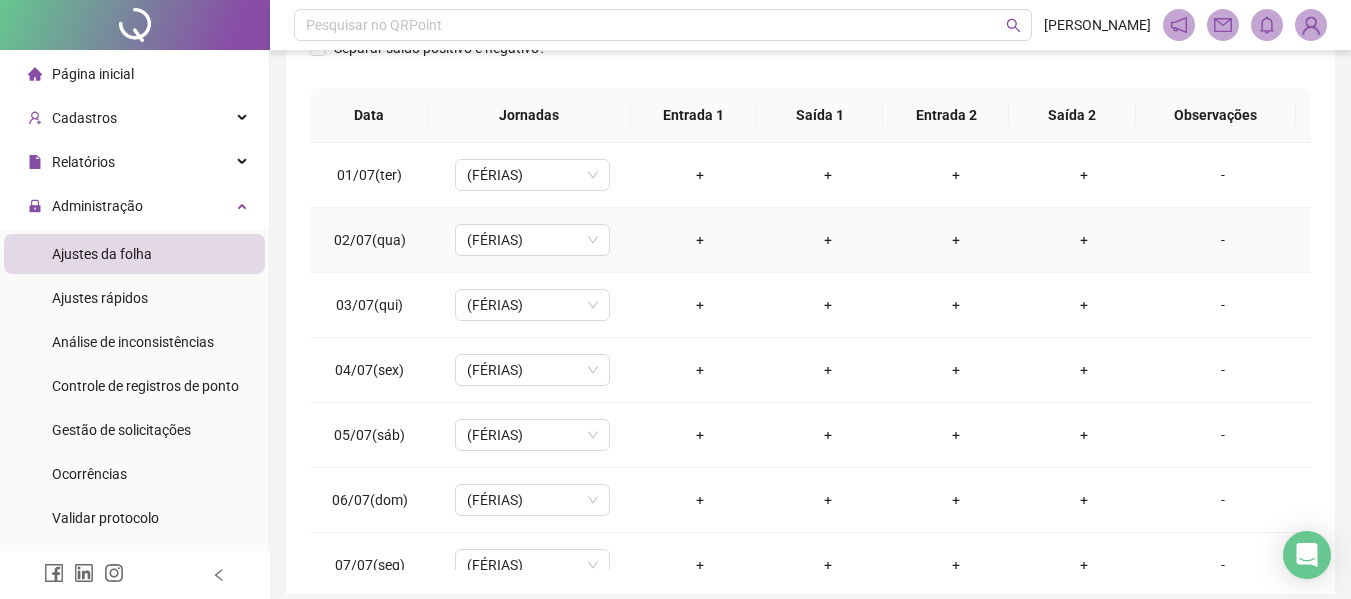 scroll, scrollTop: 400, scrollLeft: 0, axis: vertical 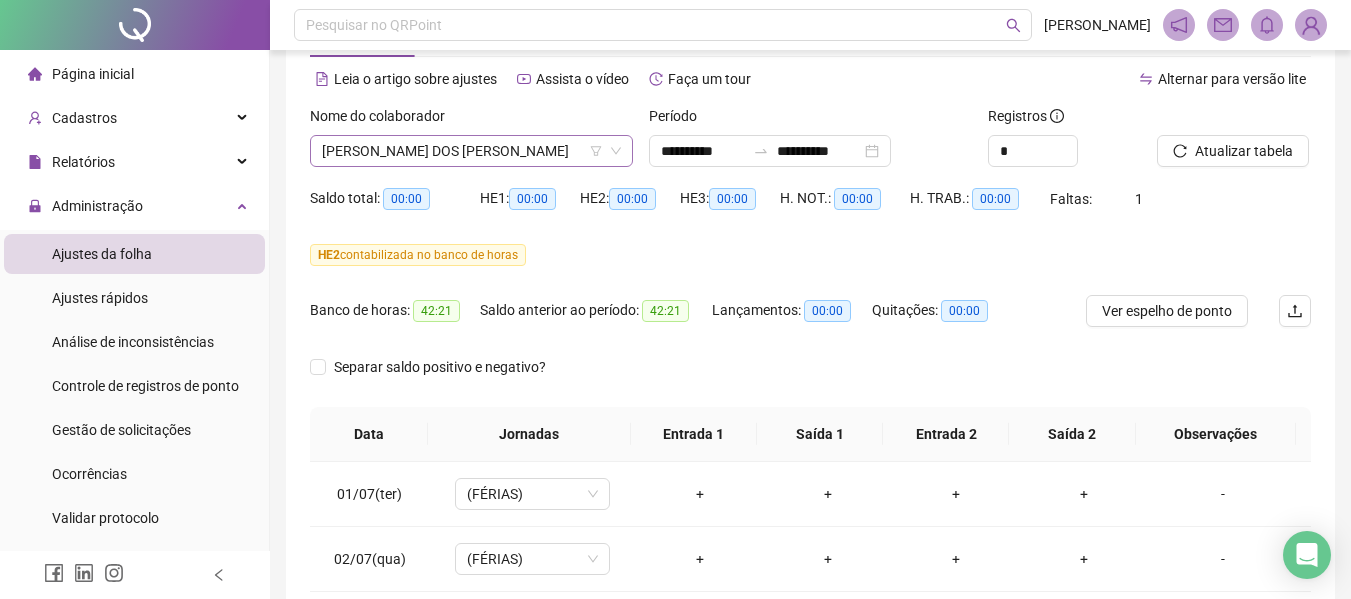 click on "[PERSON_NAME] DOS [PERSON_NAME]" at bounding box center (471, 151) 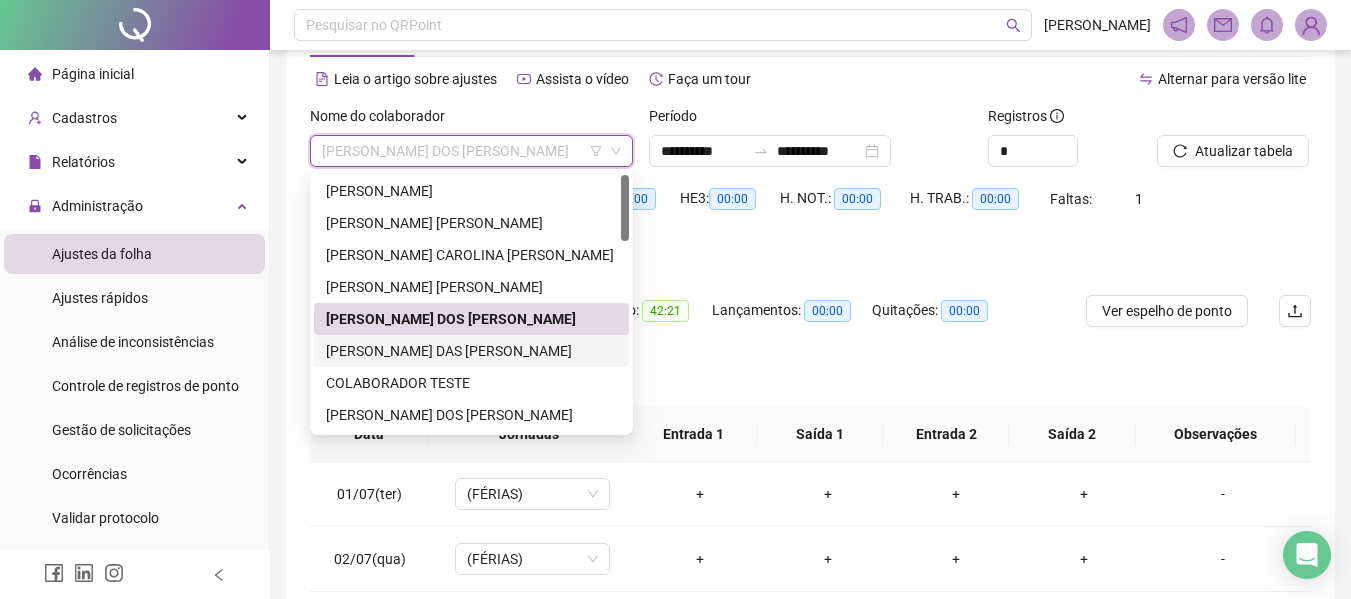 click on "[PERSON_NAME] DAS [PERSON_NAME]" at bounding box center [471, 351] 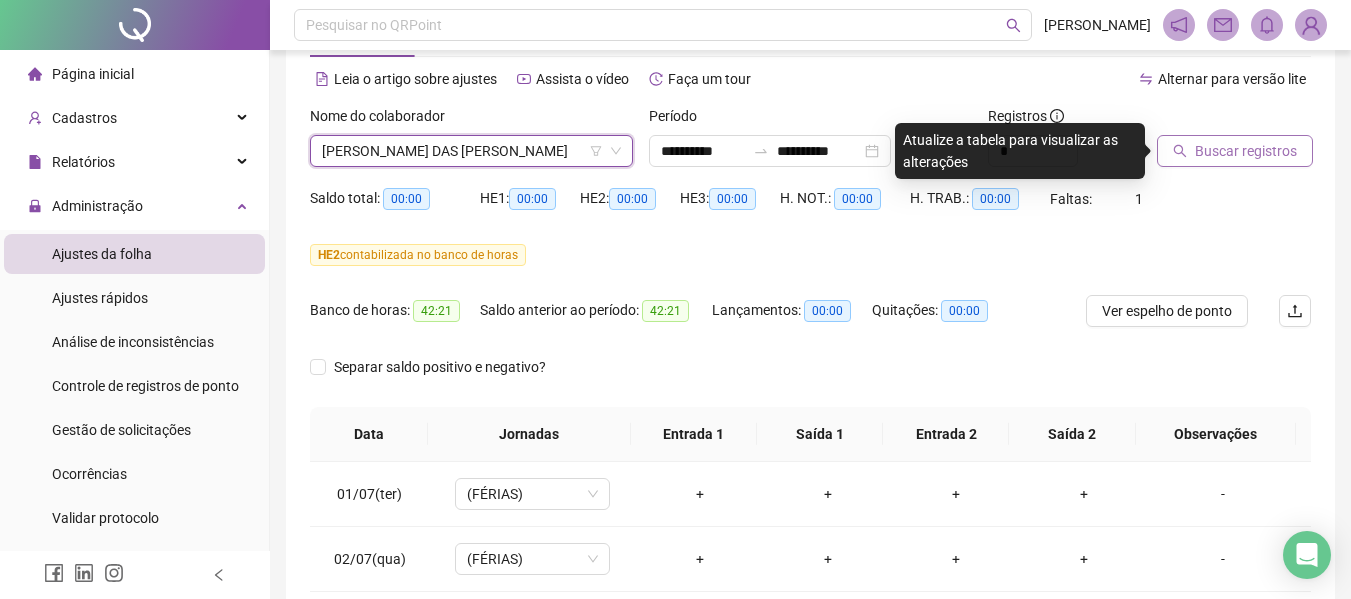 click on "Buscar registros" at bounding box center (1235, 151) 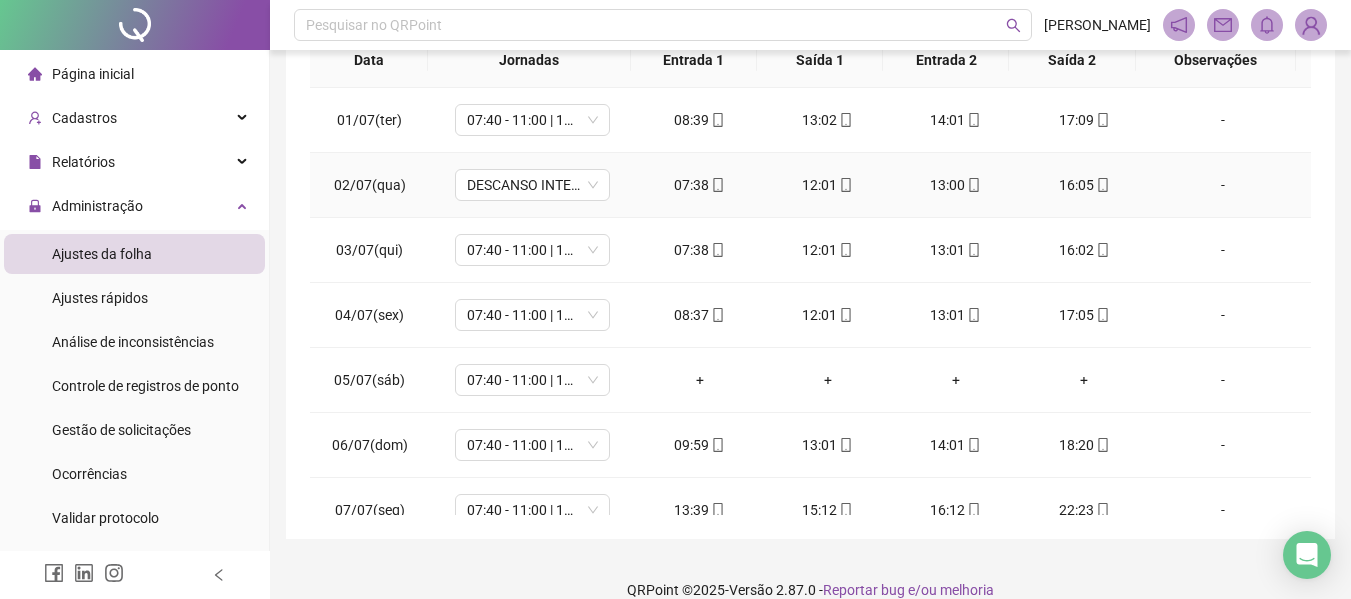 scroll, scrollTop: 479, scrollLeft: 0, axis: vertical 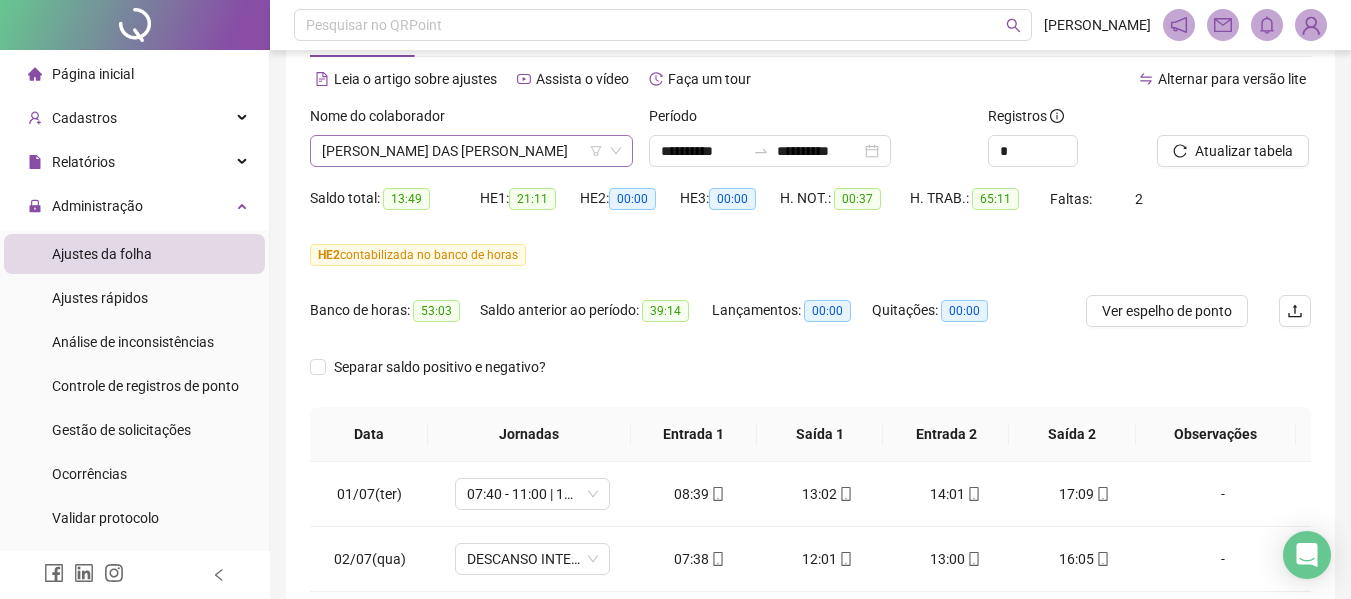 click on "[PERSON_NAME] DAS [PERSON_NAME]" at bounding box center (471, 151) 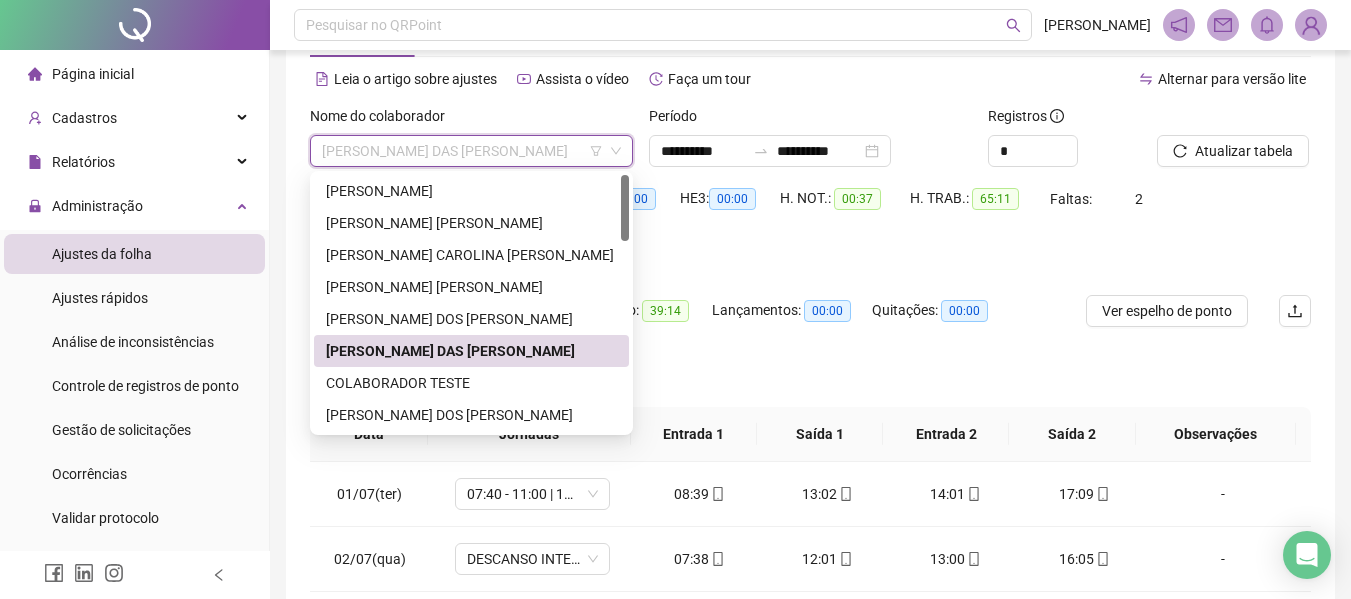 scroll, scrollTop: 100, scrollLeft: 0, axis: vertical 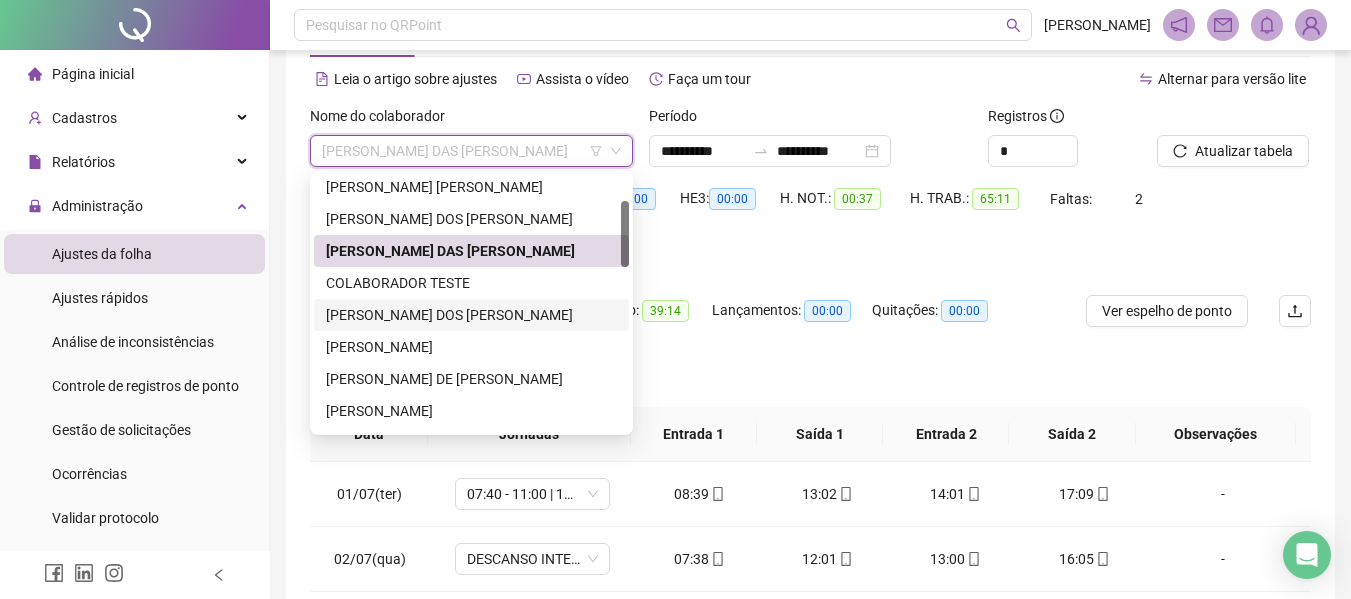 click on "[PERSON_NAME] DOS [PERSON_NAME]" at bounding box center [471, 315] 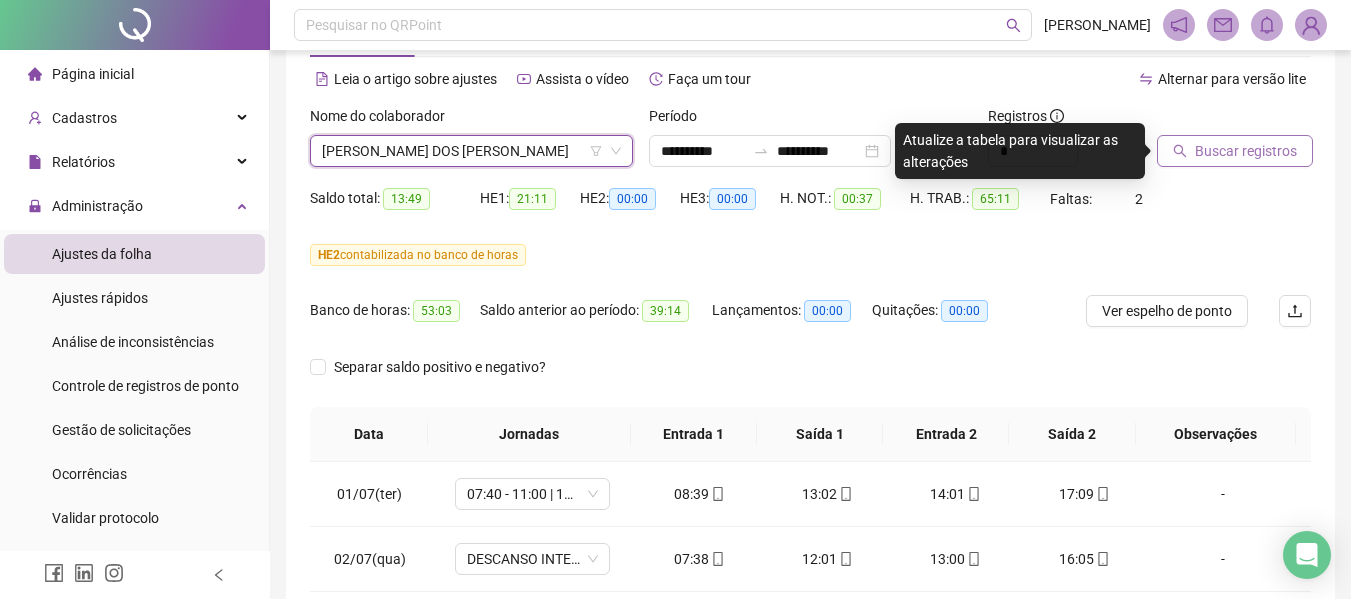 click 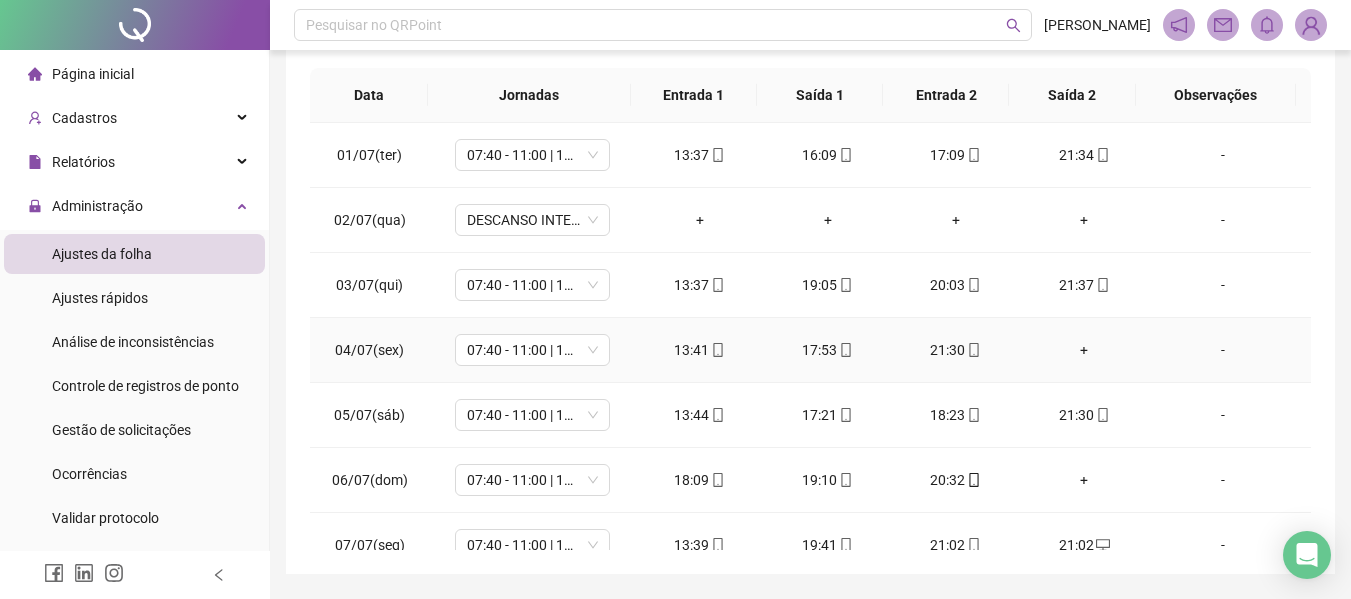 scroll, scrollTop: 179, scrollLeft: 0, axis: vertical 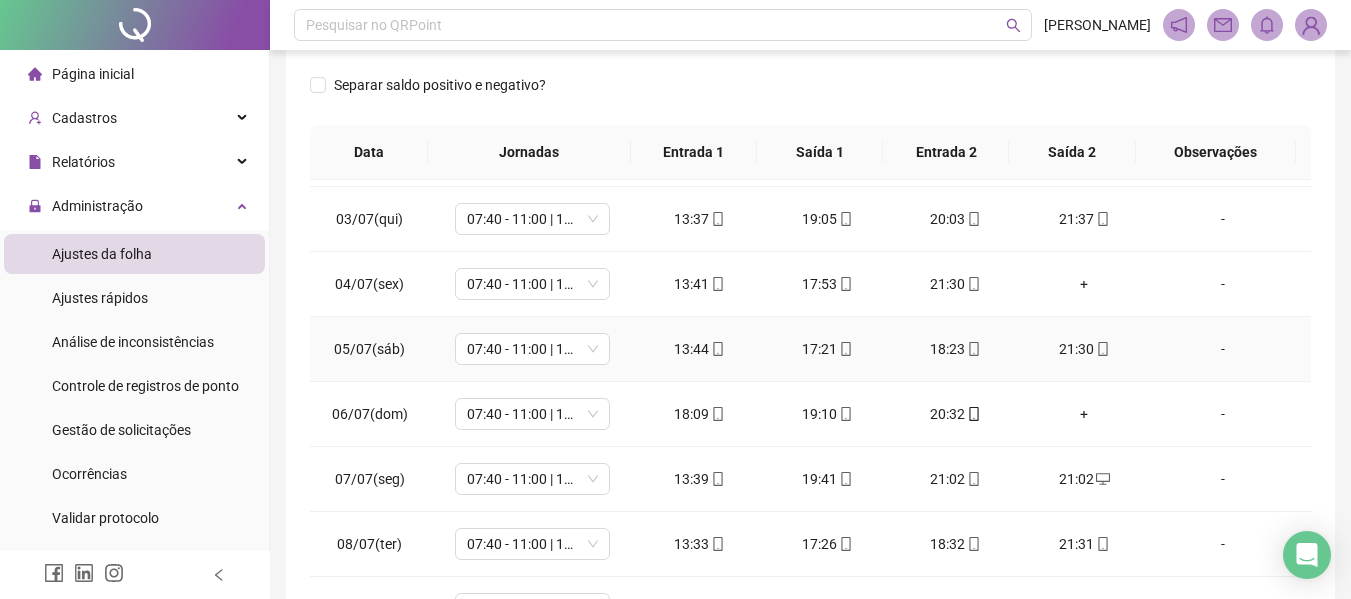 type 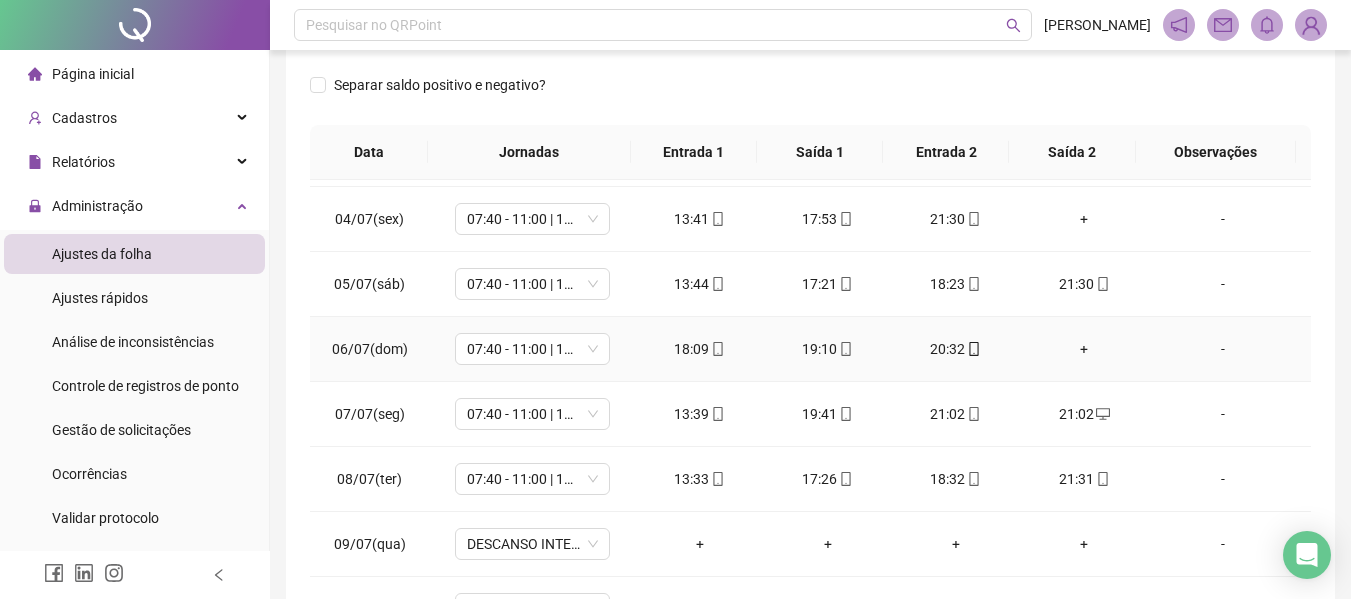 scroll, scrollTop: 223, scrollLeft: 0, axis: vertical 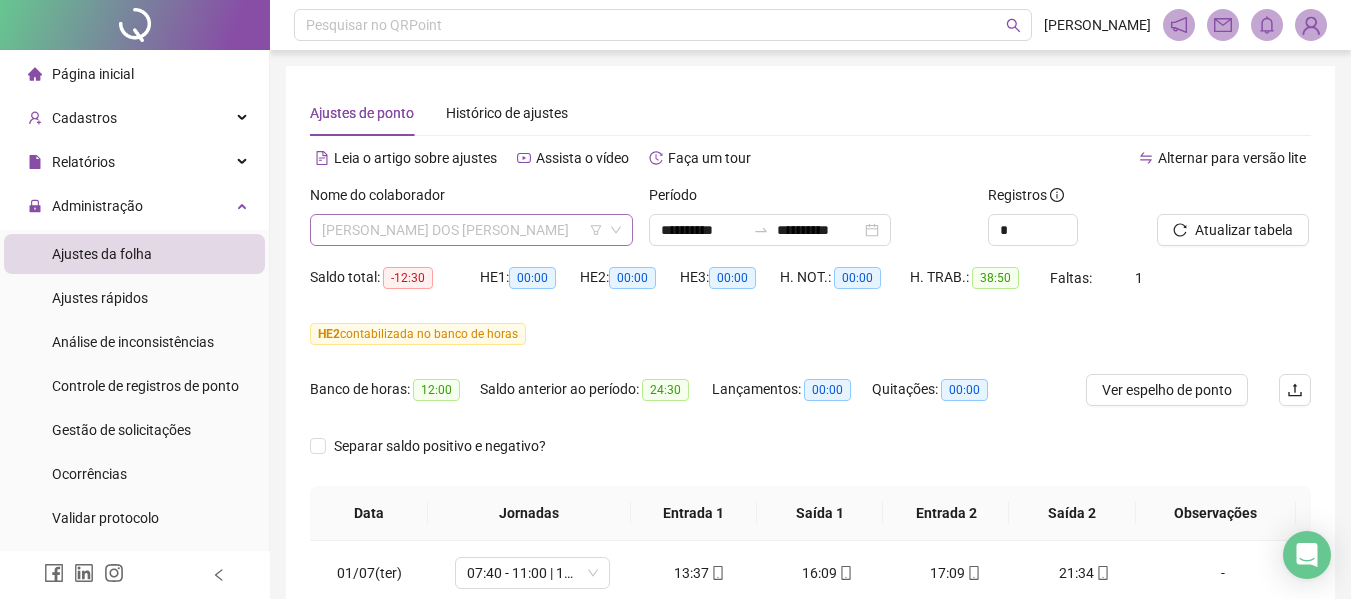 click on "[PERSON_NAME] DOS [PERSON_NAME]" at bounding box center (471, 230) 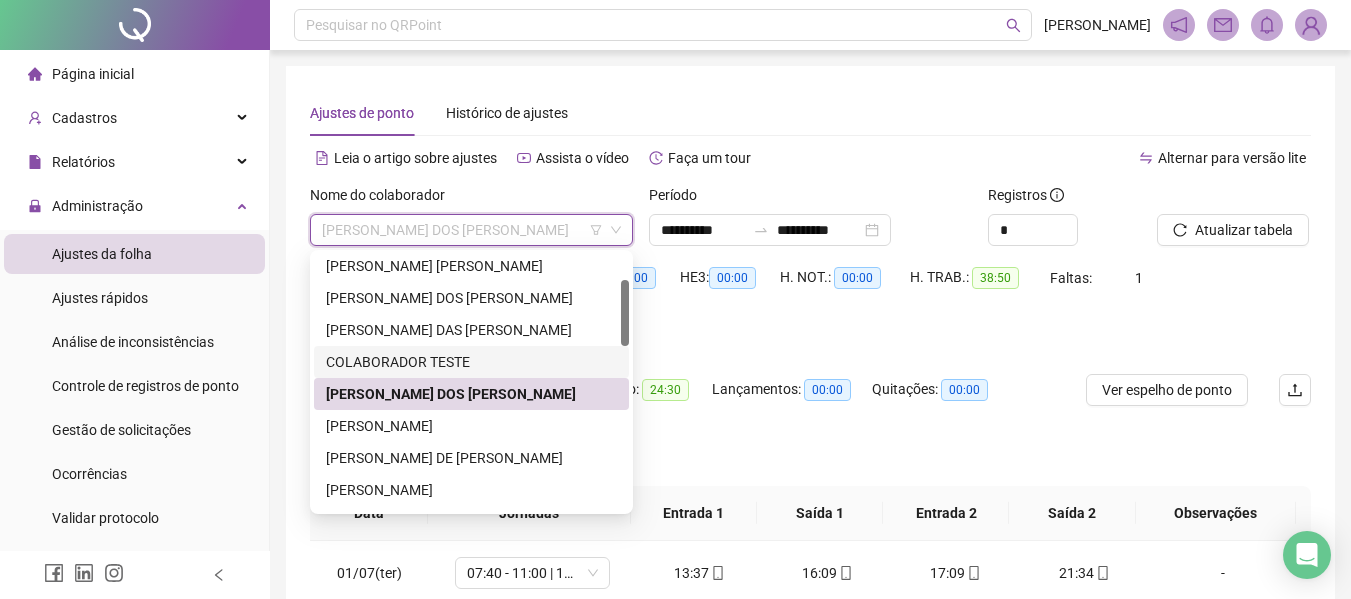 scroll, scrollTop: 200, scrollLeft: 0, axis: vertical 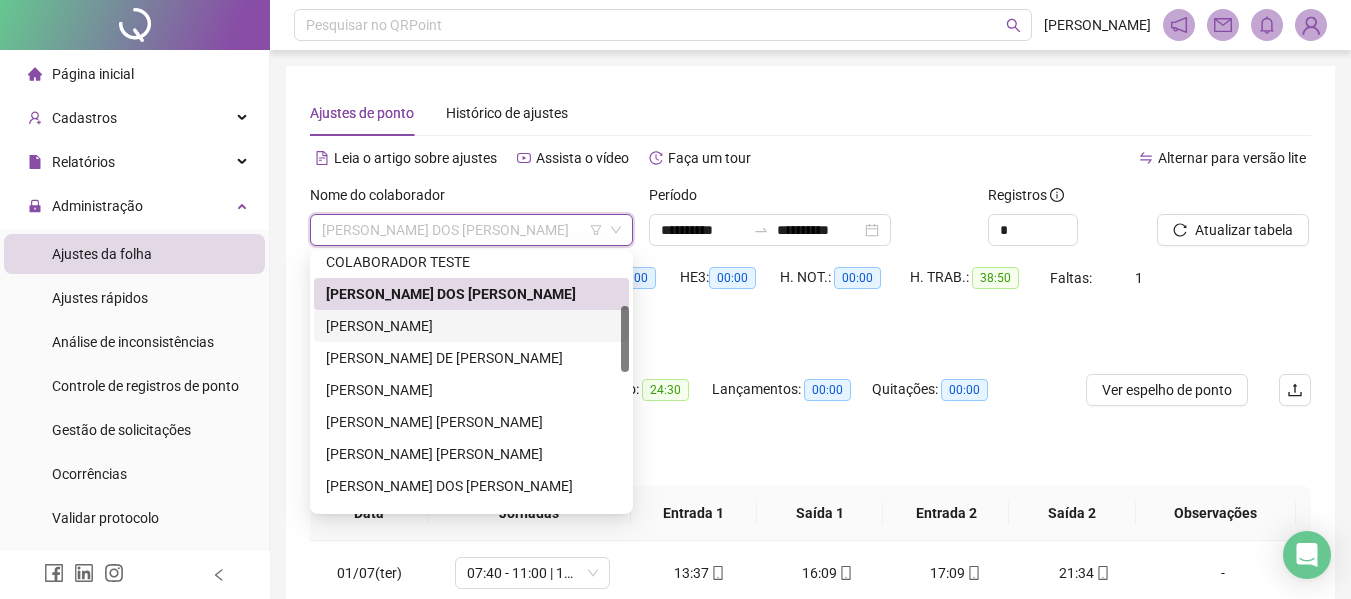 click on "[PERSON_NAME]" at bounding box center (471, 326) 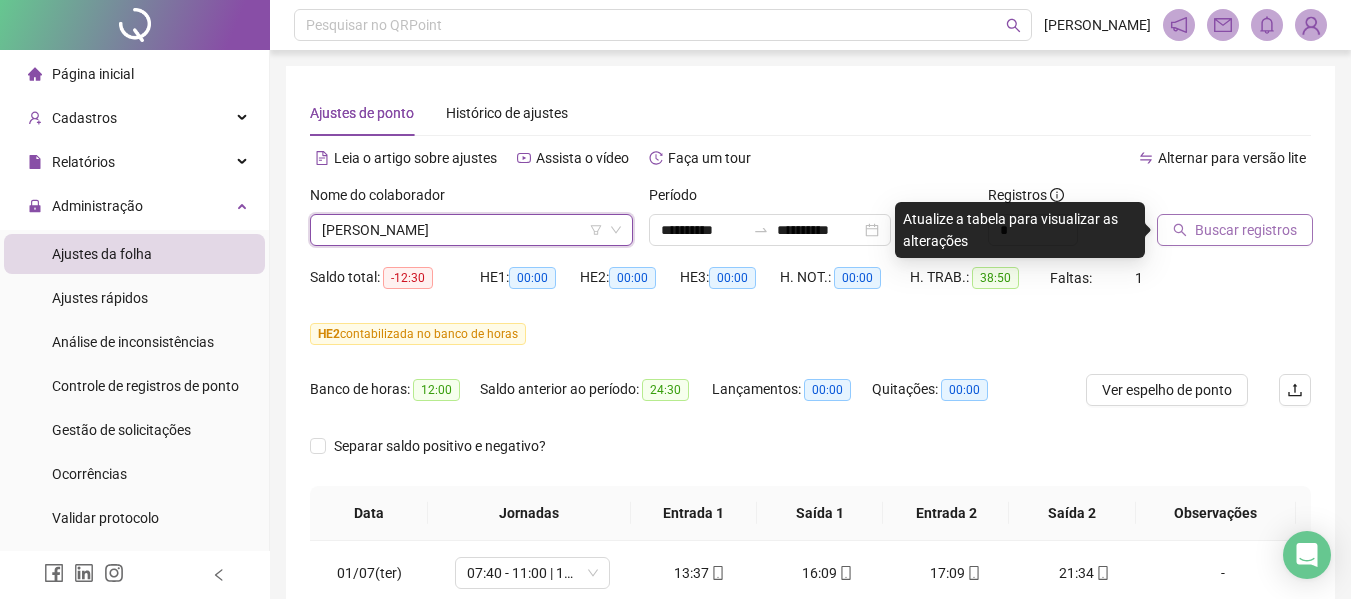 click on "Buscar registros" at bounding box center [1235, 230] 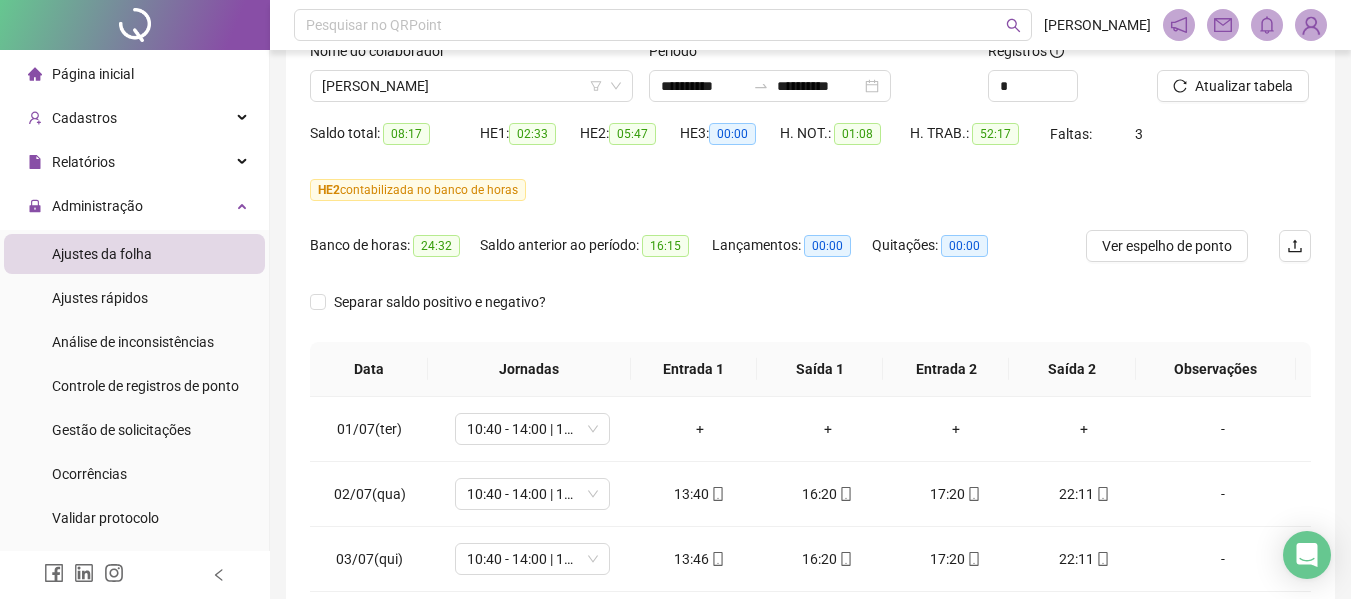 scroll, scrollTop: 179, scrollLeft: 0, axis: vertical 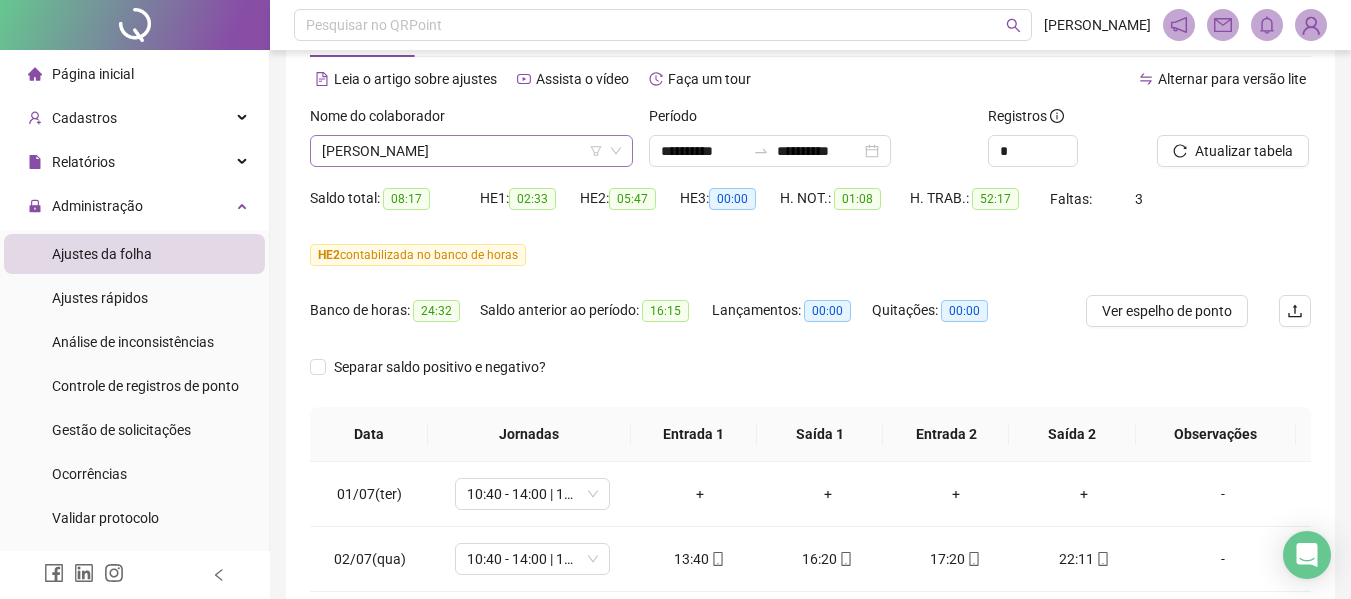 click on "[PERSON_NAME]" at bounding box center (471, 151) 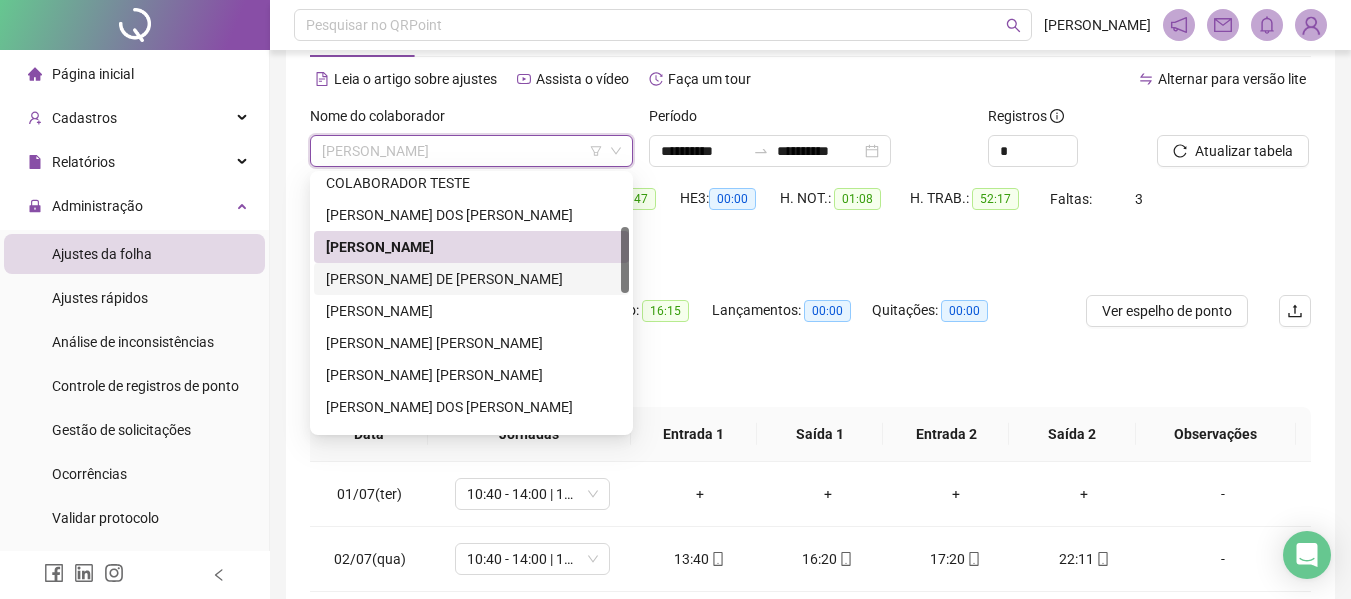 click on "[PERSON_NAME] DE [PERSON_NAME]" at bounding box center (471, 279) 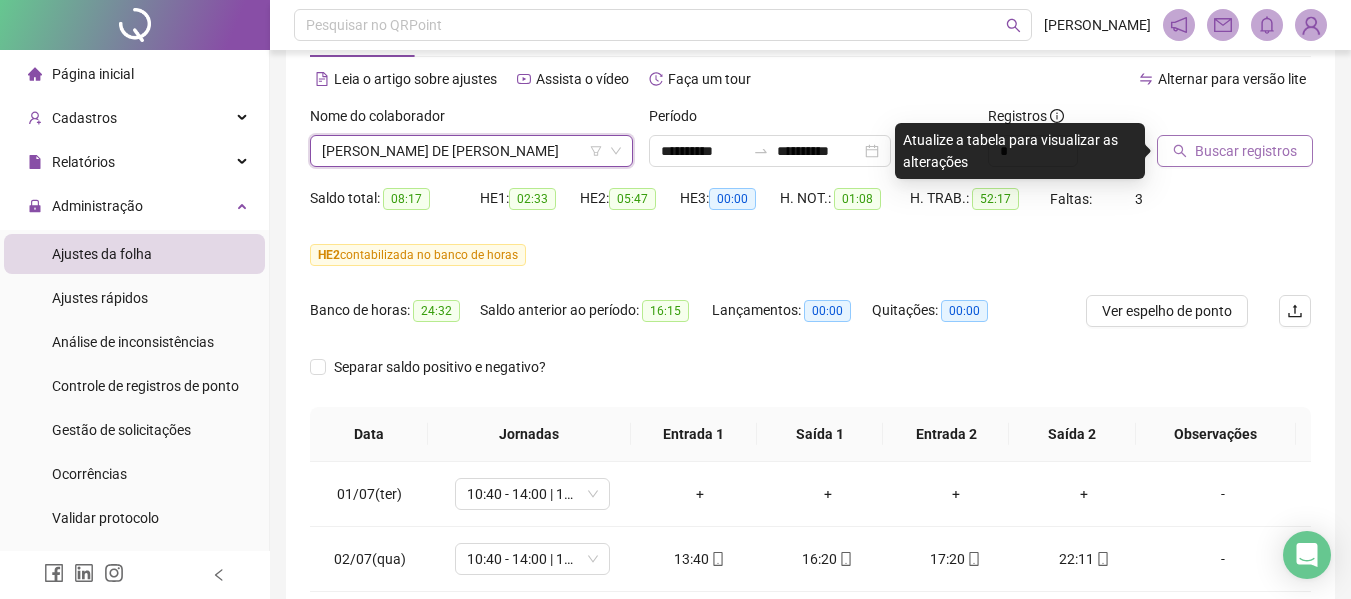 click on "Buscar registros" at bounding box center [1246, 151] 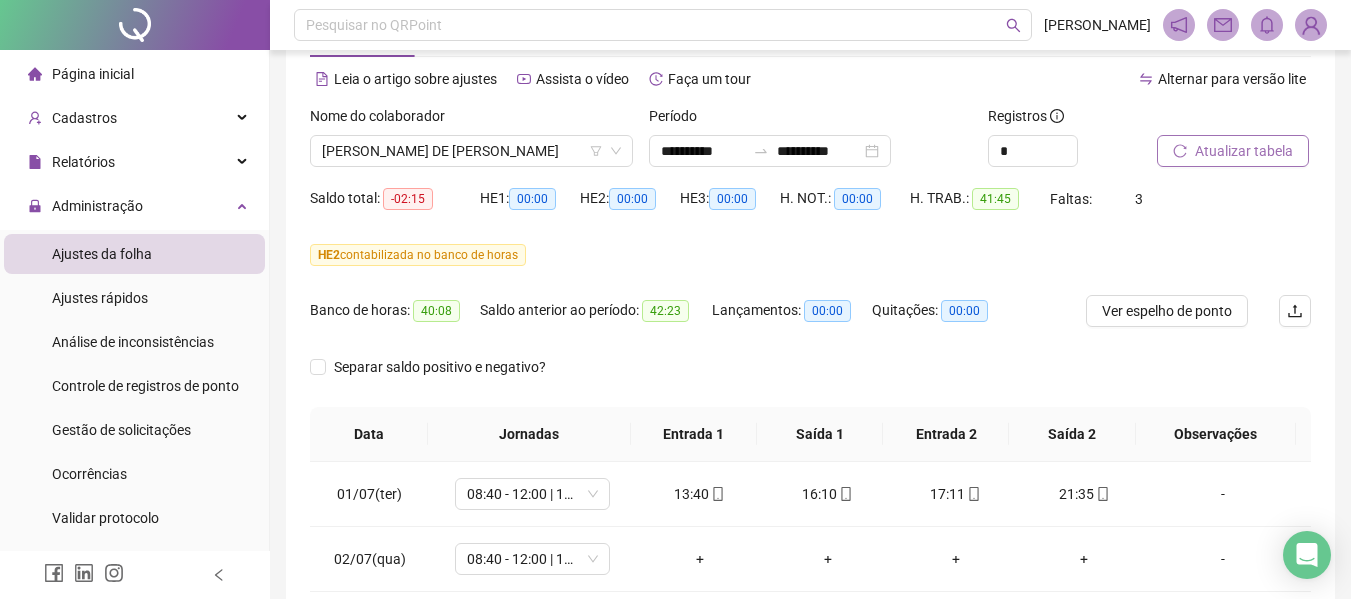 scroll, scrollTop: 0, scrollLeft: 0, axis: both 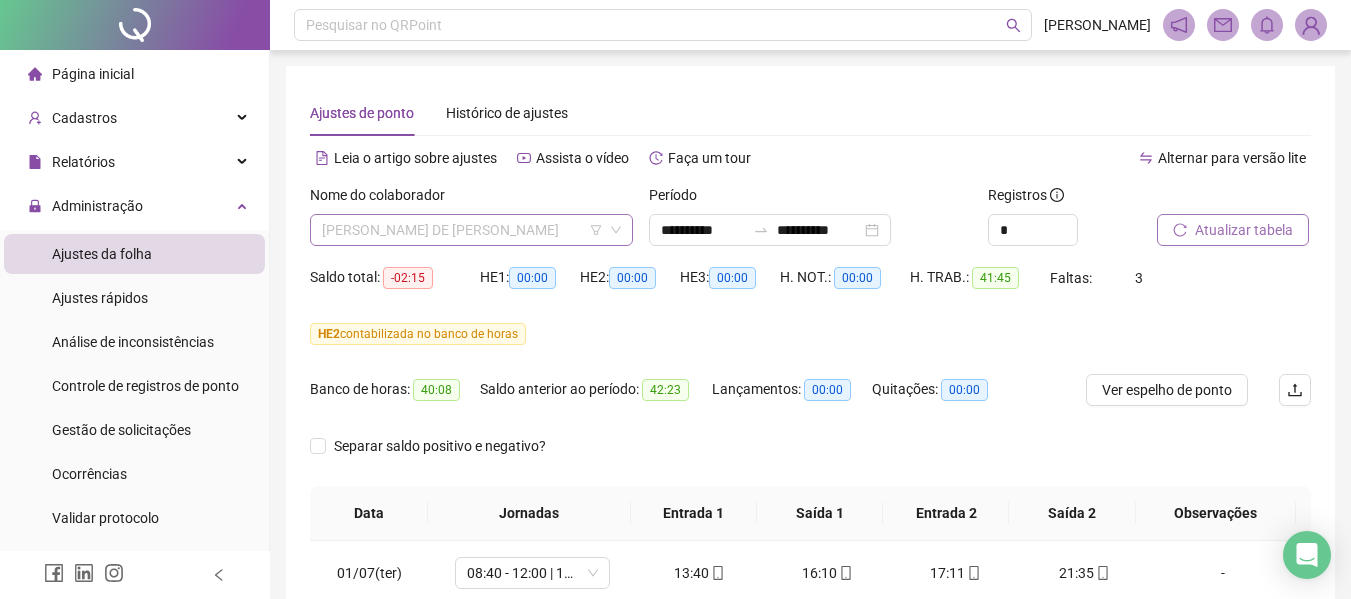 click on "[PERSON_NAME] DE [PERSON_NAME]" at bounding box center [471, 230] 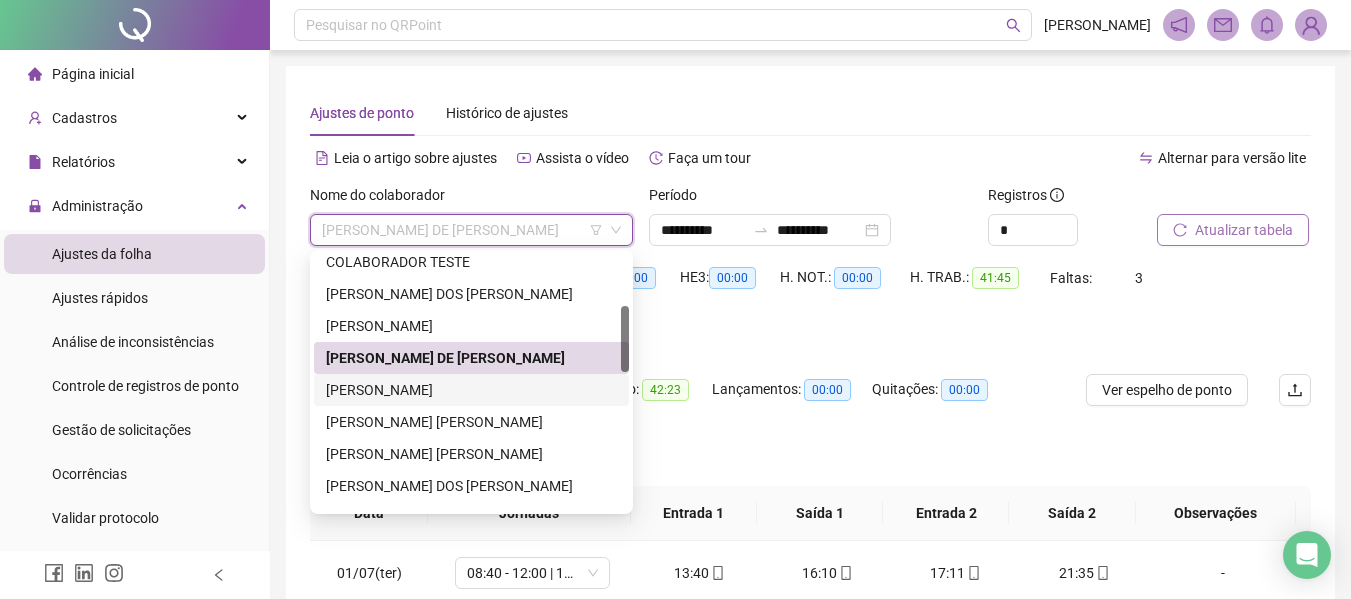 click on "[PERSON_NAME]" at bounding box center [471, 390] 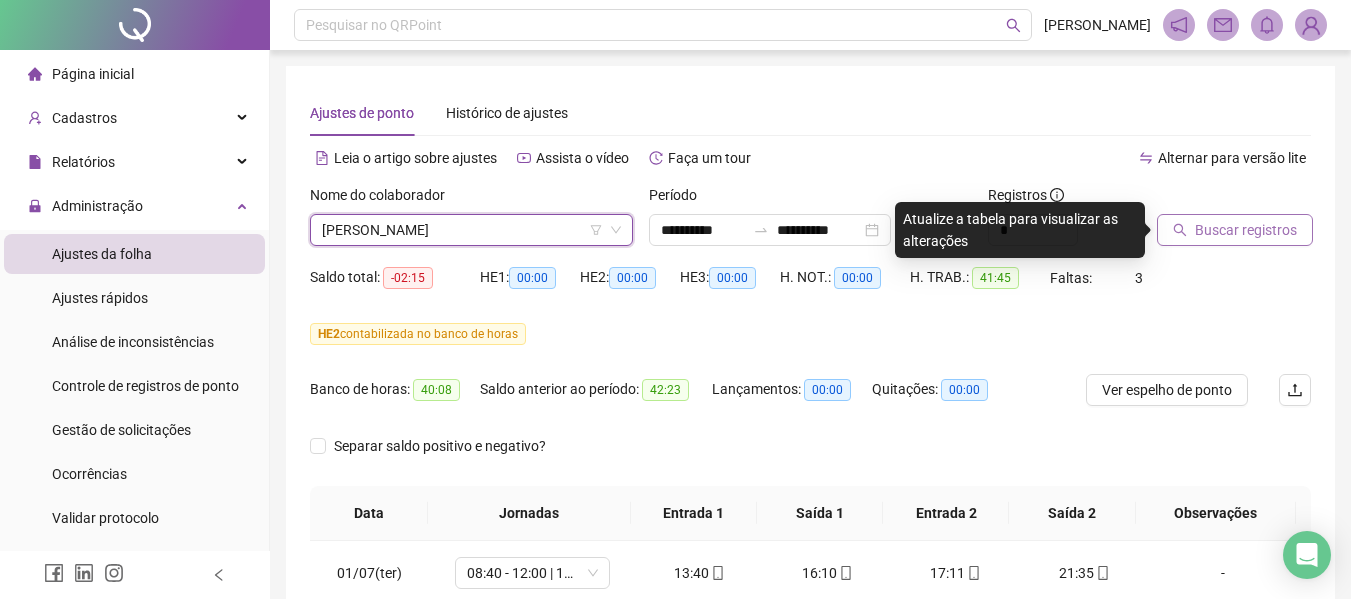 click on "Buscar registros" at bounding box center (1235, 230) 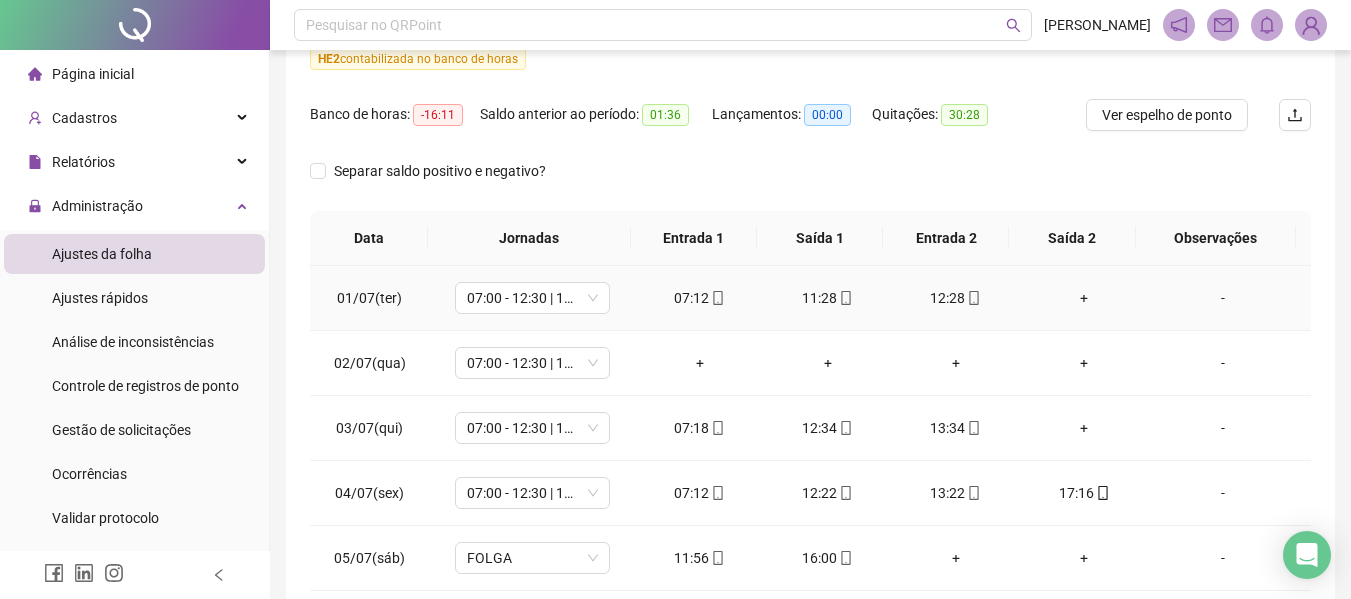 scroll, scrollTop: 400, scrollLeft: 0, axis: vertical 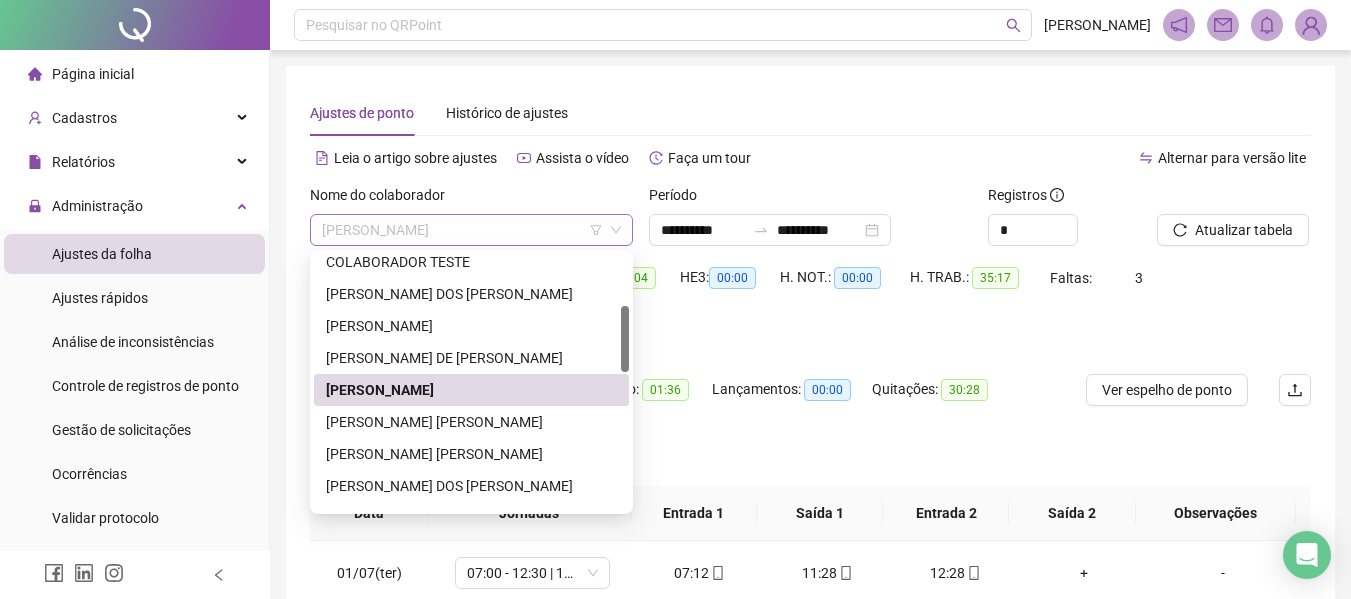 click on "[PERSON_NAME]" at bounding box center (471, 230) 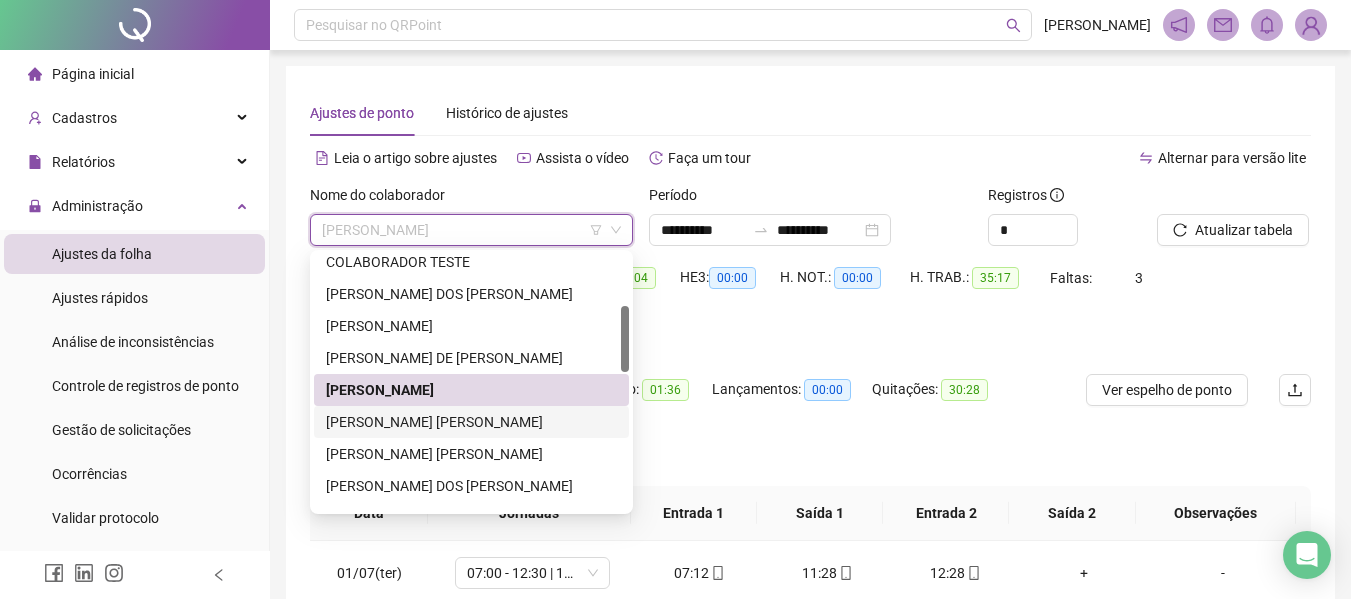 click on "[PERSON_NAME] [PERSON_NAME]" at bounding box center (471, 422) 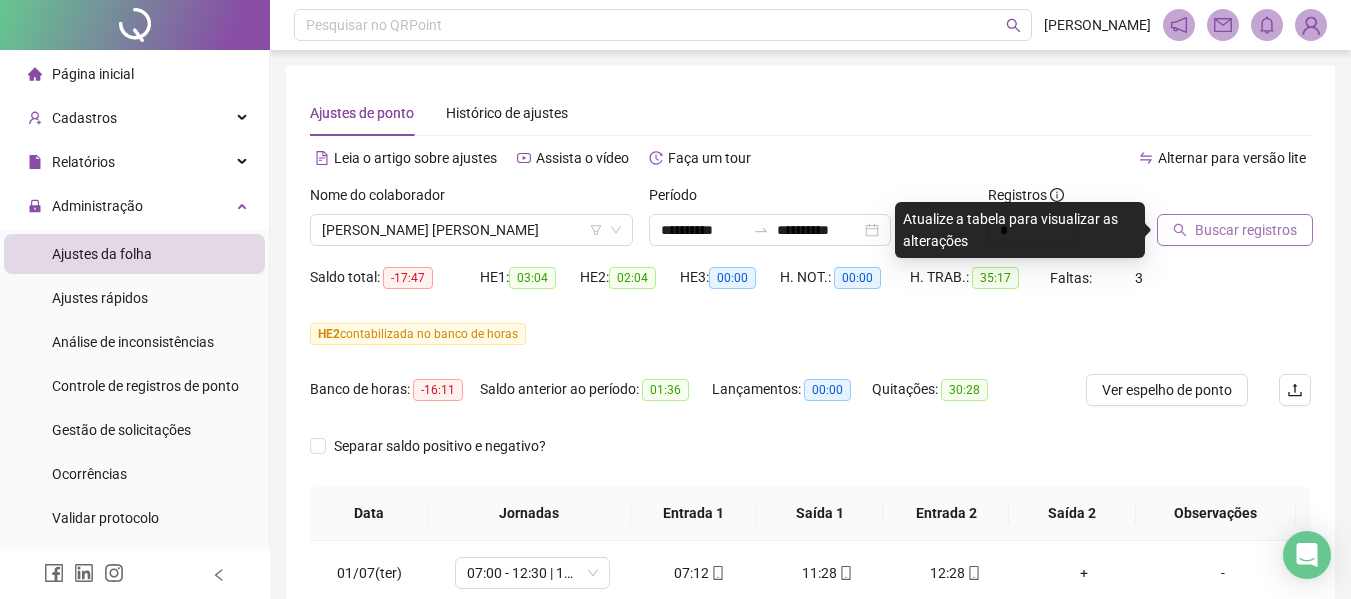 click on "Buscar registros" at bounding box center [1246, 230] 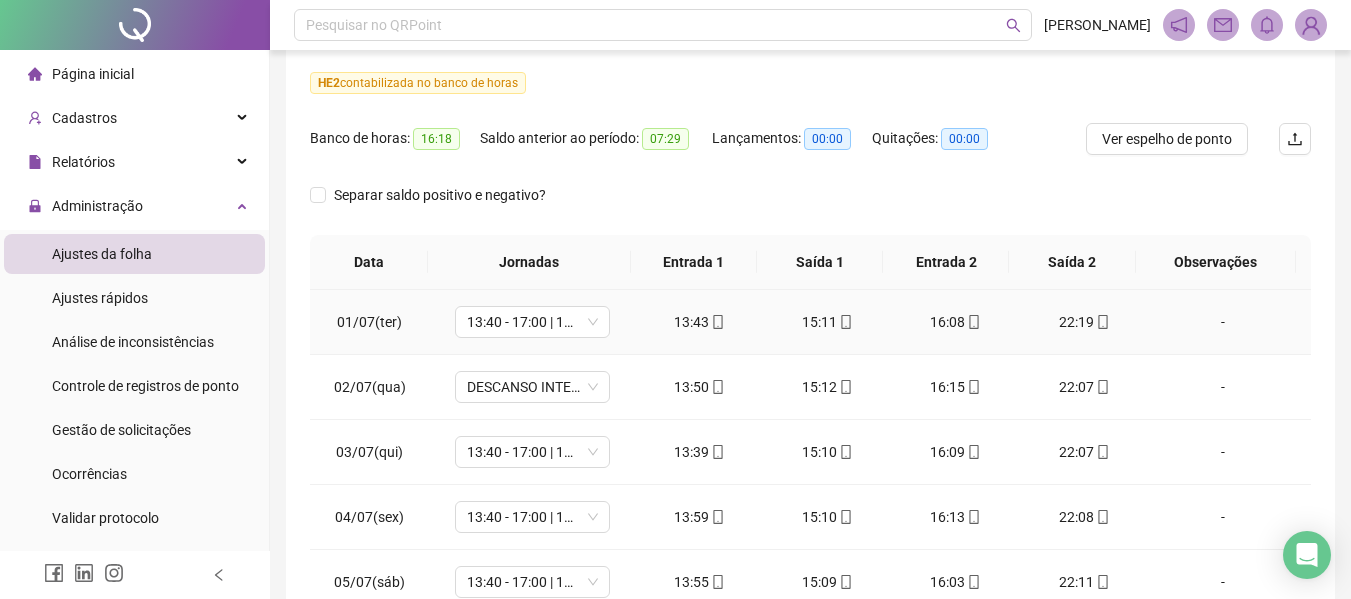 scroll, scrollTop: 300, scrollLeft: 0, axis: vertical 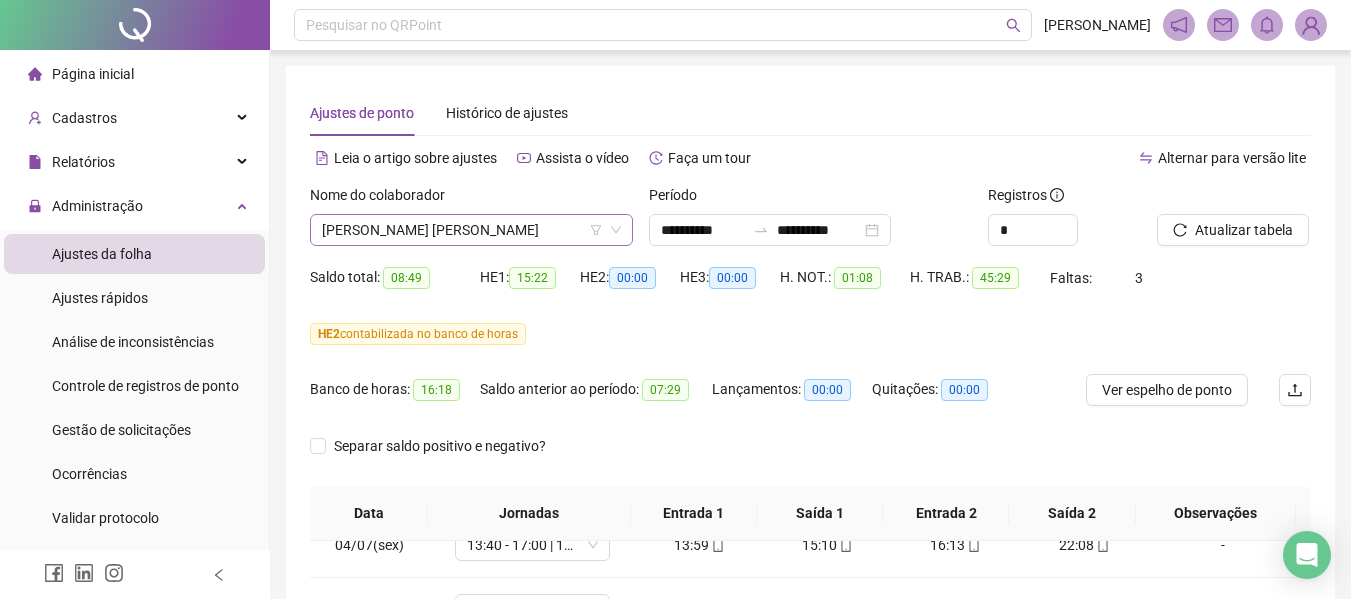 click on "[PERSON_NAME] [PERSON_NAME]" at bounding box center (471, 230) 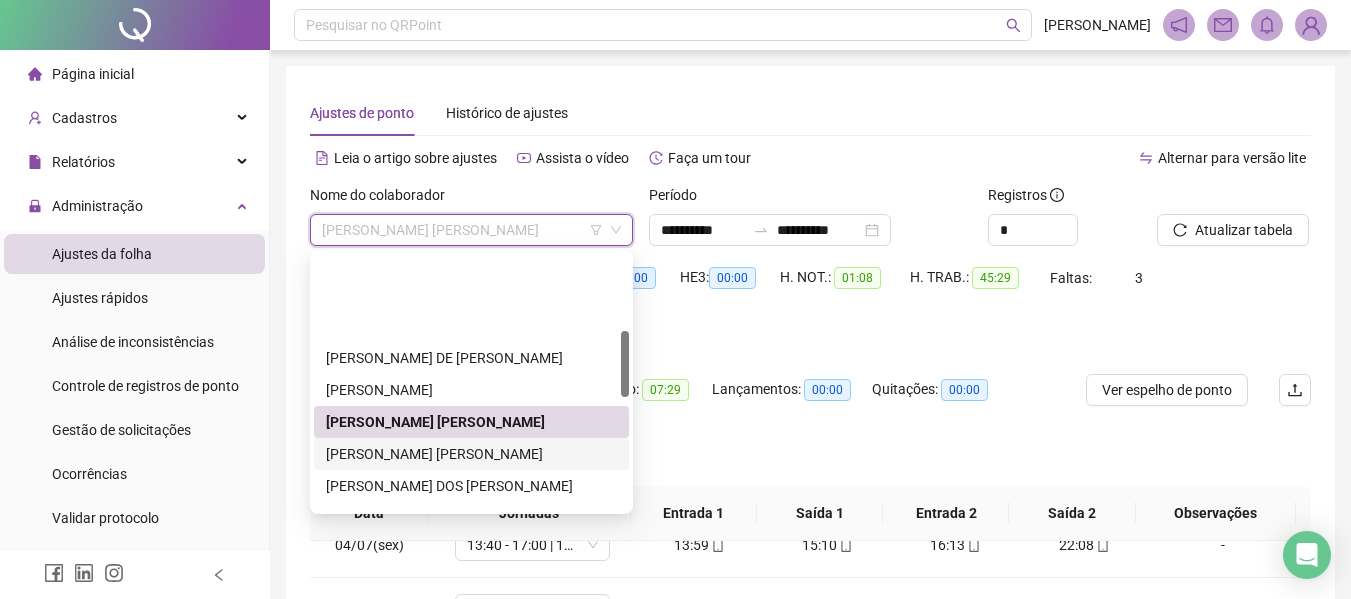 scroll, scrollTop: 300, scrollLeft: 0, axis: vertical 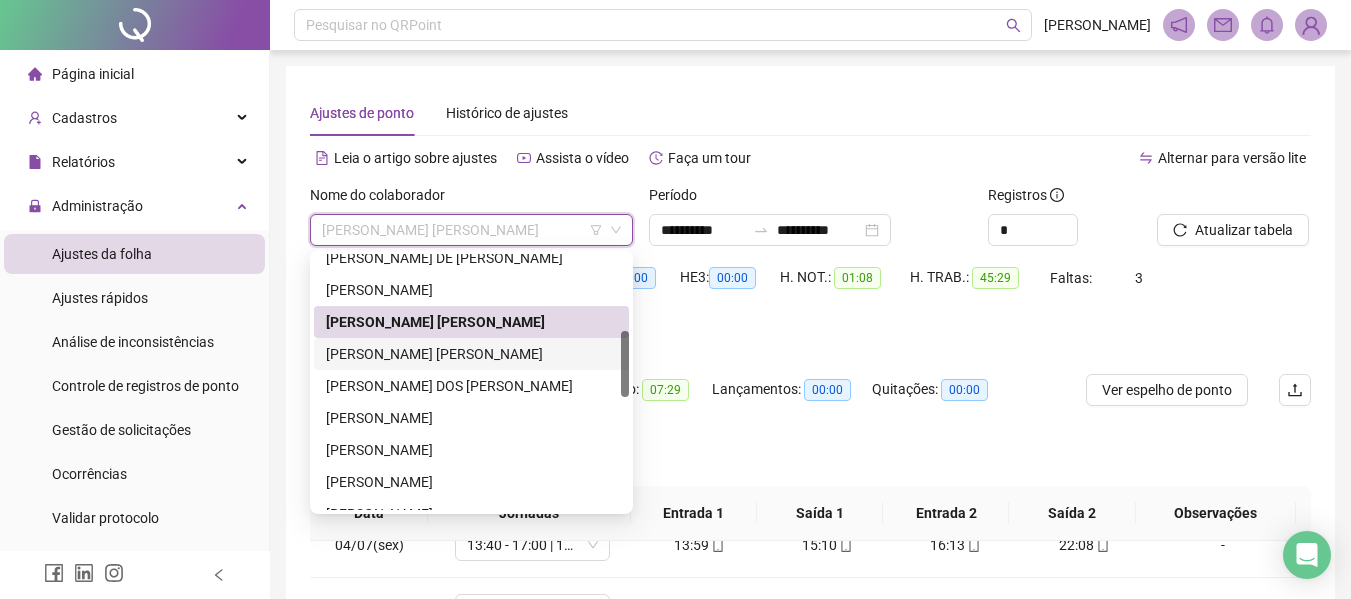 click on "[PERSON_NAME] [PERSON_NAME]" at bounding box center (471, 354) 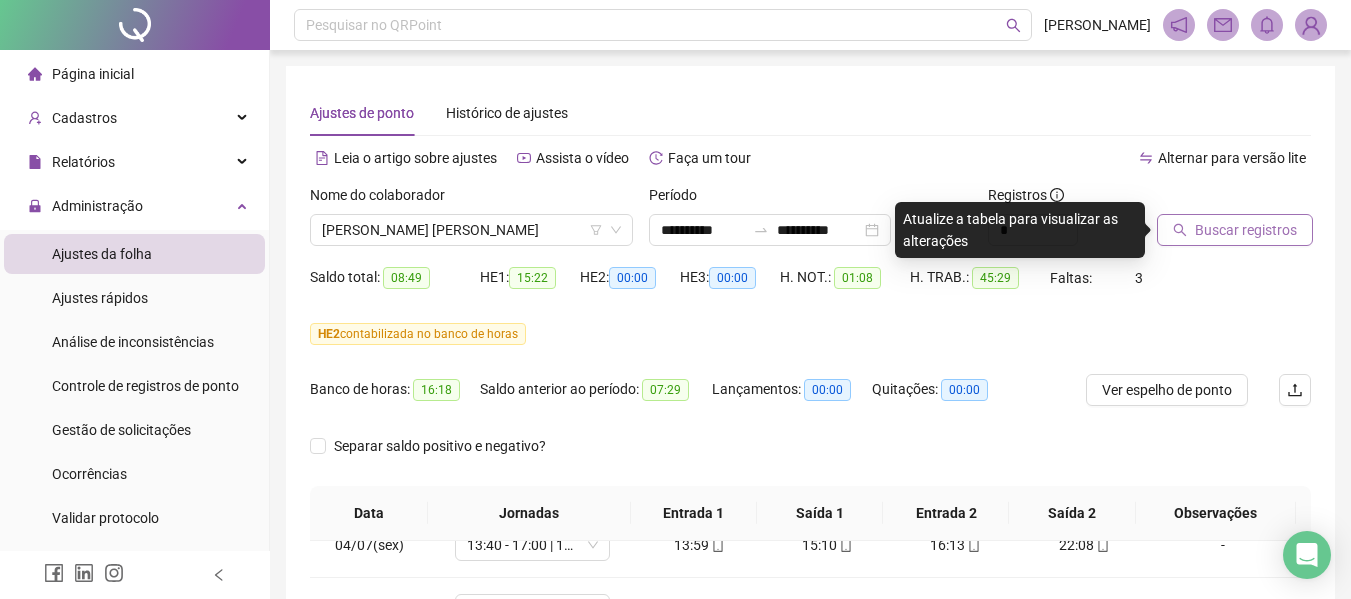click on "Buscar registros" at bounding box center [1246, 230] 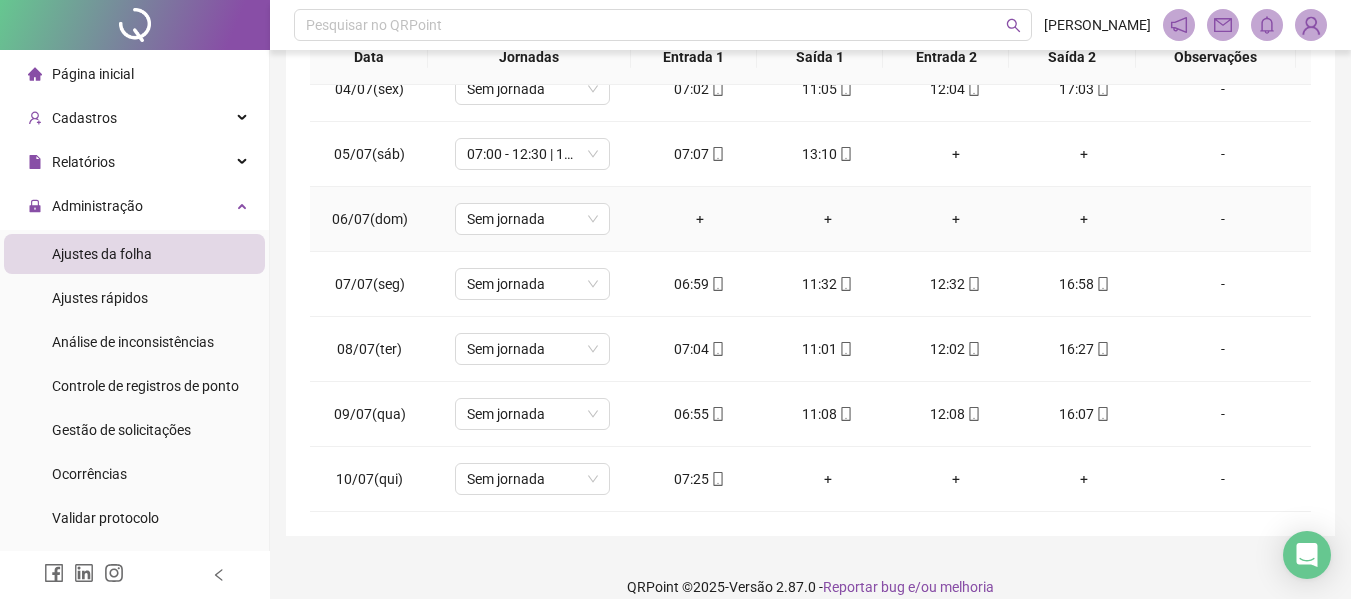 scroll, scrollTop: 479, scrollLeft: 0, axis: vertical 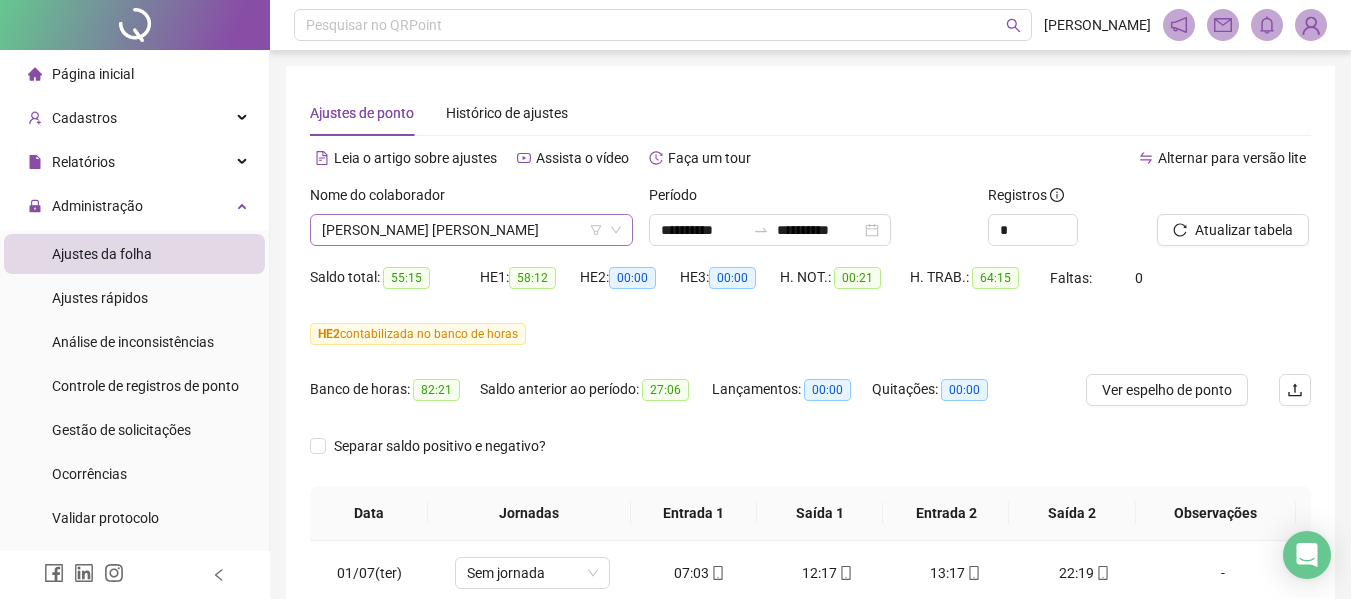 click on "[PERSON_NAME] [PERSON_NAME]" at bounding box center (471, 230) 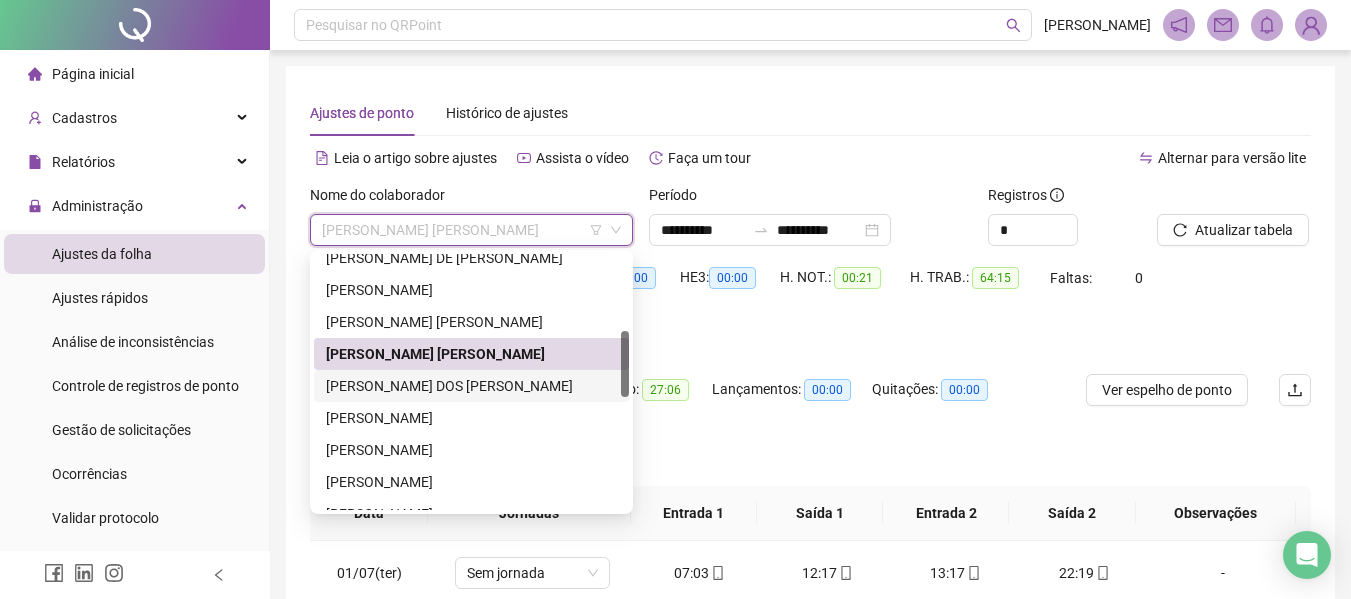scroll, scrollTop: 400, scrollLeft: 0, axis: vertical 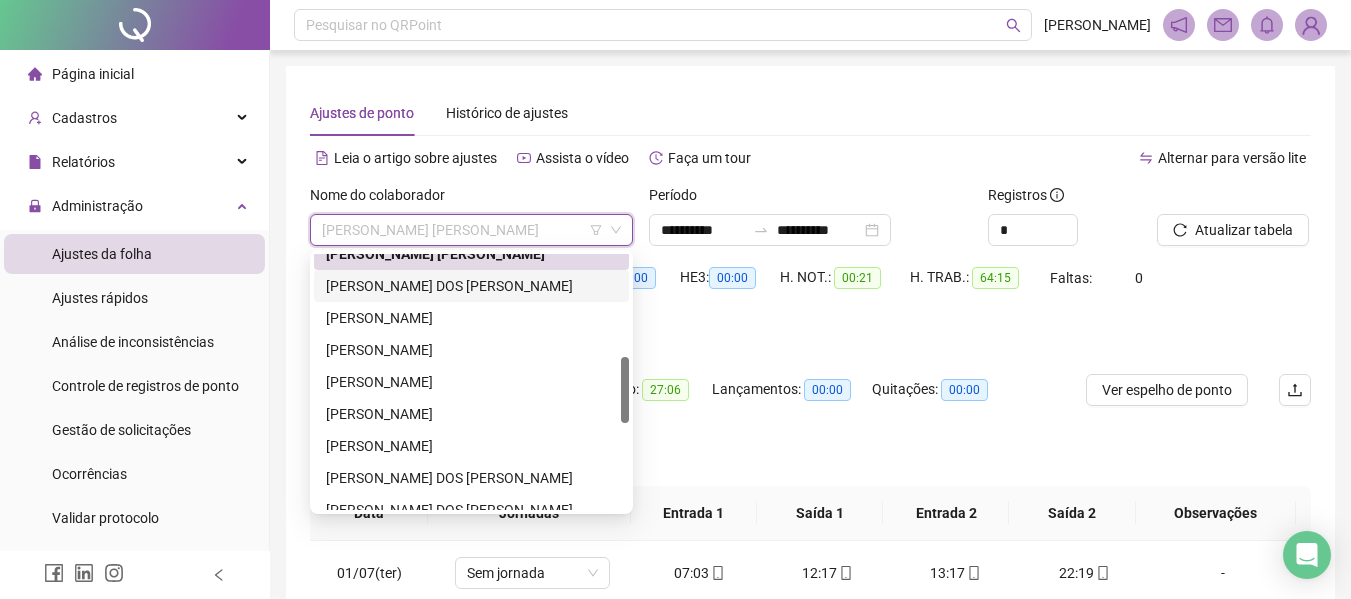 click on "[PERSON_NAME] DOS [PERSON_NAME]" at bounding box center [471, 286] 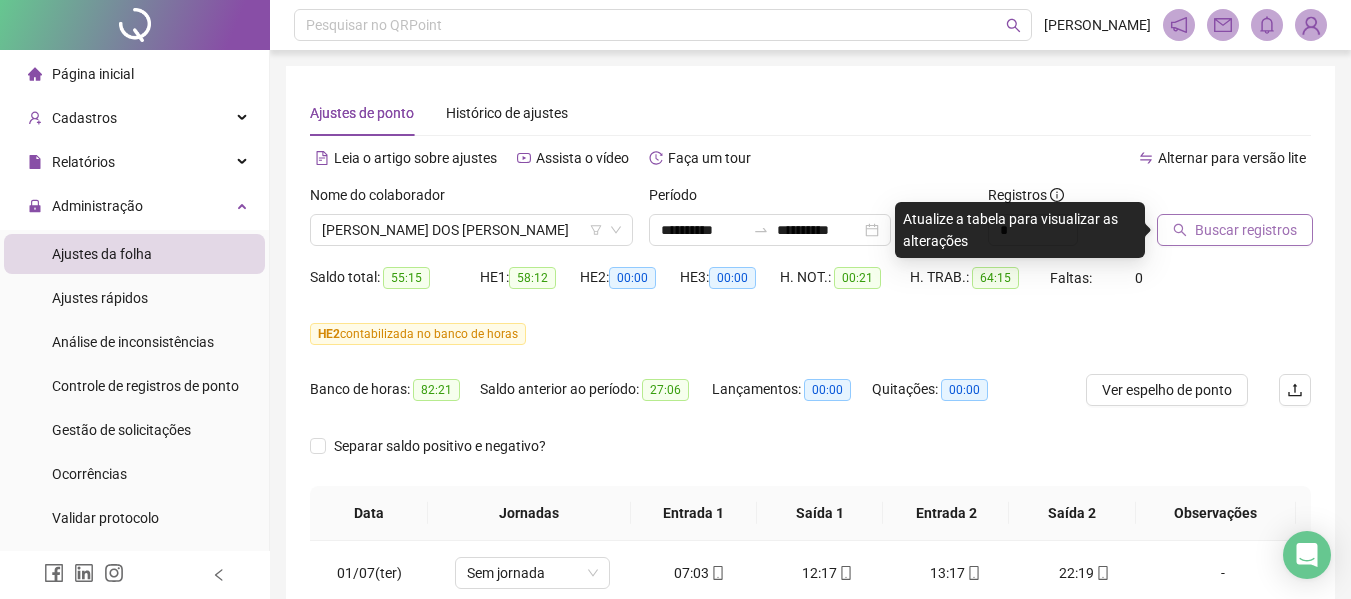 click on "Buscar registros" at bounding box center (1246, 230) 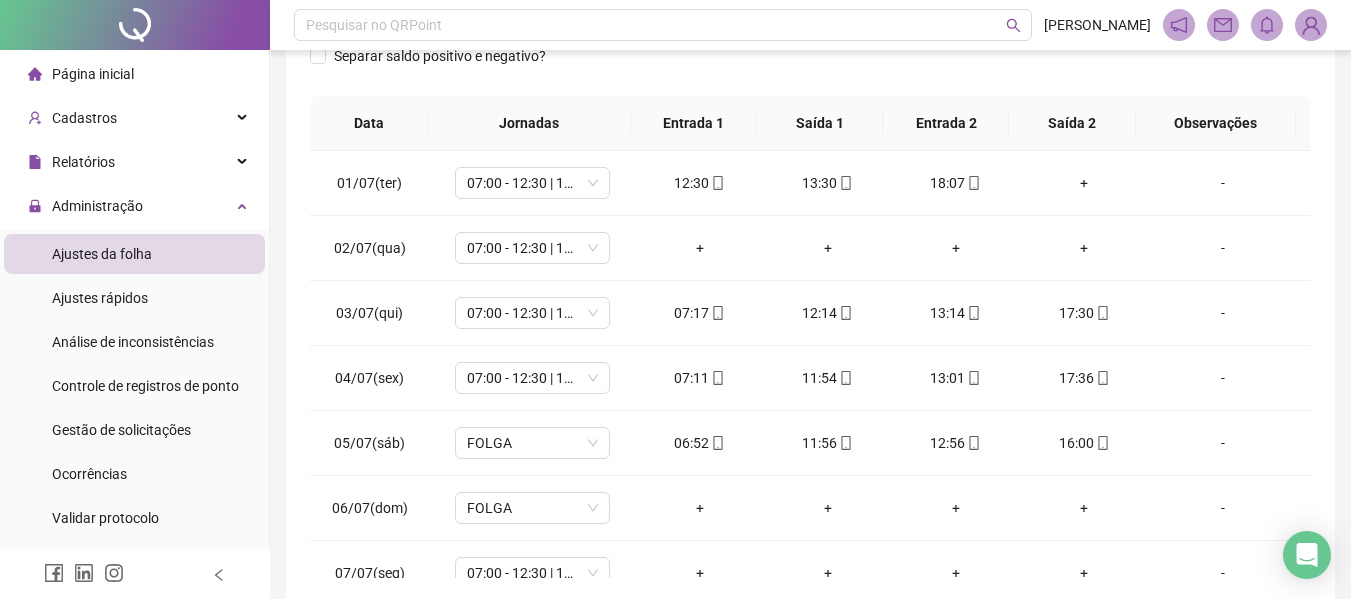 scroll, scrollTop: 400, scrollLeft: 0, axis: vertical 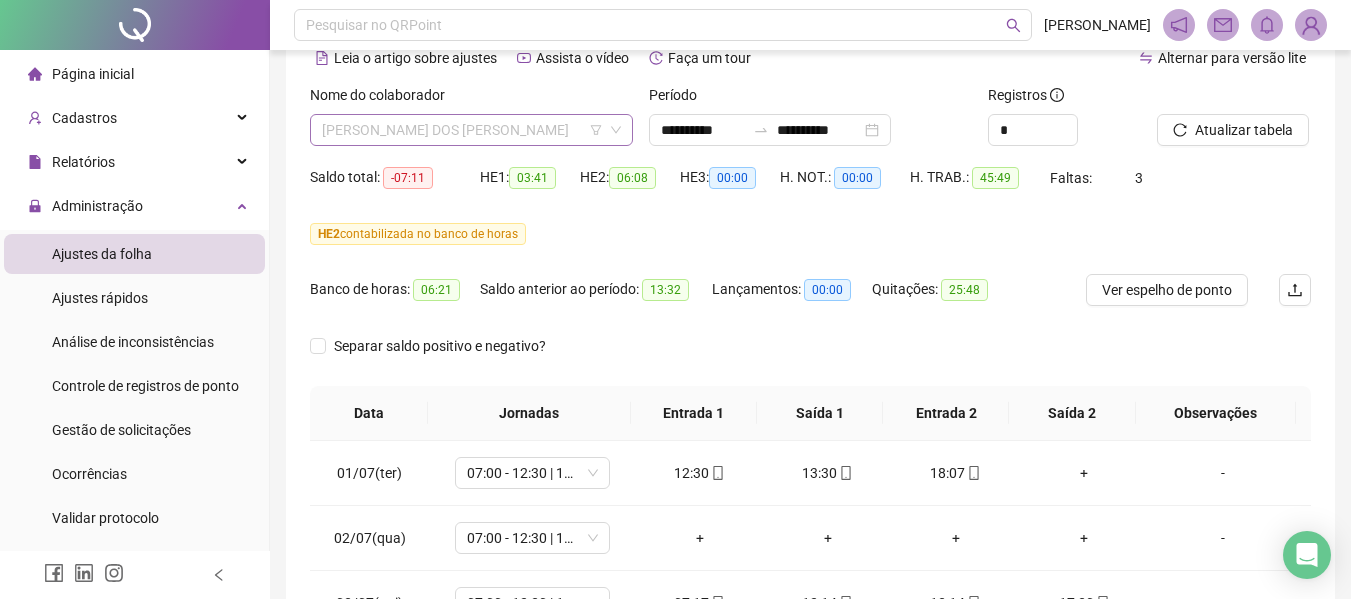 click on "[PERSON_NAME] DOS [PERSON_NAME]" at bounding box center [471, 130] 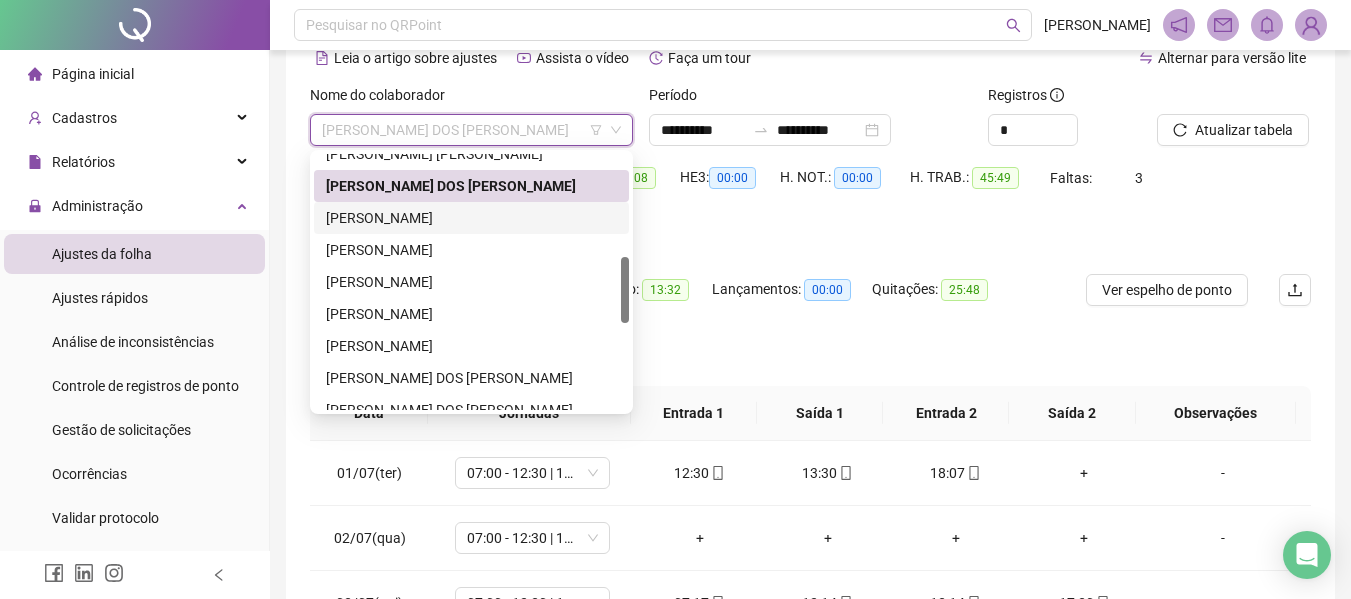 click on "[PERSON_NAME]" at bounding box center (471, 218) 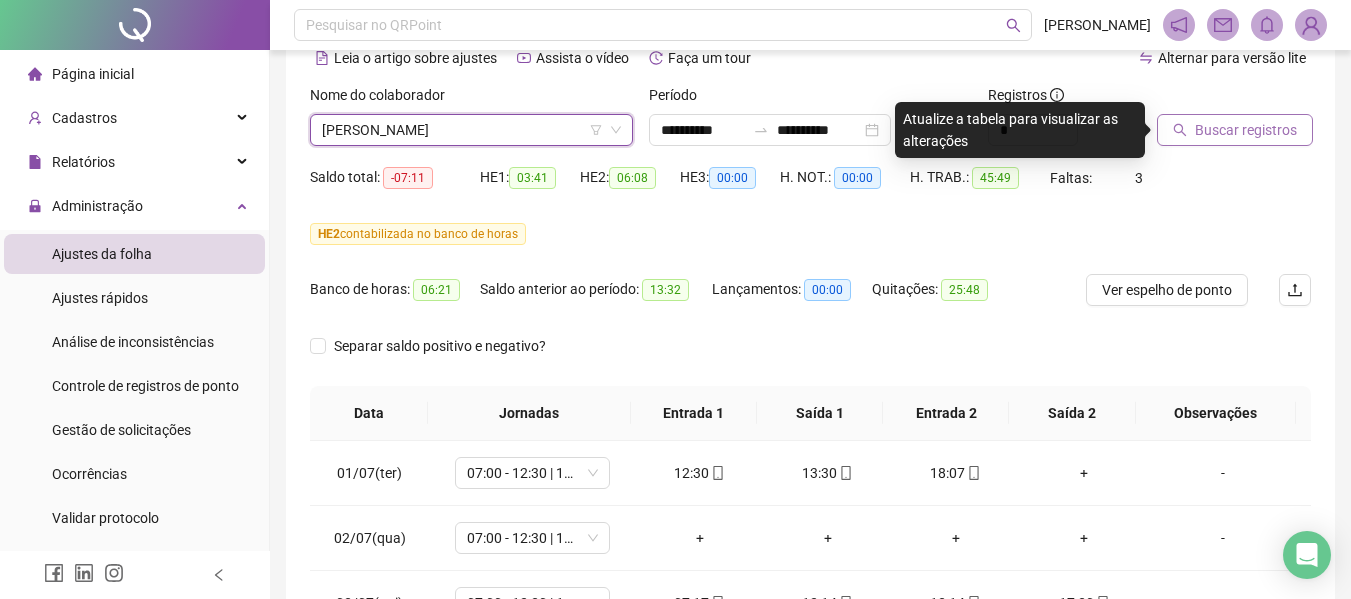 click on "Buscar registros" at bounding box center (1235, 130) 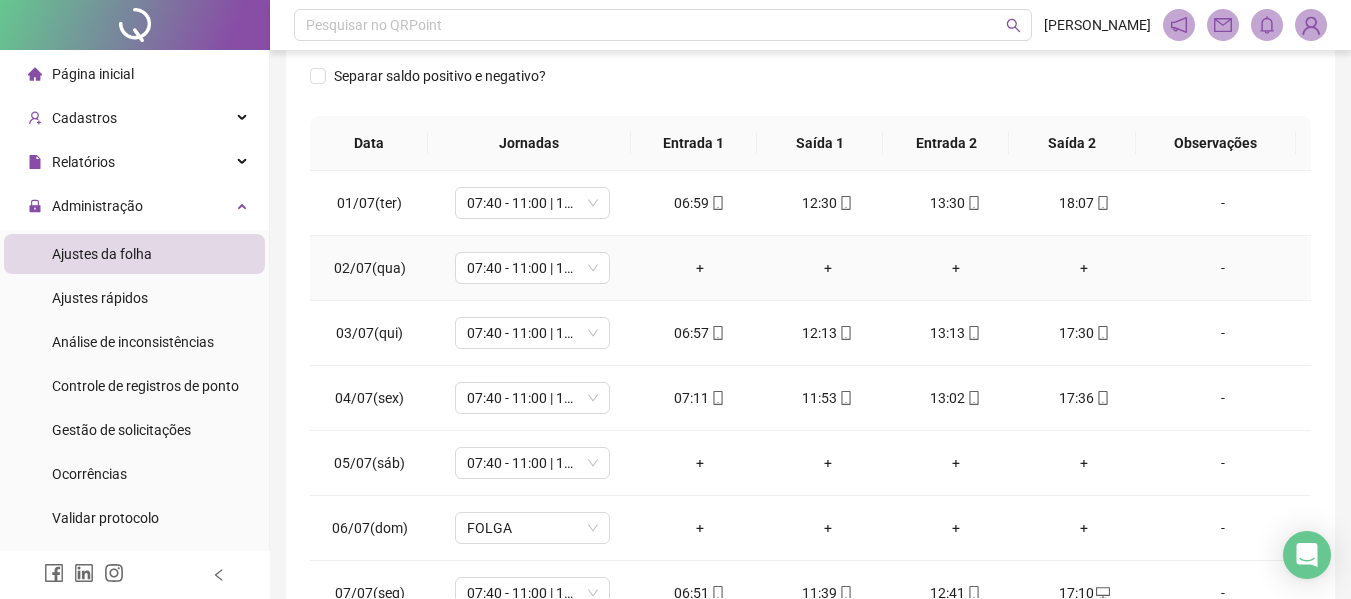 scroll, scrollTop: 400, scrollLeft: 0, axis: vertical 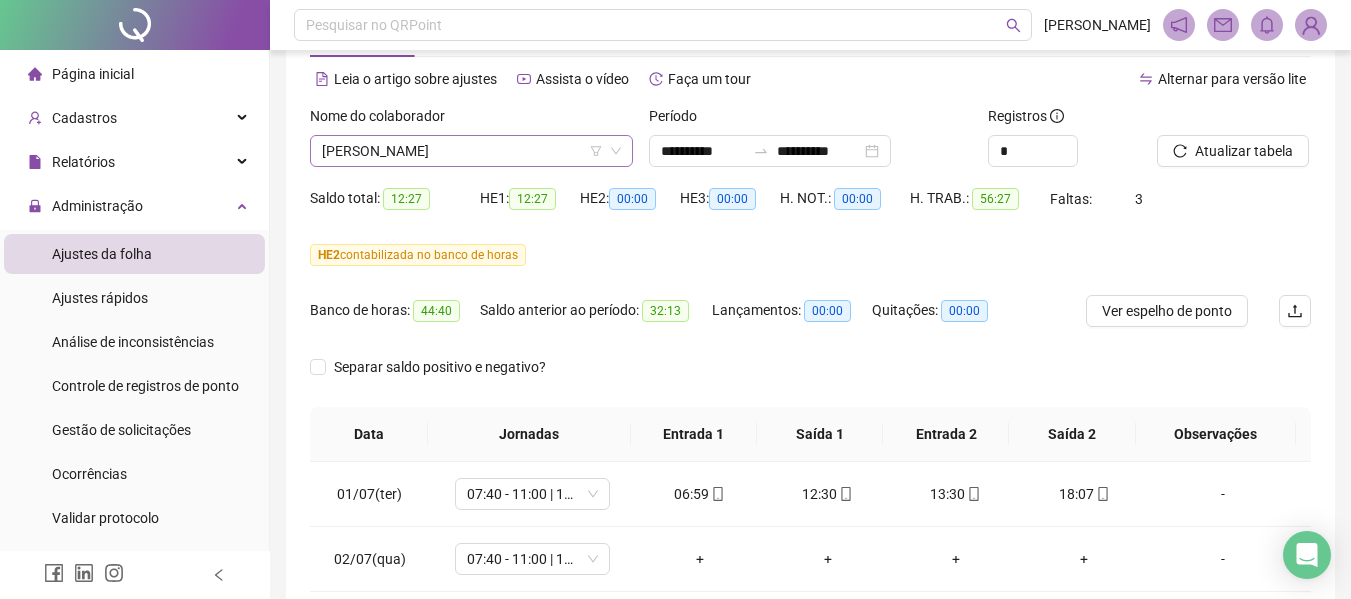 click on "[PERSON_NAME]" at bounding box center [471, 151] 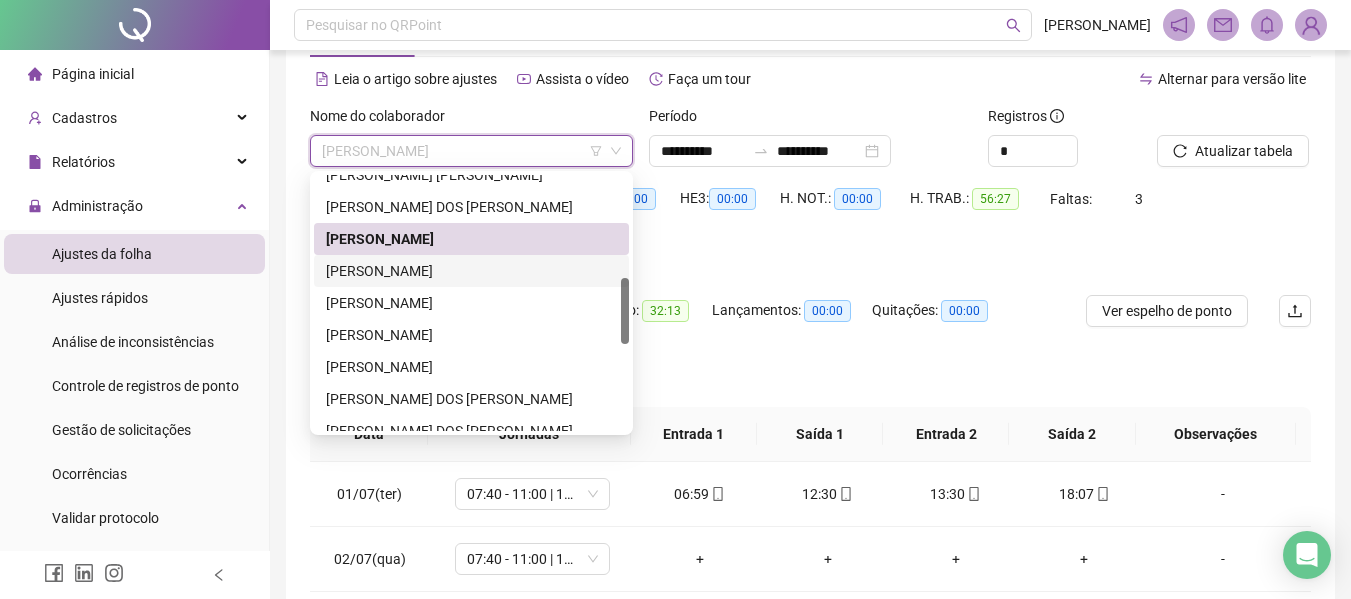 click on "[PERSON_NAME]" at bounding box center [471, 271] 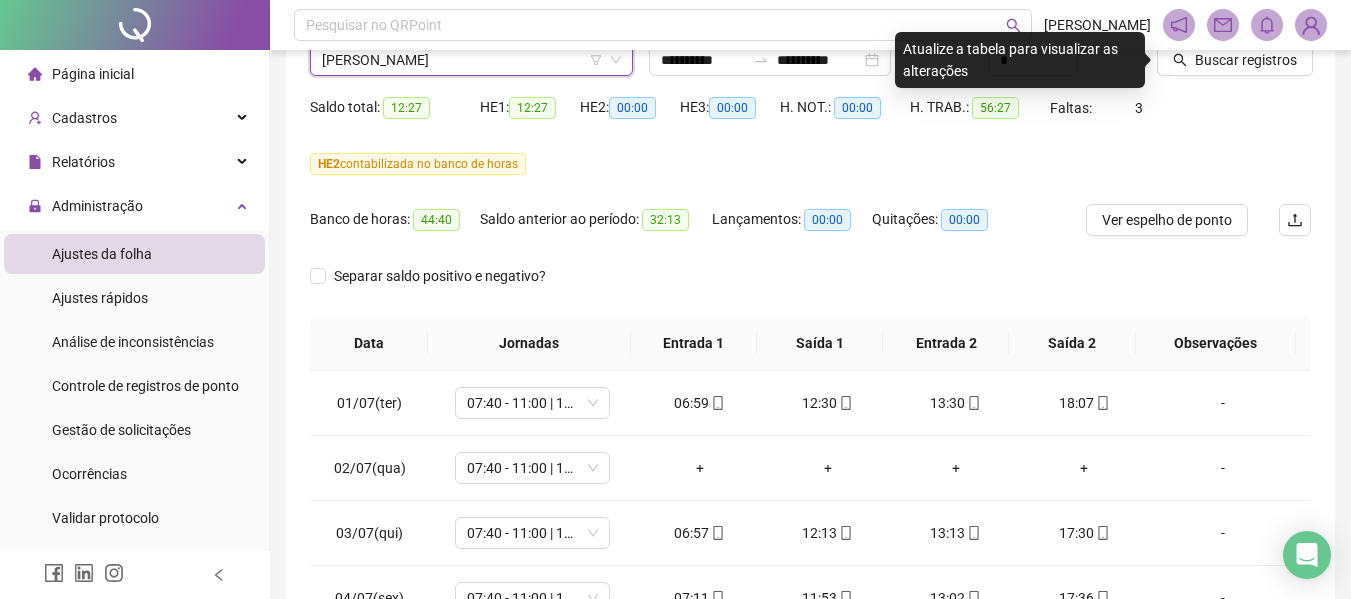 scroll, scrollTop: 79, scrollLeft: 0, axis: vertical 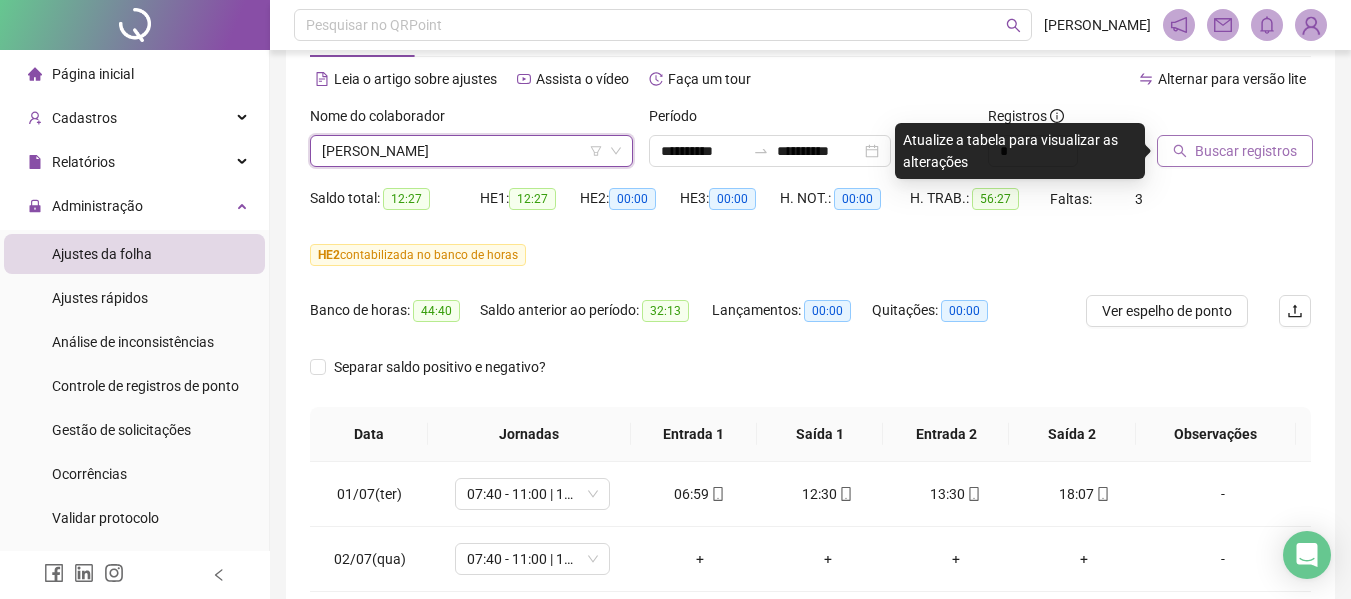click on "Buscar registros" at bounding box center (1209, 136) 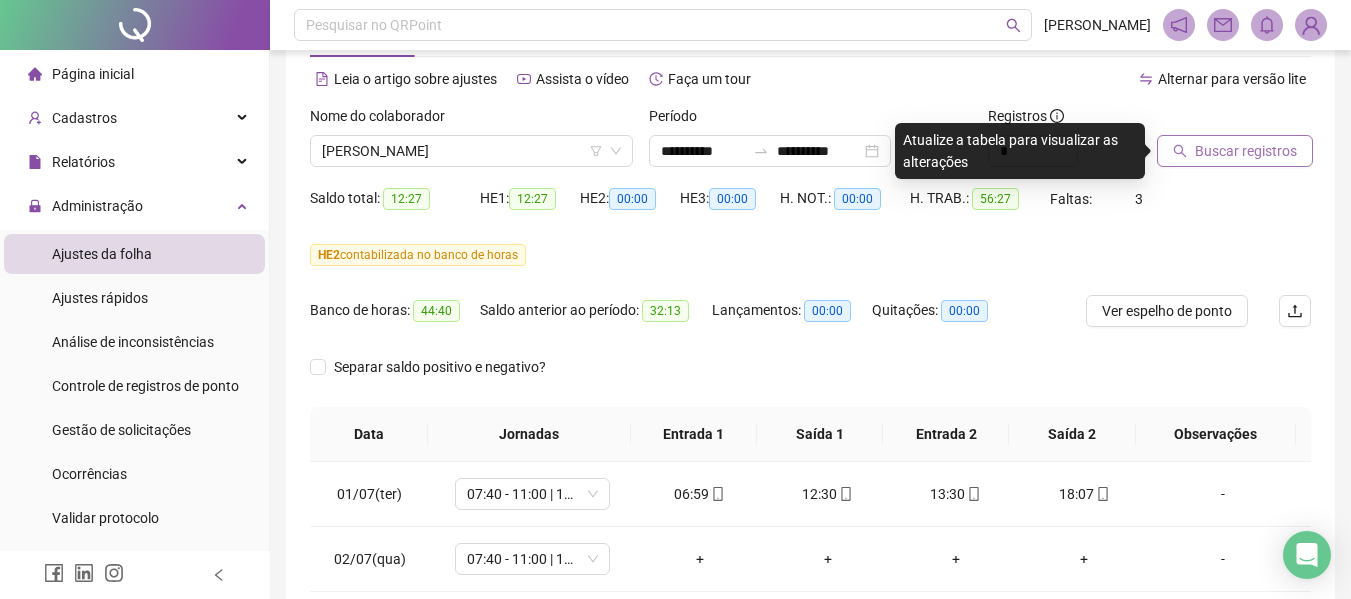 click on "Buscar registros" at bounding box center [1246, 151] 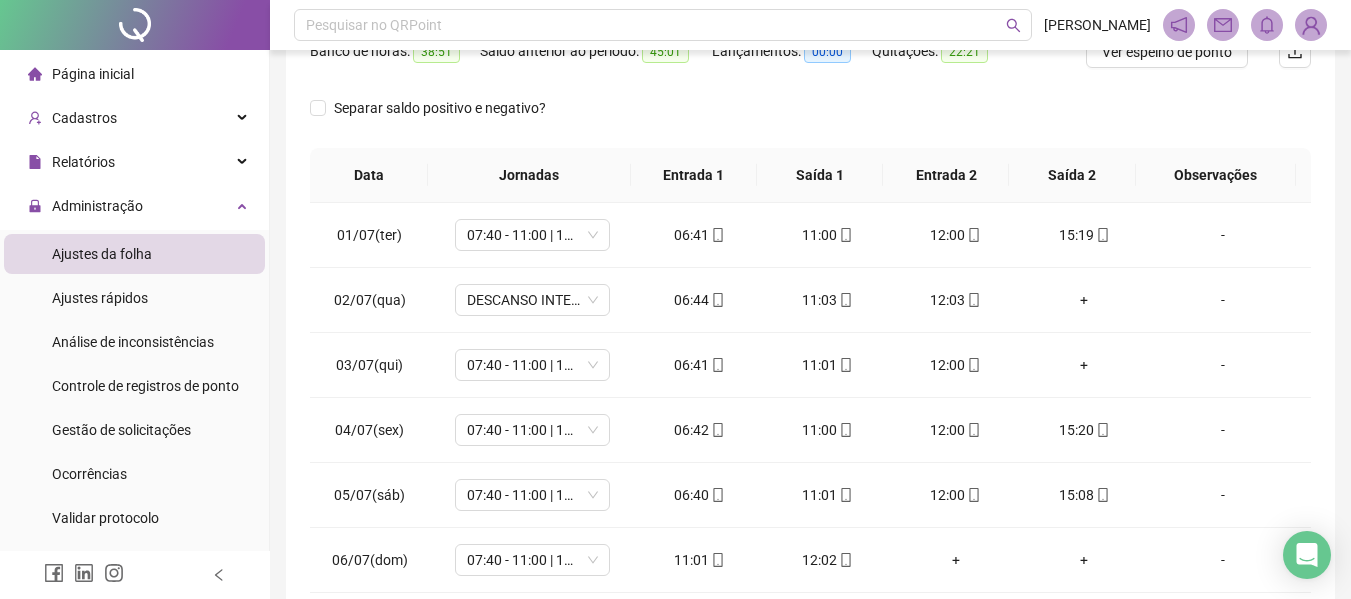 scroll, scrollTop: 379, scrollLeft: 0, axis: vertical 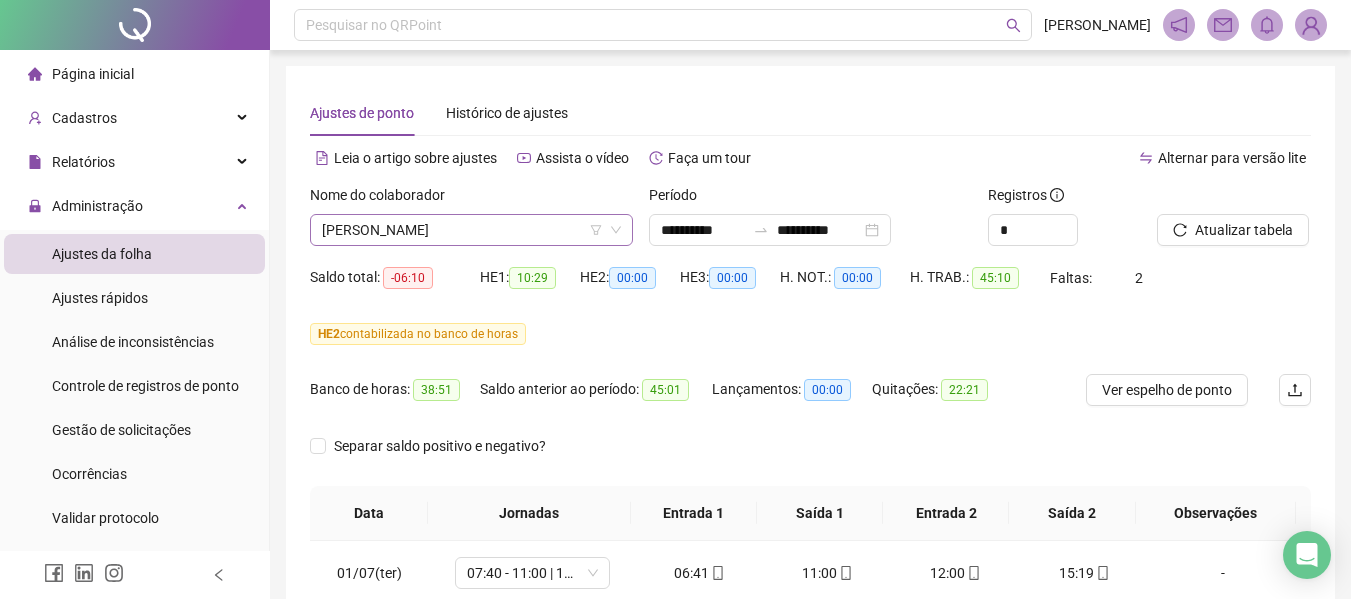 click on "[PERSON_NAME]" at bounding box center [471, 230] 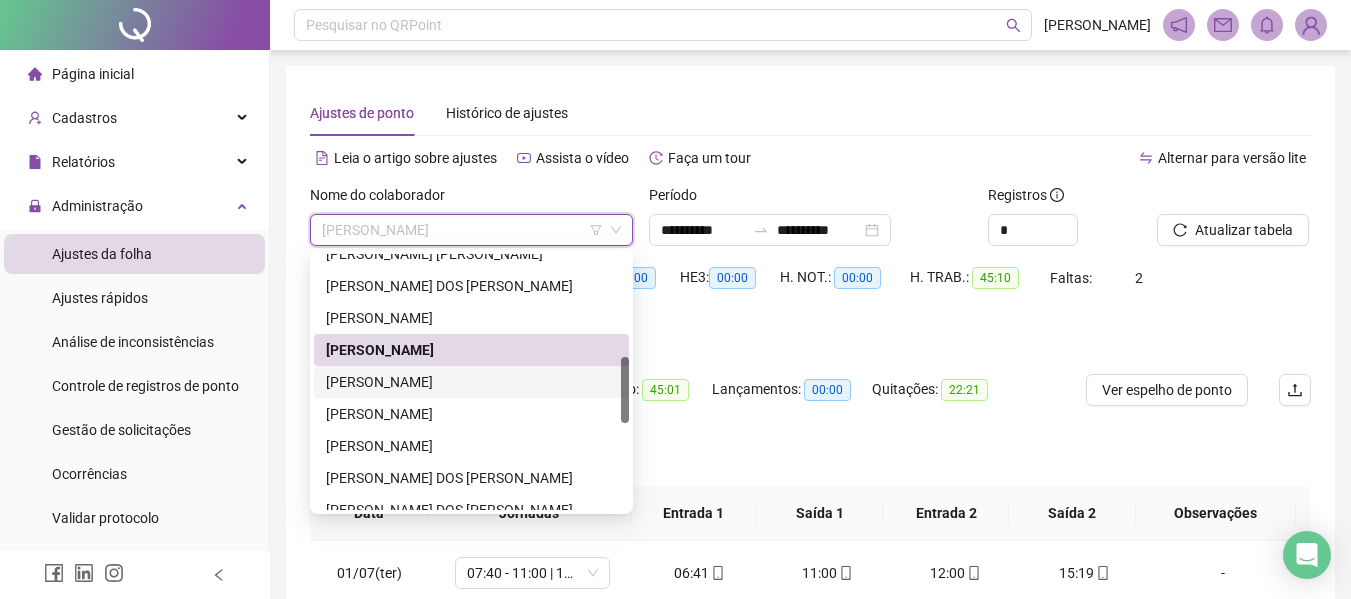click on "[PERSON_NAME]" at bounding box center [471, 382] 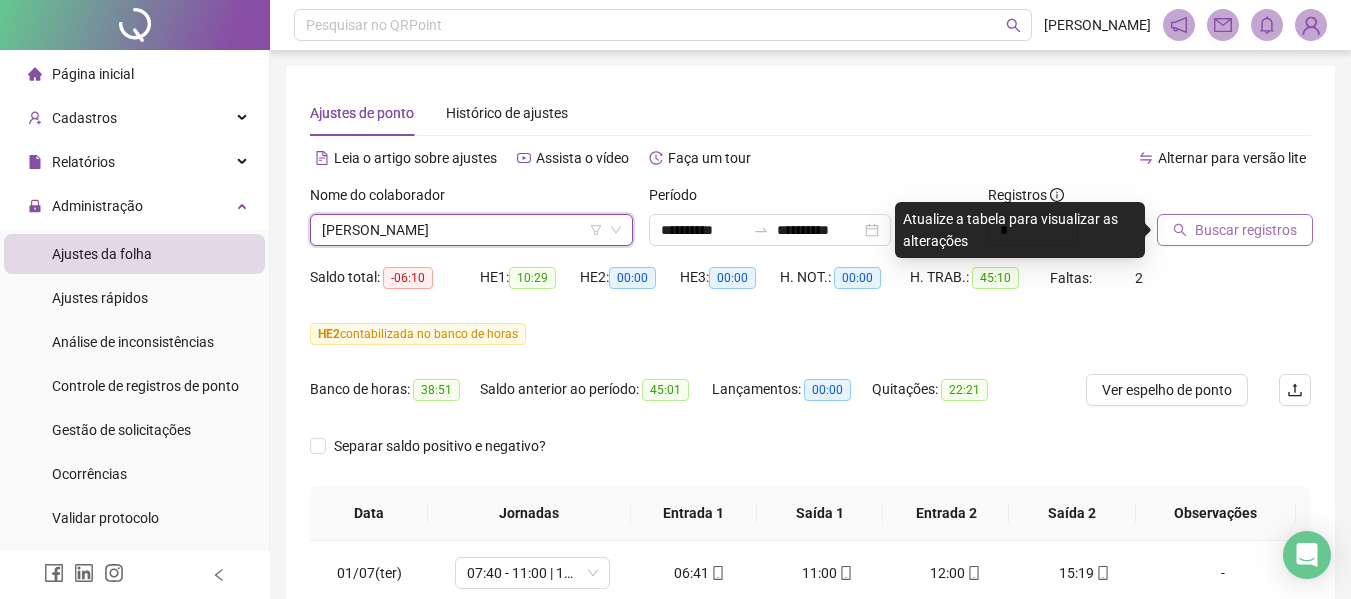 click on "Buscar registros" at bounding box center (1246, 230) 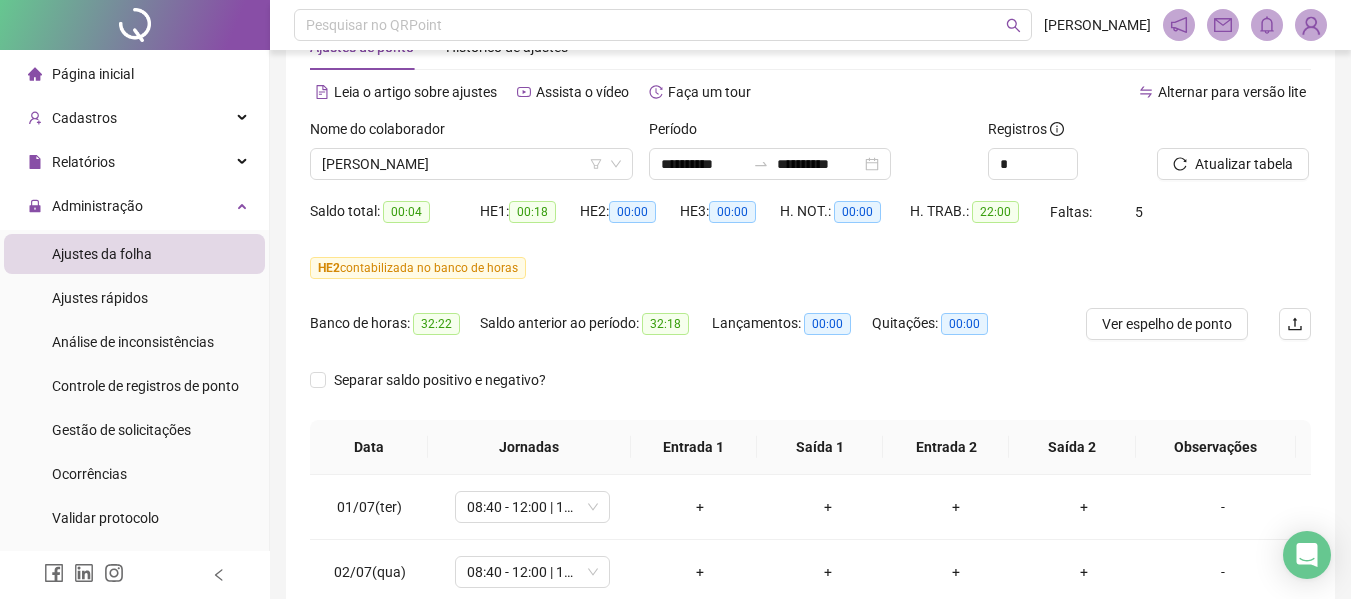 scroll, scrollTop: 200, scrollLeft: 0, axis: vertical 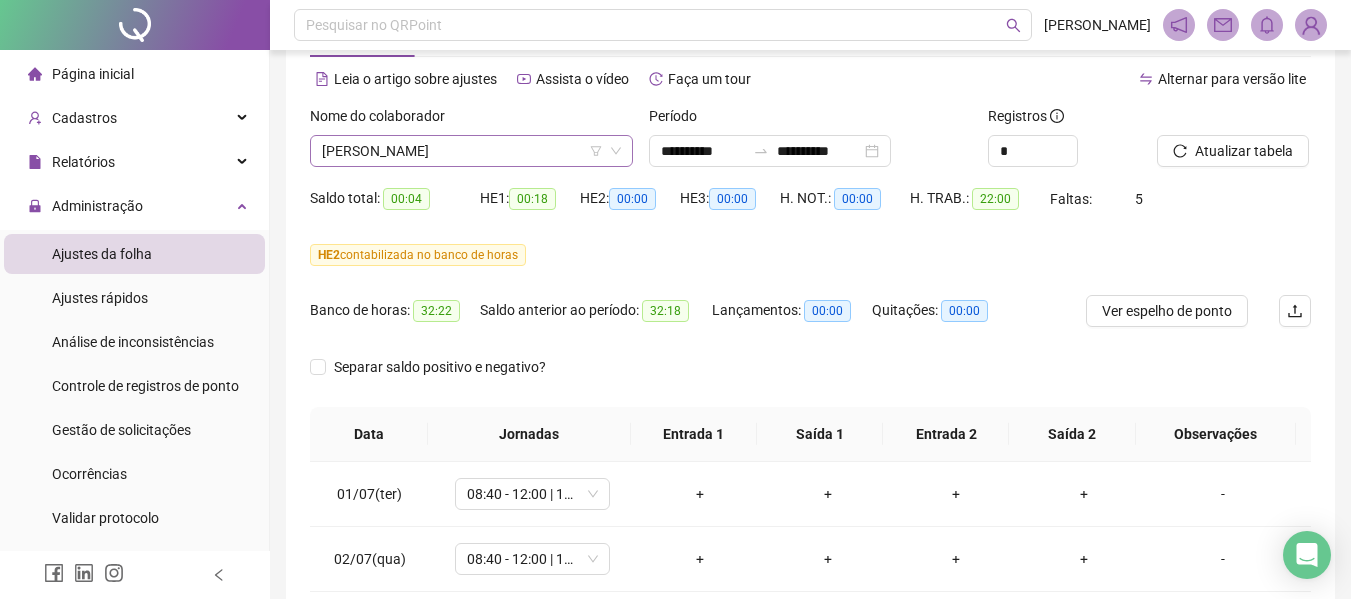 click on "[PERSON_NAME]" at bounding box center (471, 151) 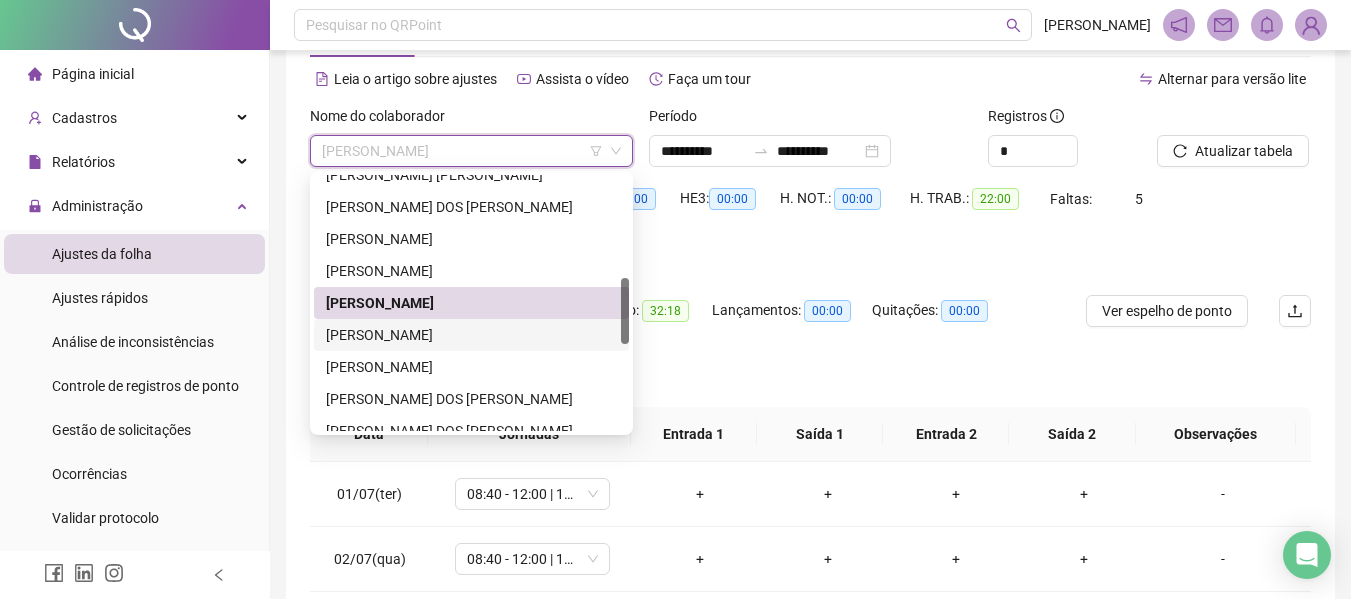 click on "[PERSON_NAME]" at bounding box center [471, 335] 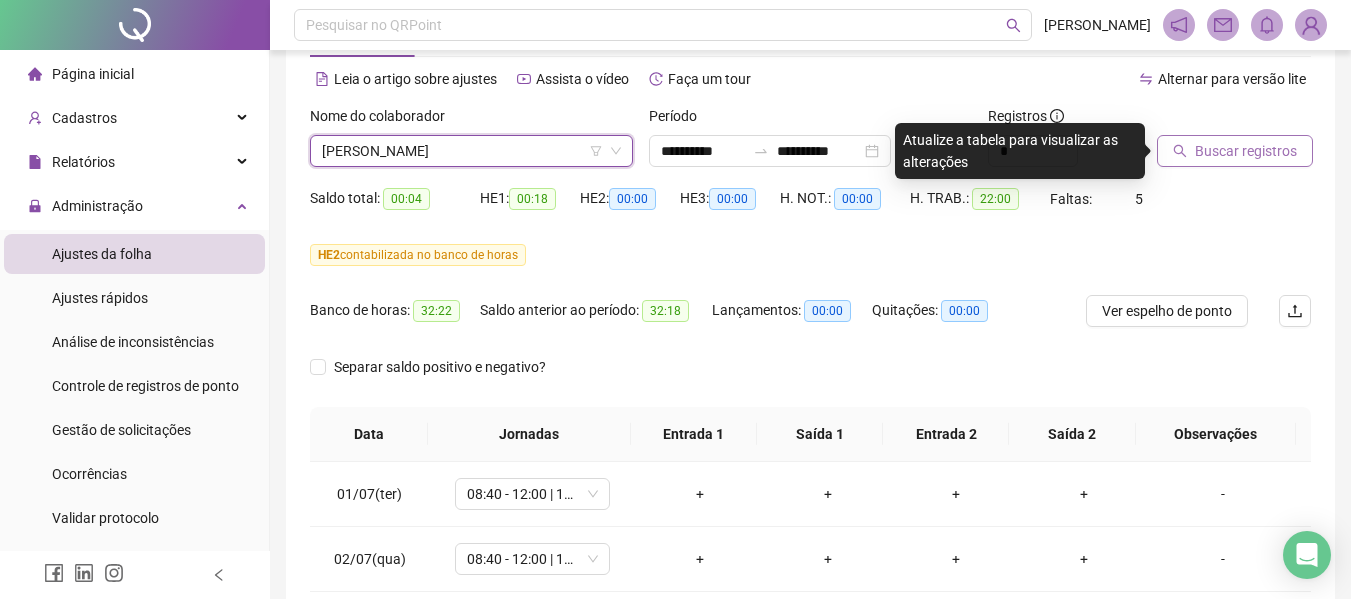 click on "Buscar registros" at bounding box center [1246, 151] 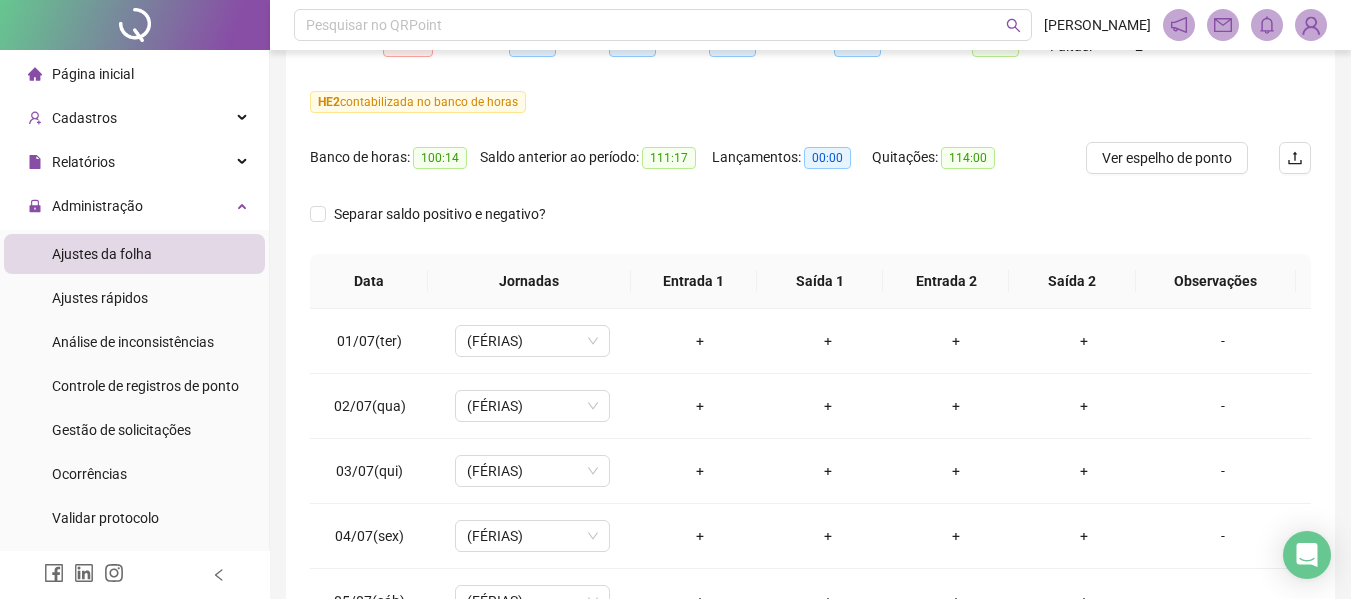 scroll, scrollTop: 479, scrollLeft: 0, axis: vertical 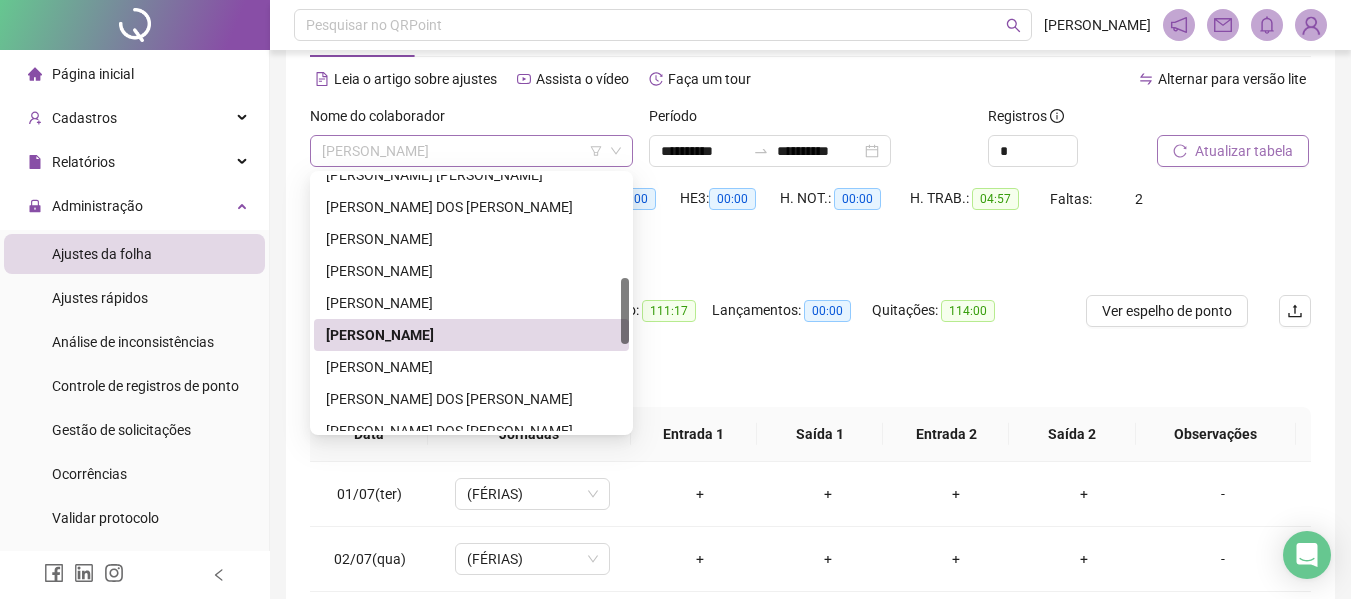 click on "[PERSON_NAME]" at bounding box center (471, 151) 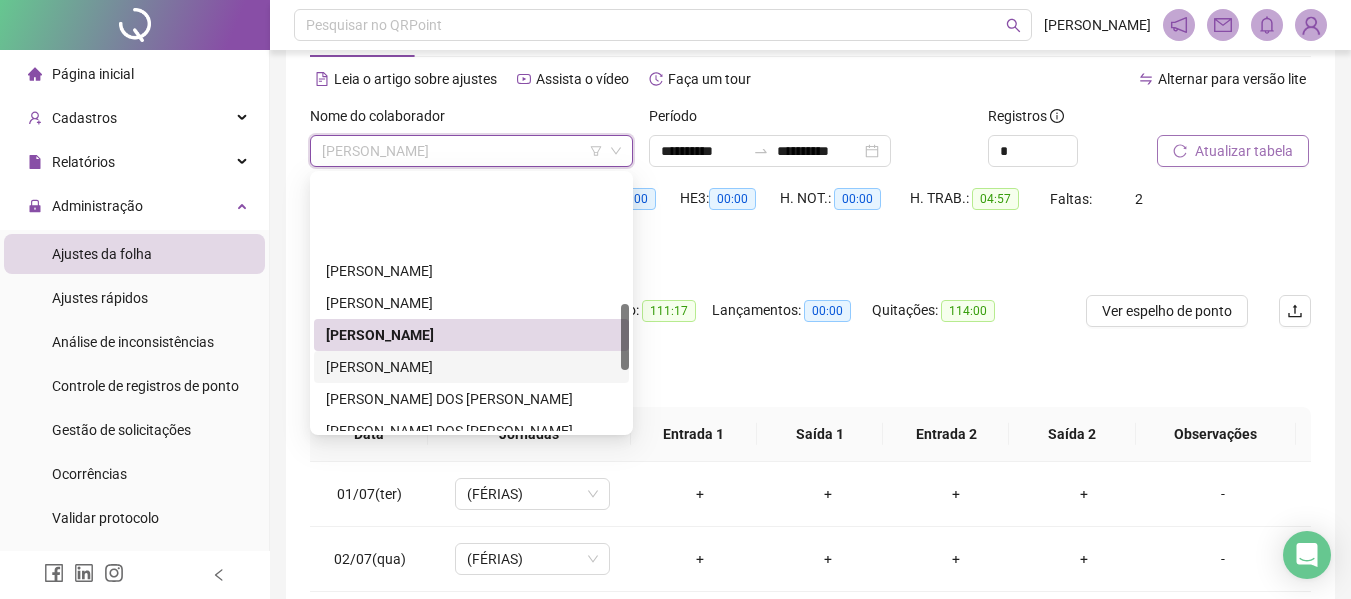 scroll, scrollTop: 500, scrollLeft: 0, axis: vertical 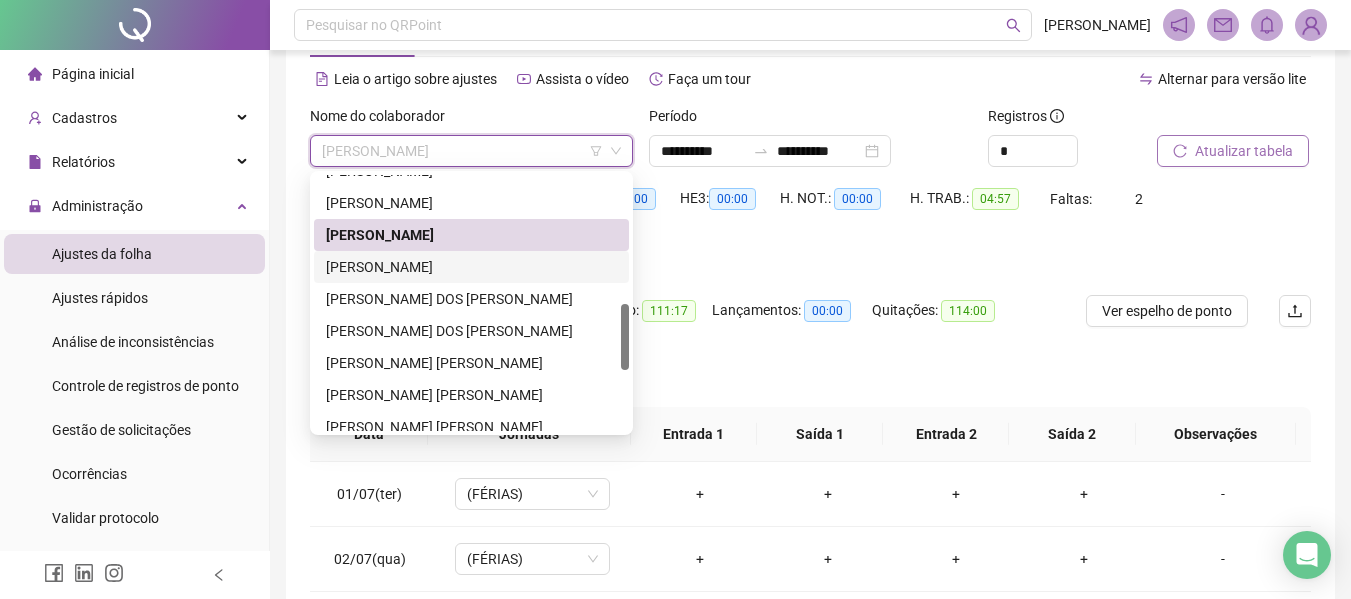 click on "[PERSON_NAME]" at bounding box center [471, 267] 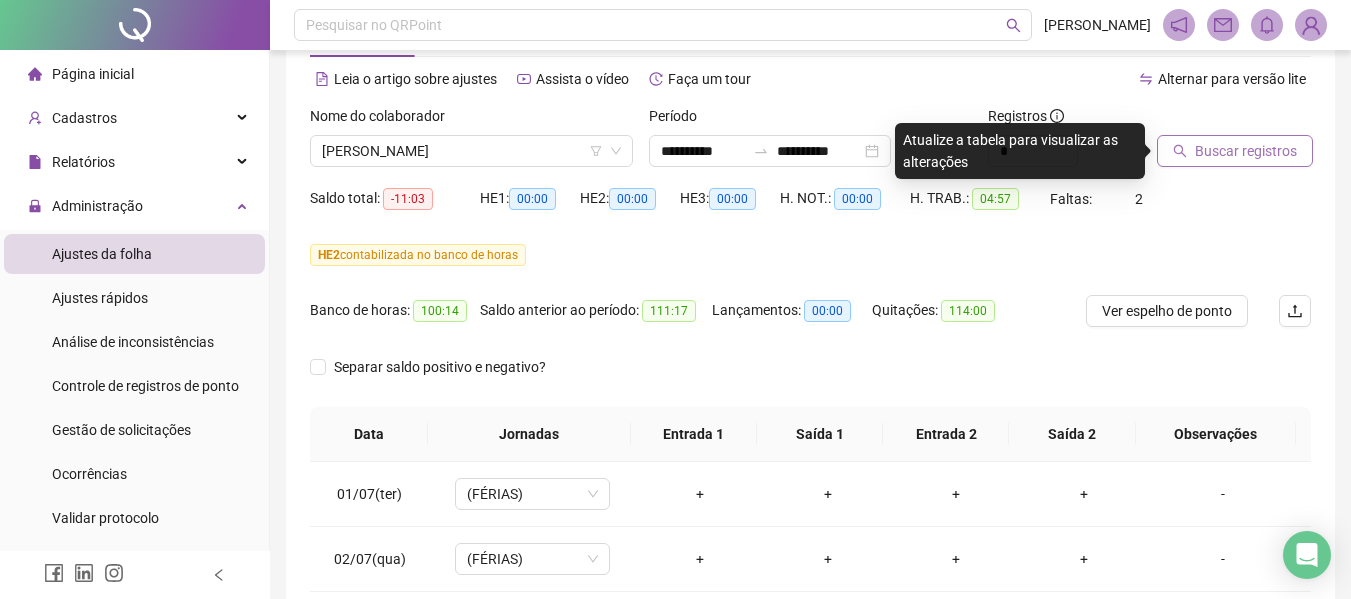 click on "Buscar registros" at bounding box center (1246, 151) 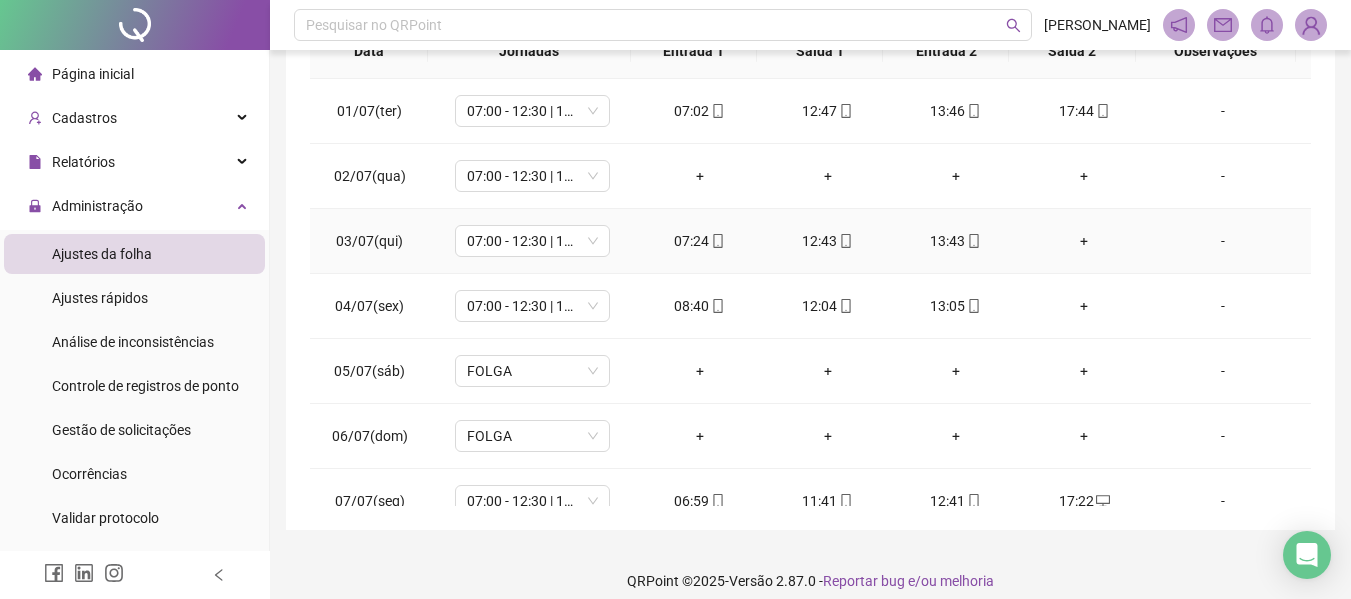 scroll, scrollTop: 479, scrollLeft: 0, axis: vertical 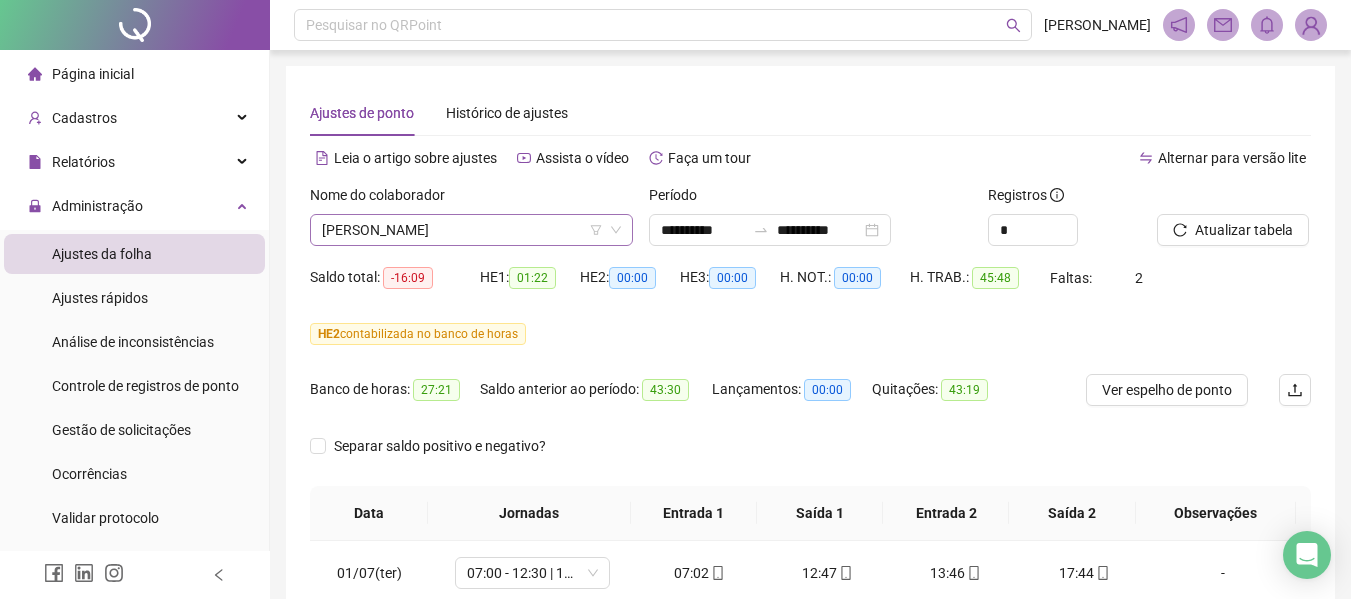 click on "[PERSON_NAME]" at bounding box center (471, 230) 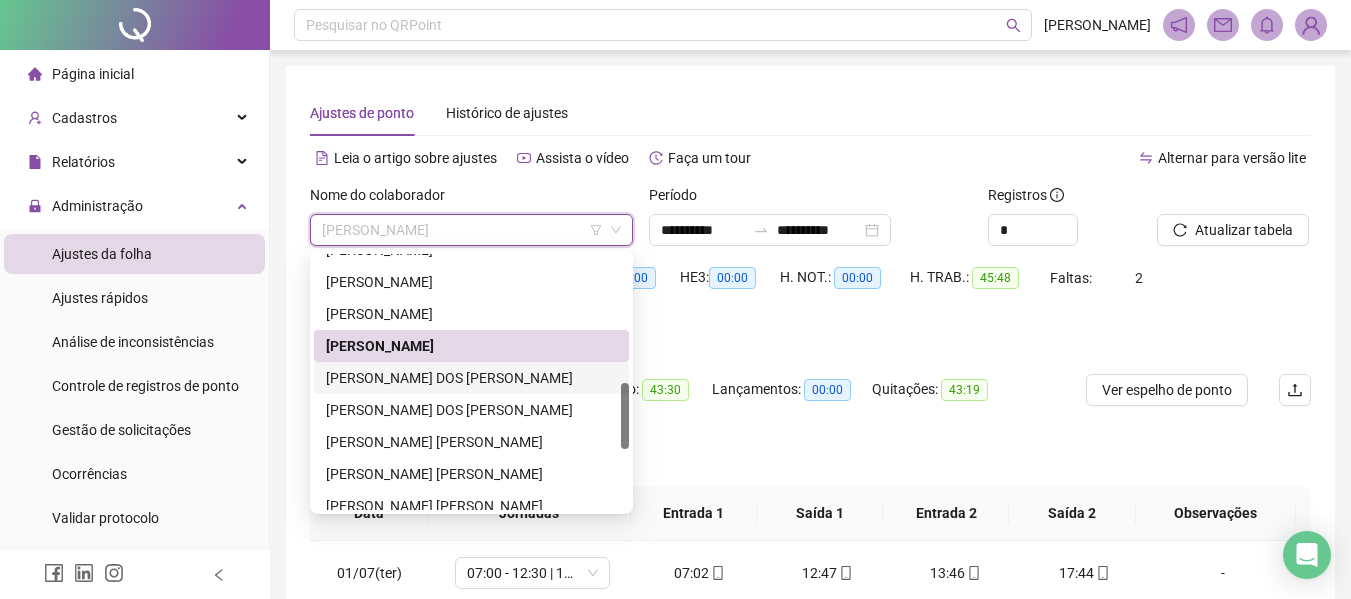 click on "[PERSON_NAME] DOS [PERSON_NAME]" at bounding box center [471, 378] 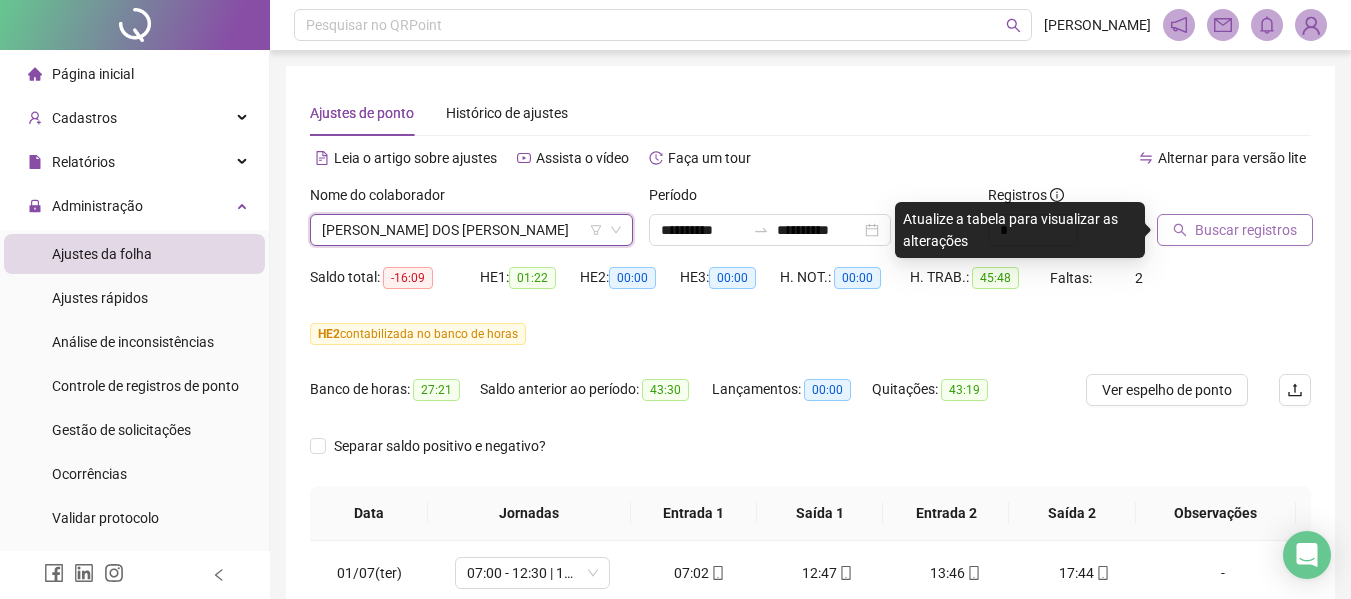 click on "Buscar registros" at bounding box center (1246, 230) 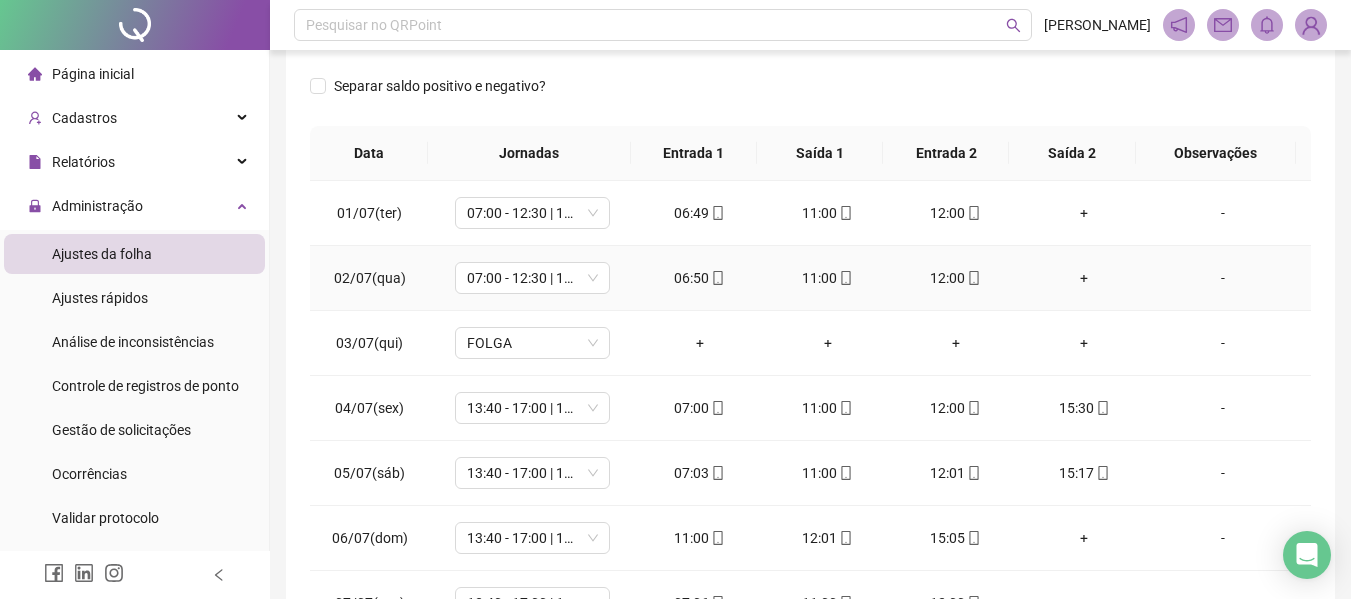 scroll, scrollTop: 400, scrollLeft: 0, axis: vertical 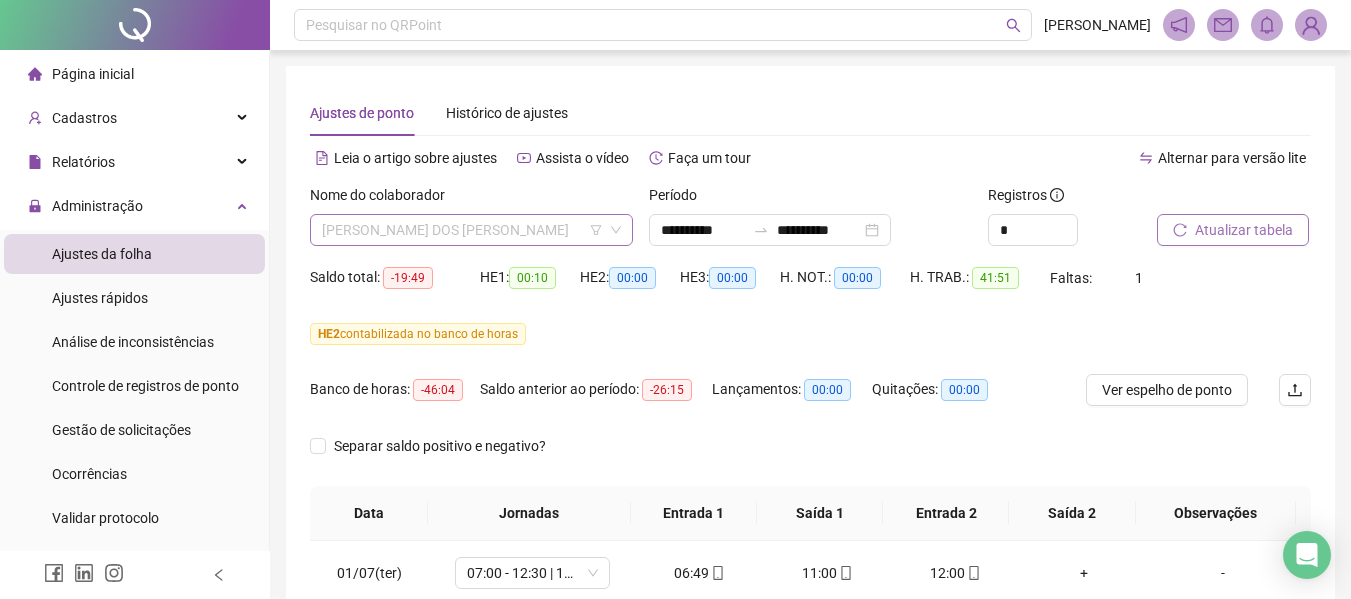 click on "[PERSON_NAME] DOS [PERSON_NAME]" at bounding box center [471, 230] 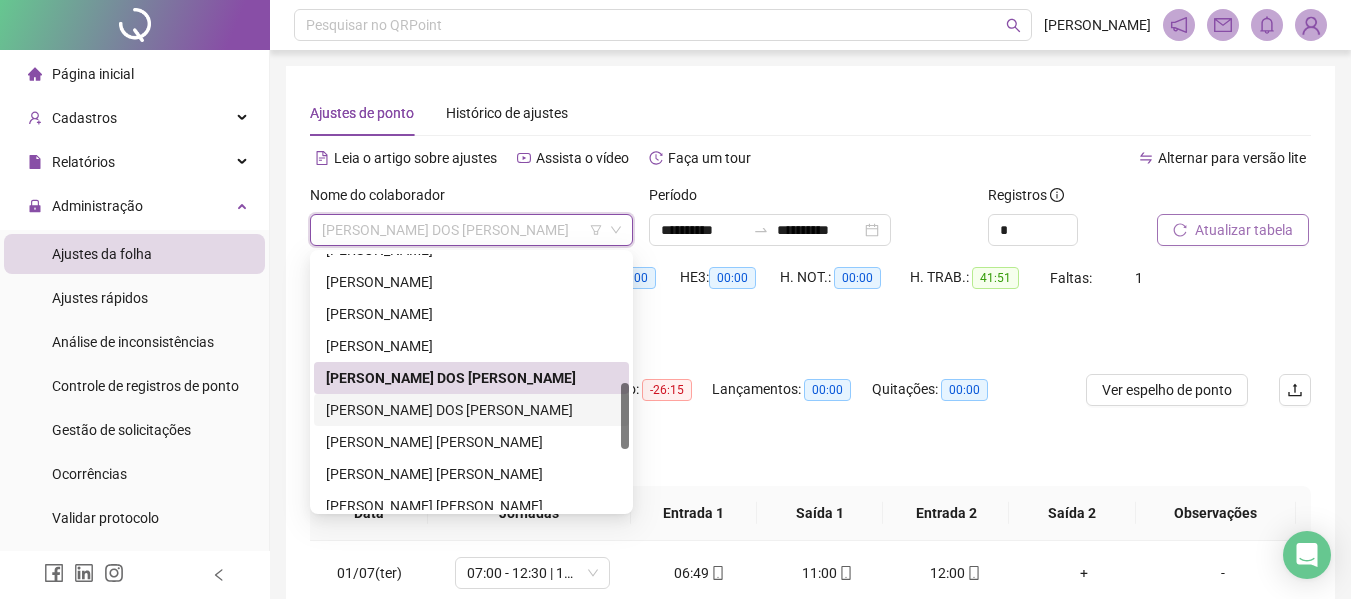 click on "[PERSON_NAME] DOS [PERSON_NAME]" at bounding box center [471, 410] 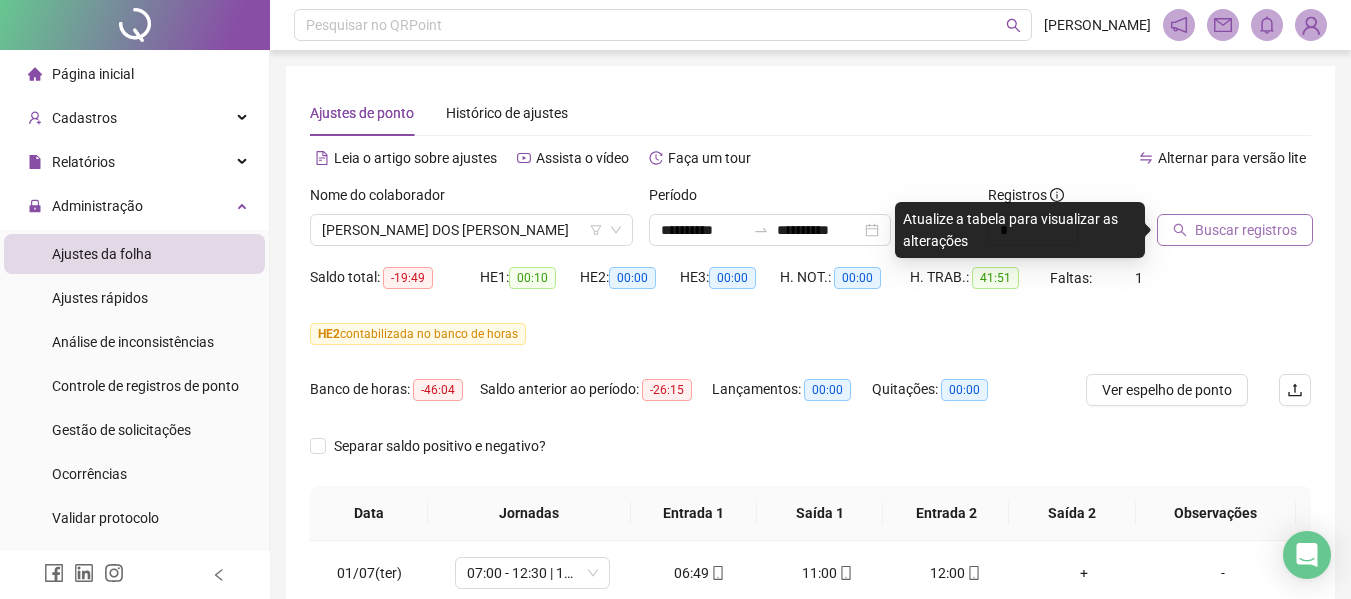 click on "Buscar registros" at bounding box center [1246, 230] 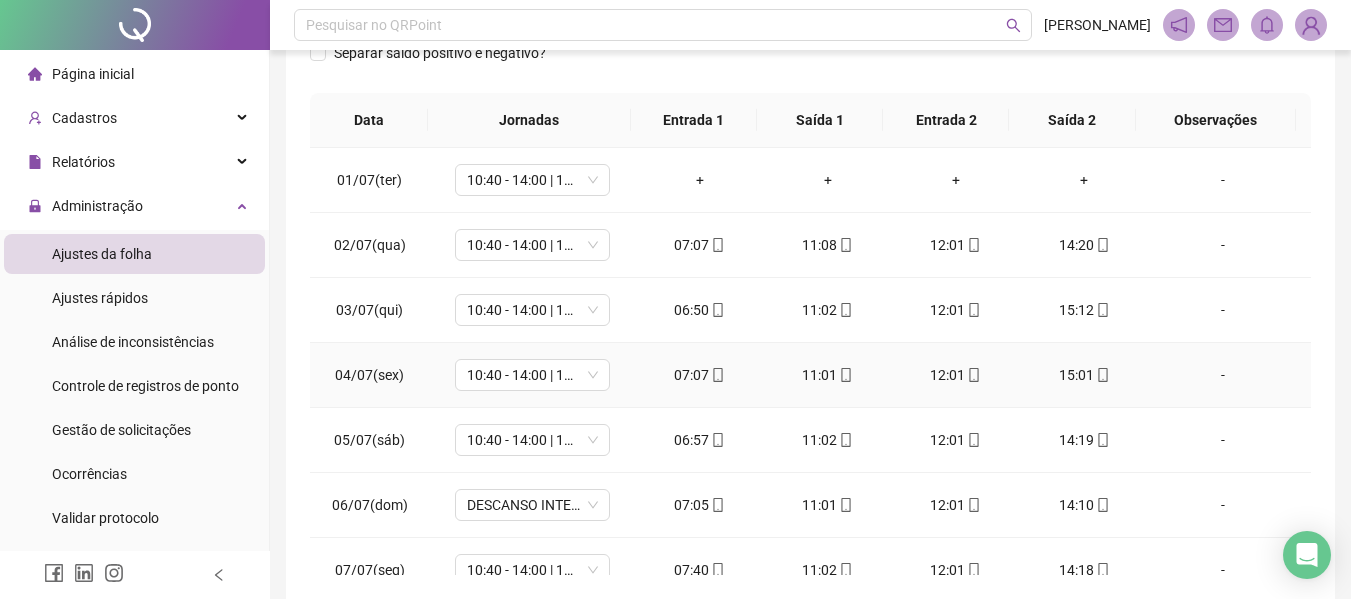 scroll, scrollTop: 400, scrollLeft: 0, axis: vertical 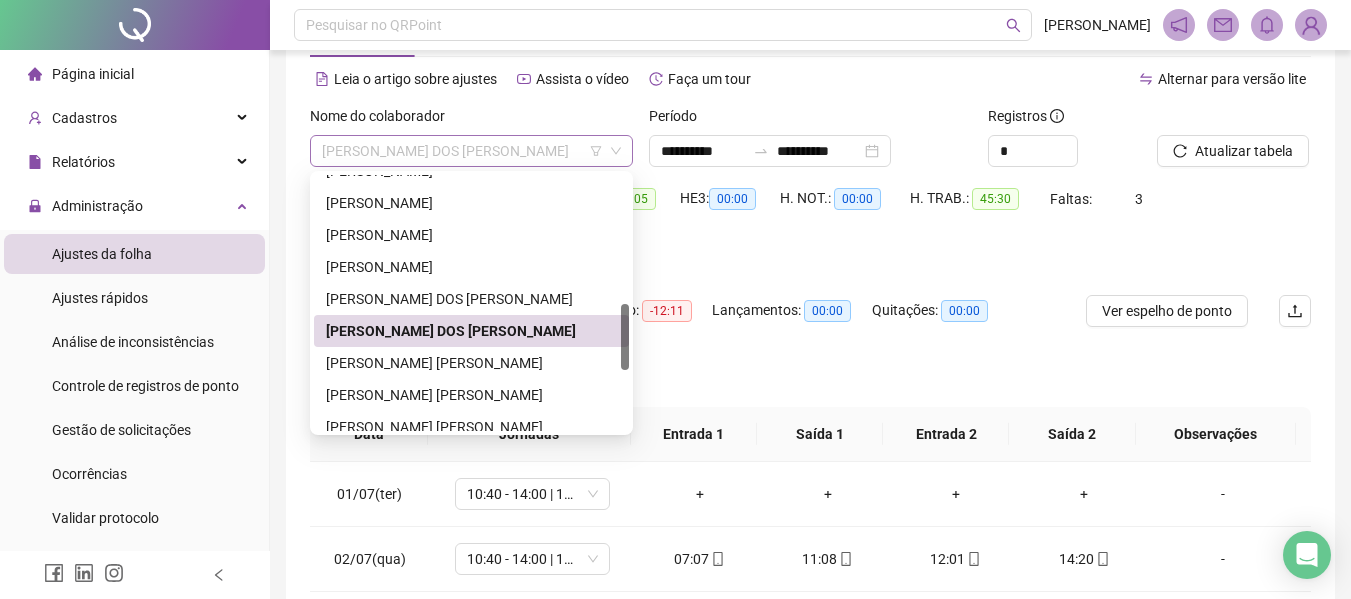 click on "[PERSON_NAME] DOS [PERSON_NAME]" at bounding box center [471, 151] 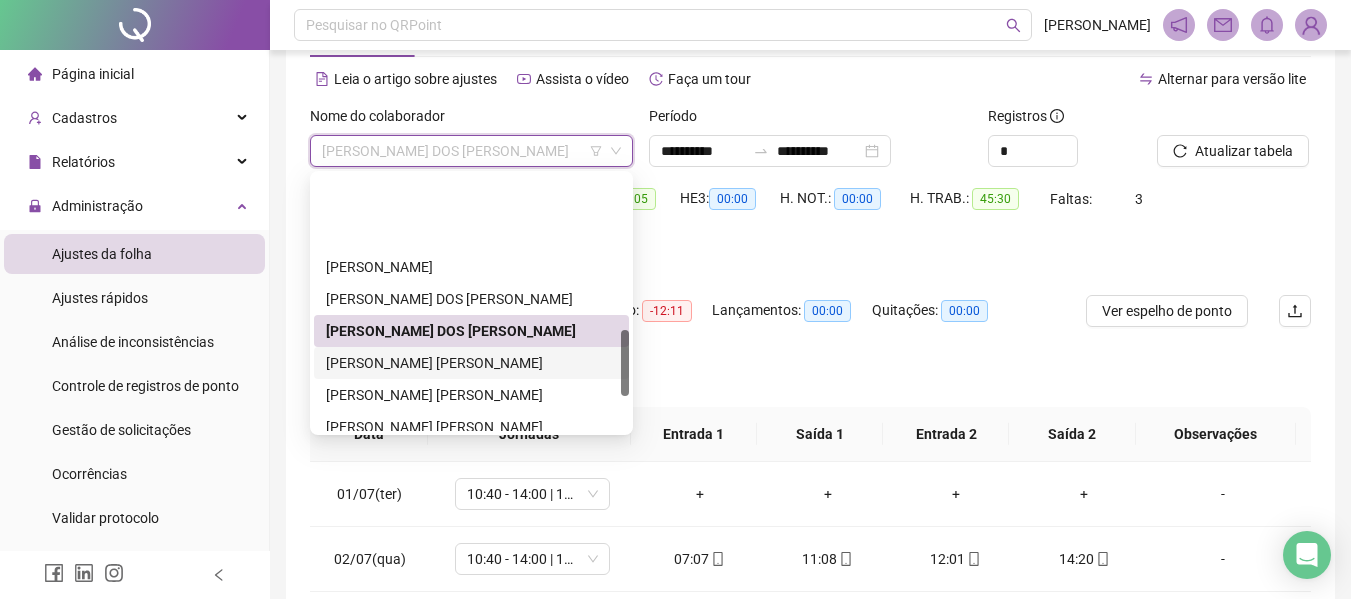 scroll, scrollTop: 600, scrollLeft: 0, axis: vertical 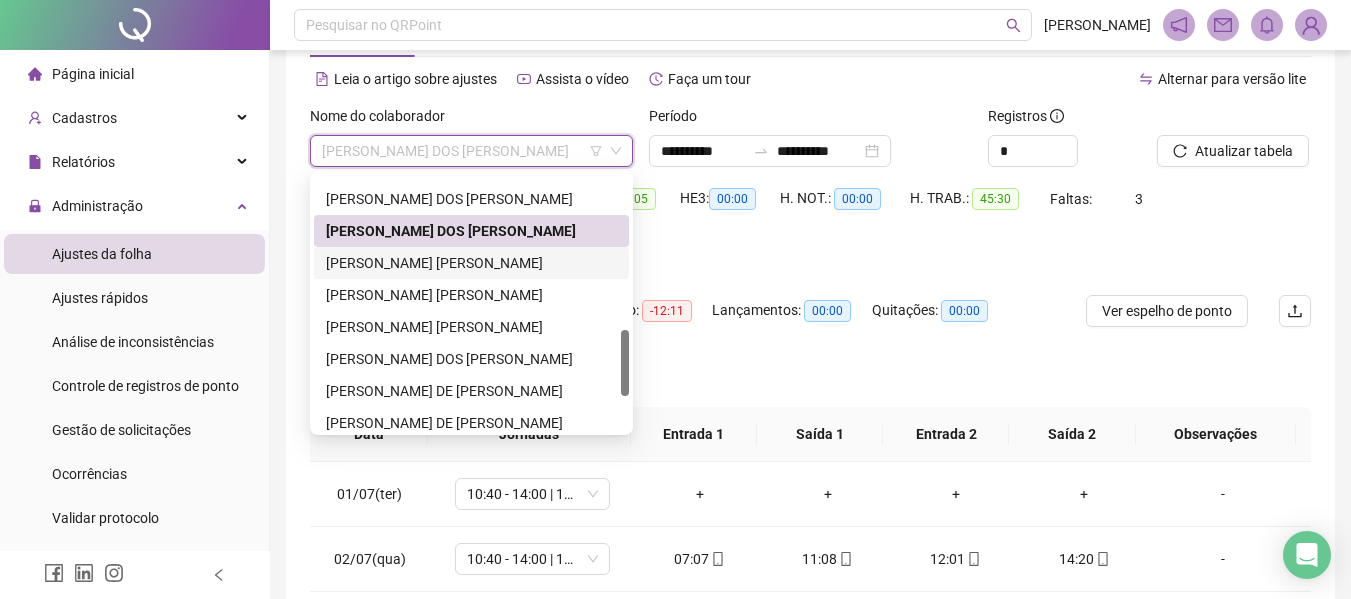 click on "[PERSON_NAME] [PERSON_NAME]" at bounding box center (471, 263) 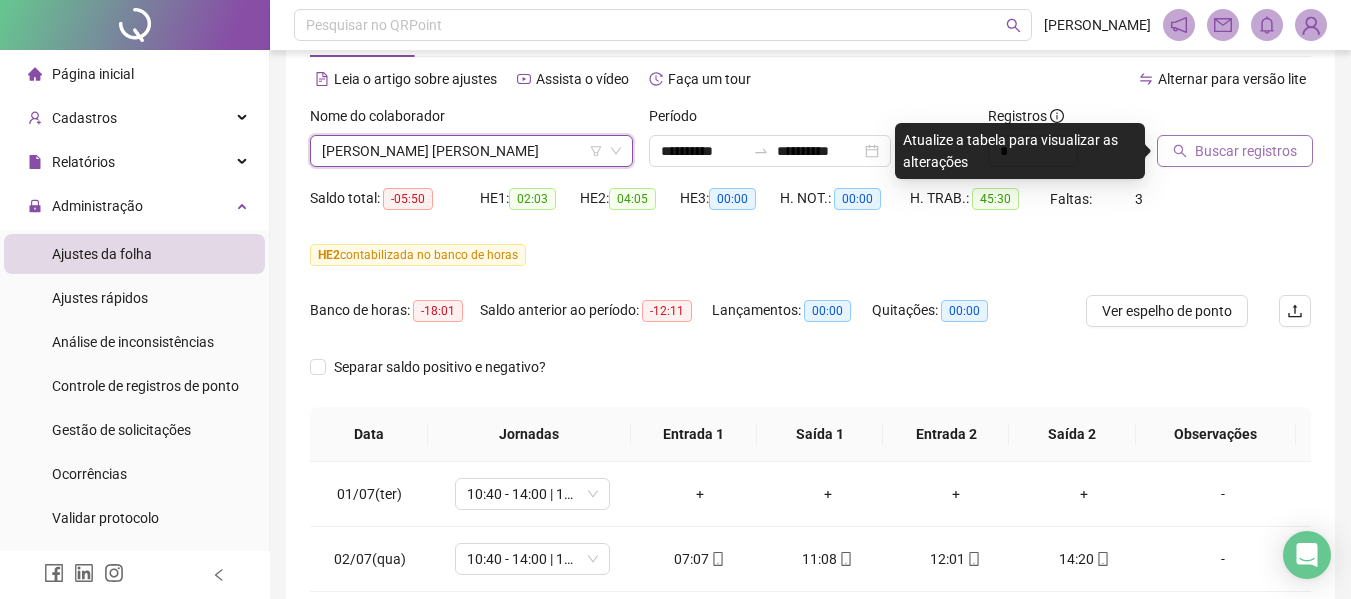 click on "Buscar registros" at bounding box center (1246, 151) 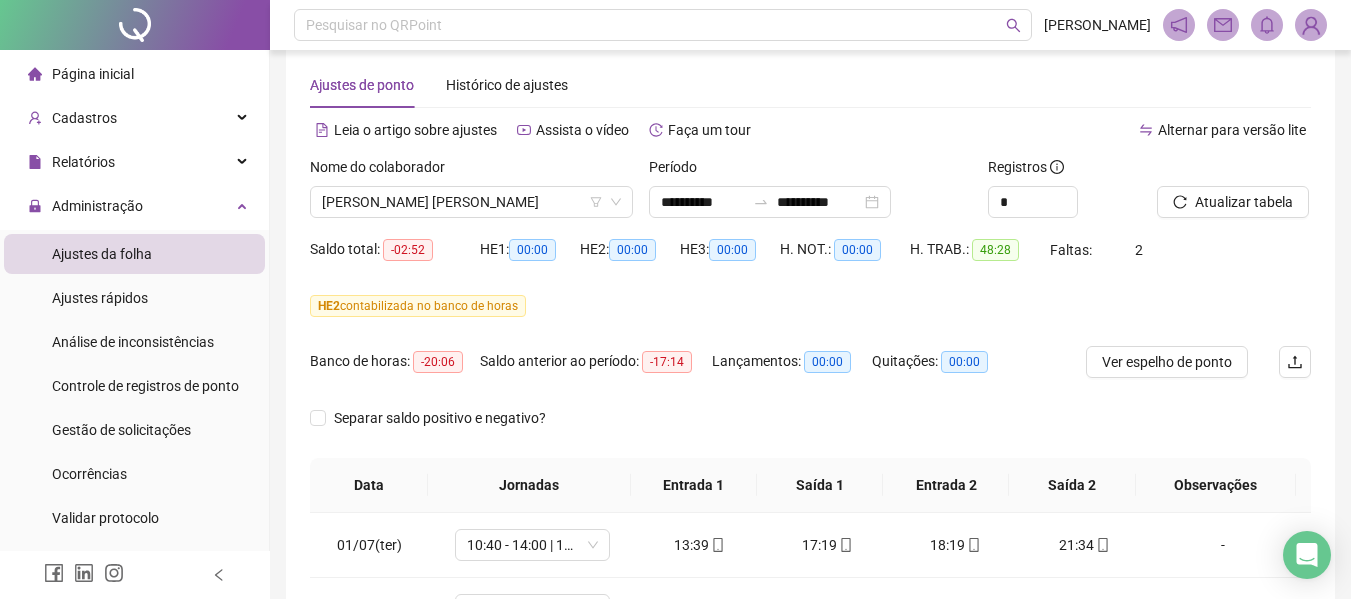 scroll, scrollTop: 0, scrollLeft: 0, axis: both 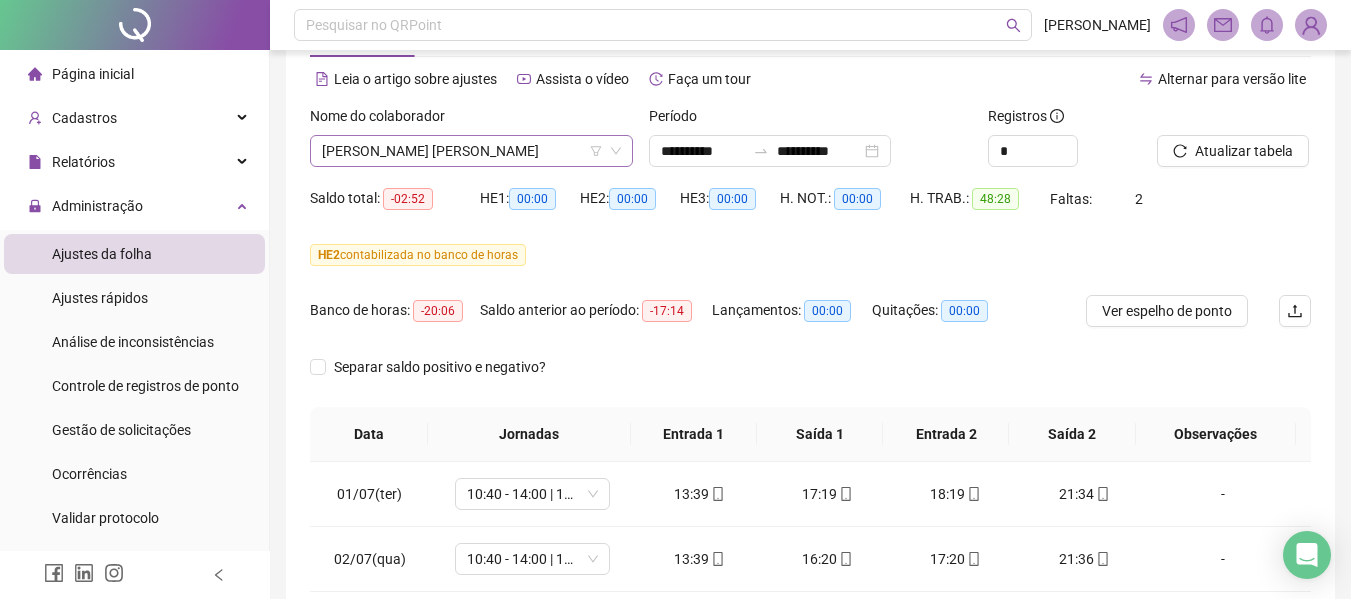 click on "[PERSON_NAME] [PERSON_NAME]" at bounding box center [471, 151] 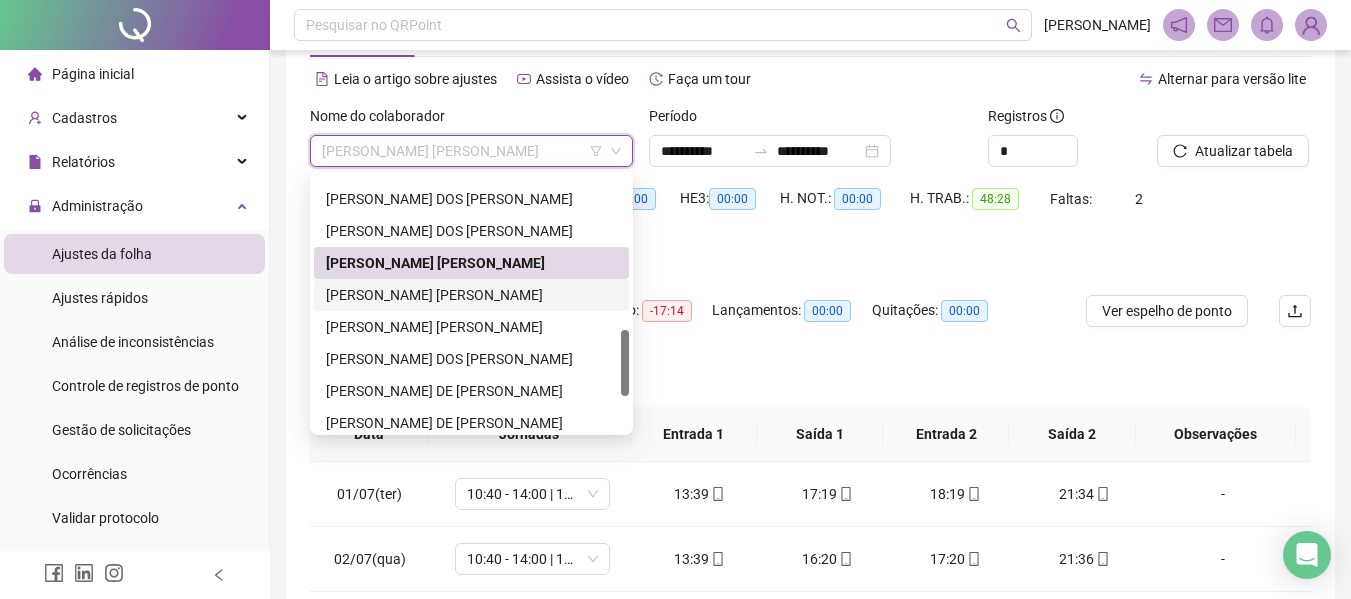 click on "[PERSON_NAME] [PERSON_NAME]" at bounding box center [471, 295] 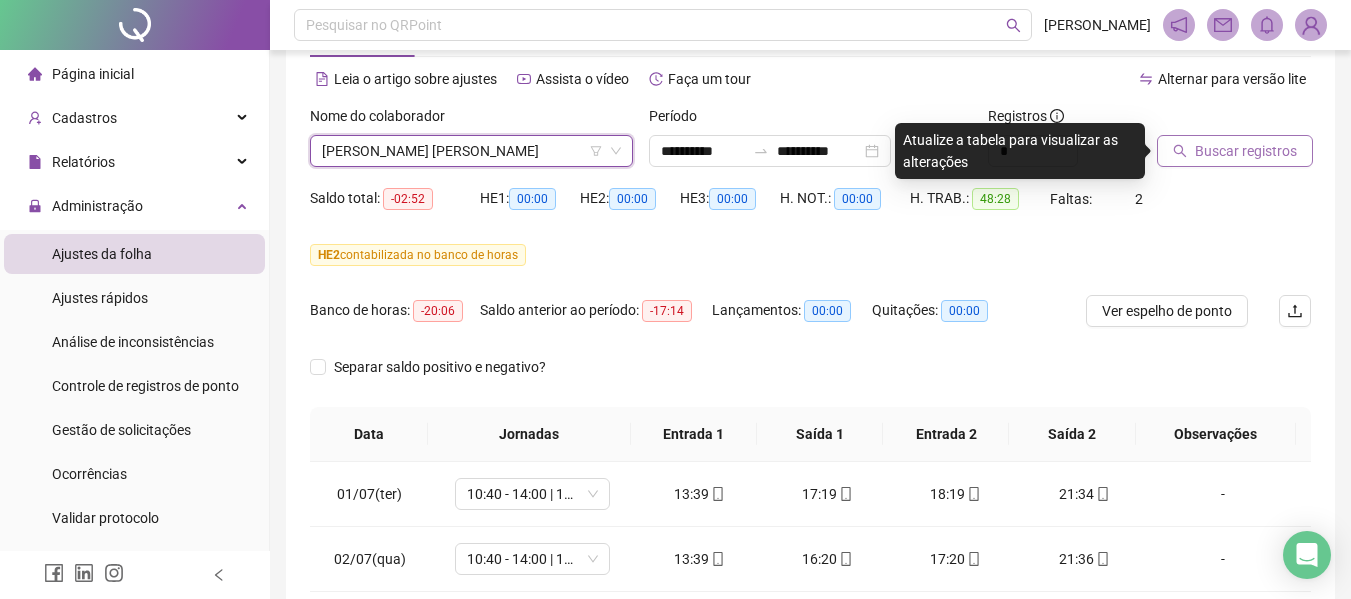 click on "Buscar registros" at bounding box center [1235, 151] 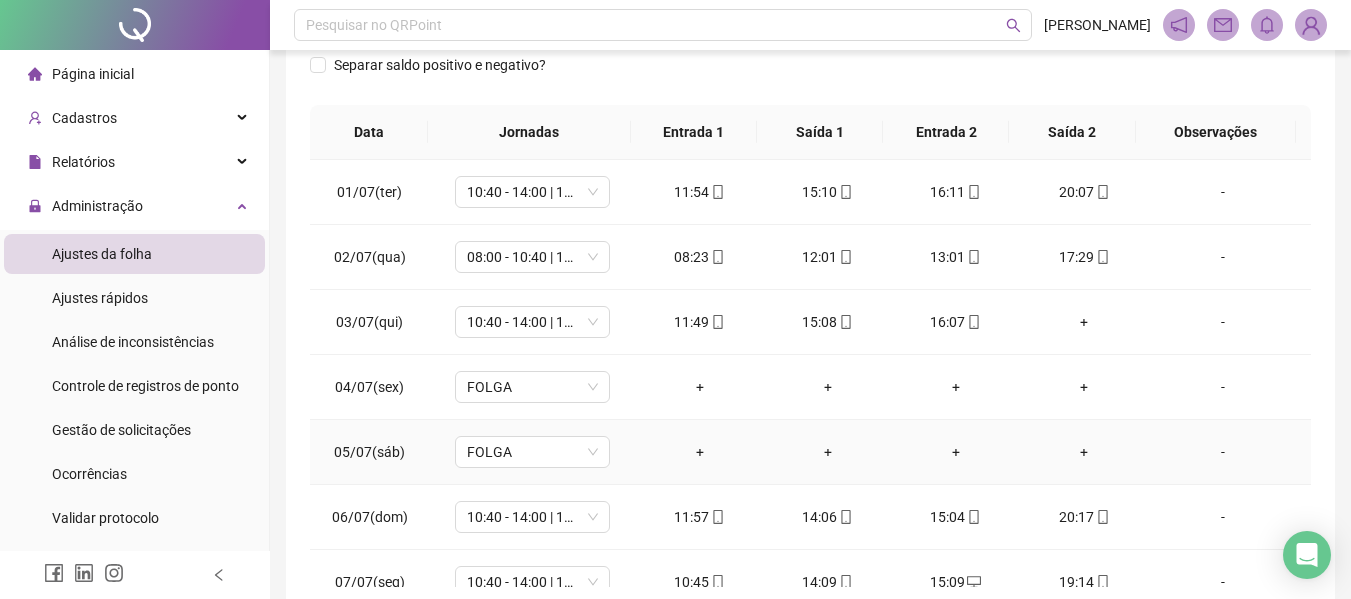 scroll, scrollTop: 479, scrollLeft: 0, axis: vertical 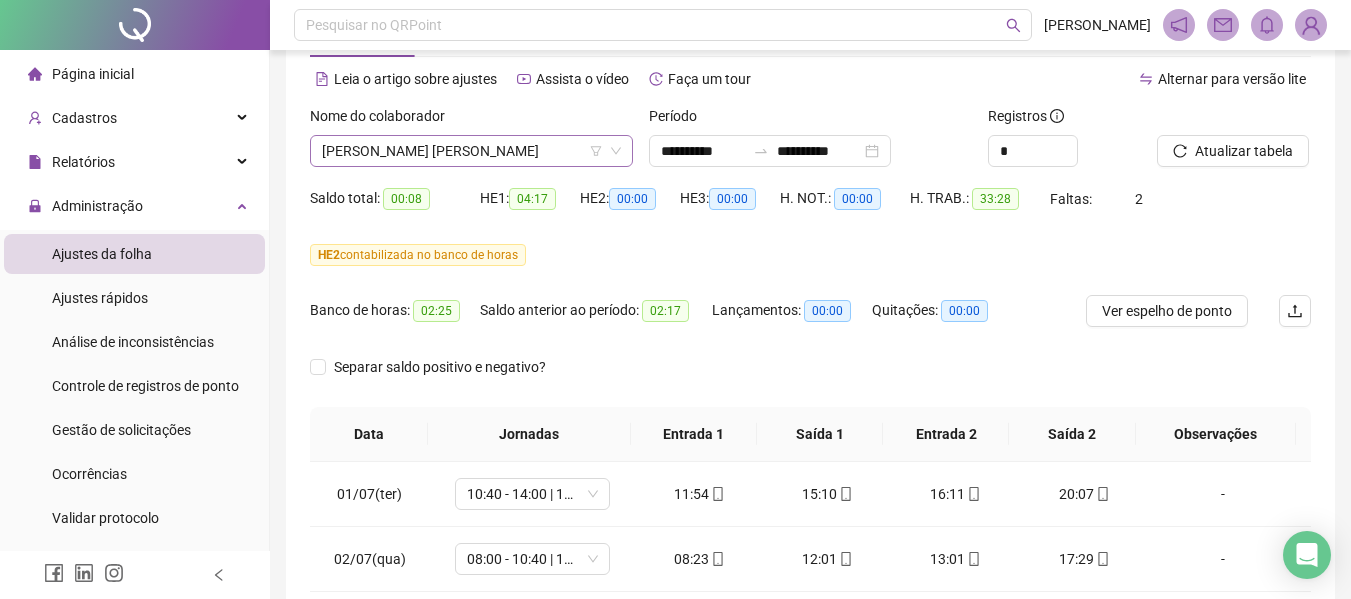 click on "[PERSON_NAME] [PERSON_NAME]" at bounding box center (471, 151) 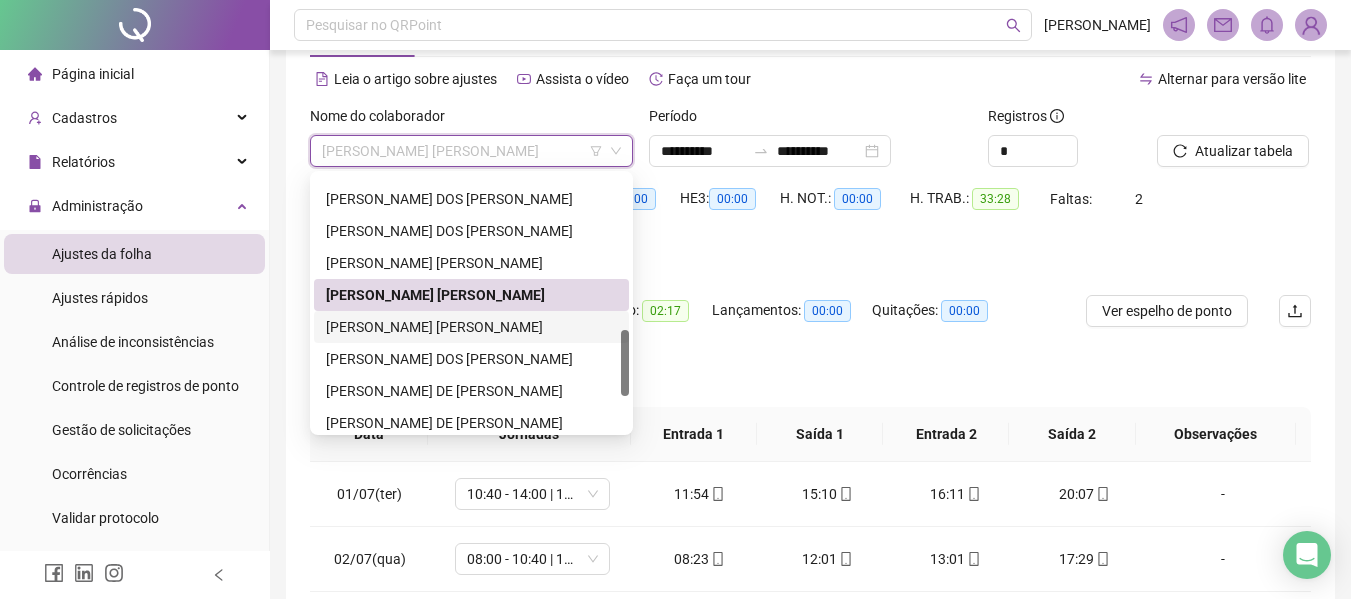 scroll, scrollTop: 700, scrollLeft: 0, axis: vertical 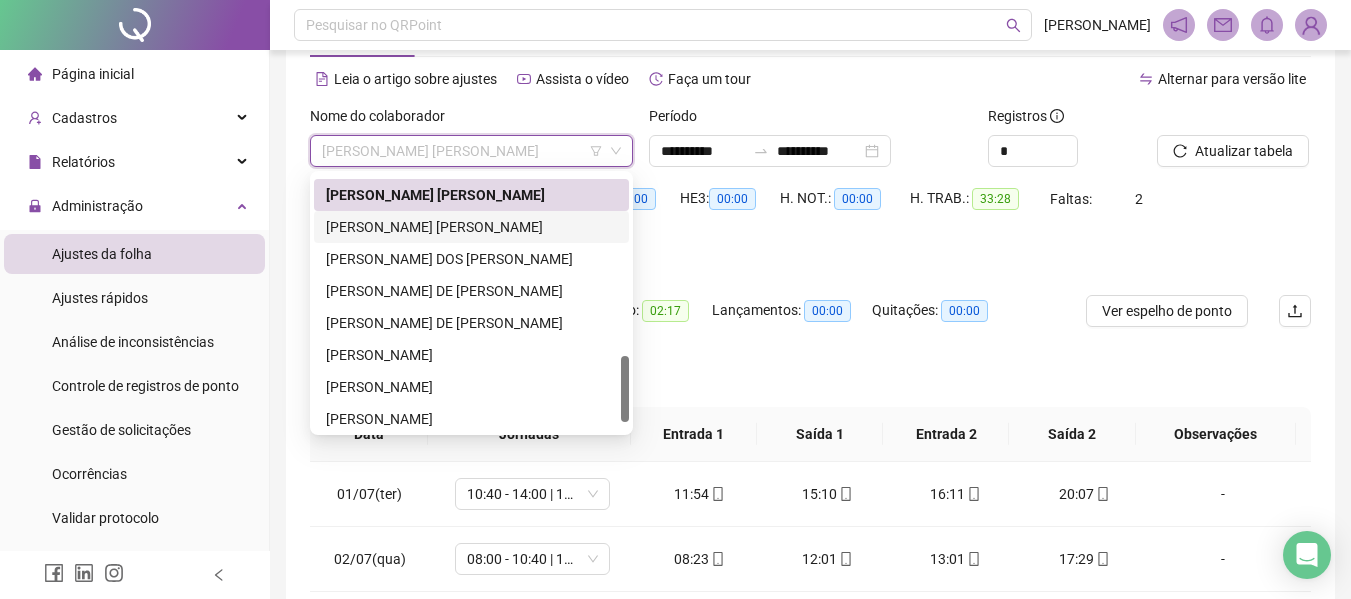 click on "[PERSON_NAME] [PERSON_NAME]" at bounding box center (471, 227) 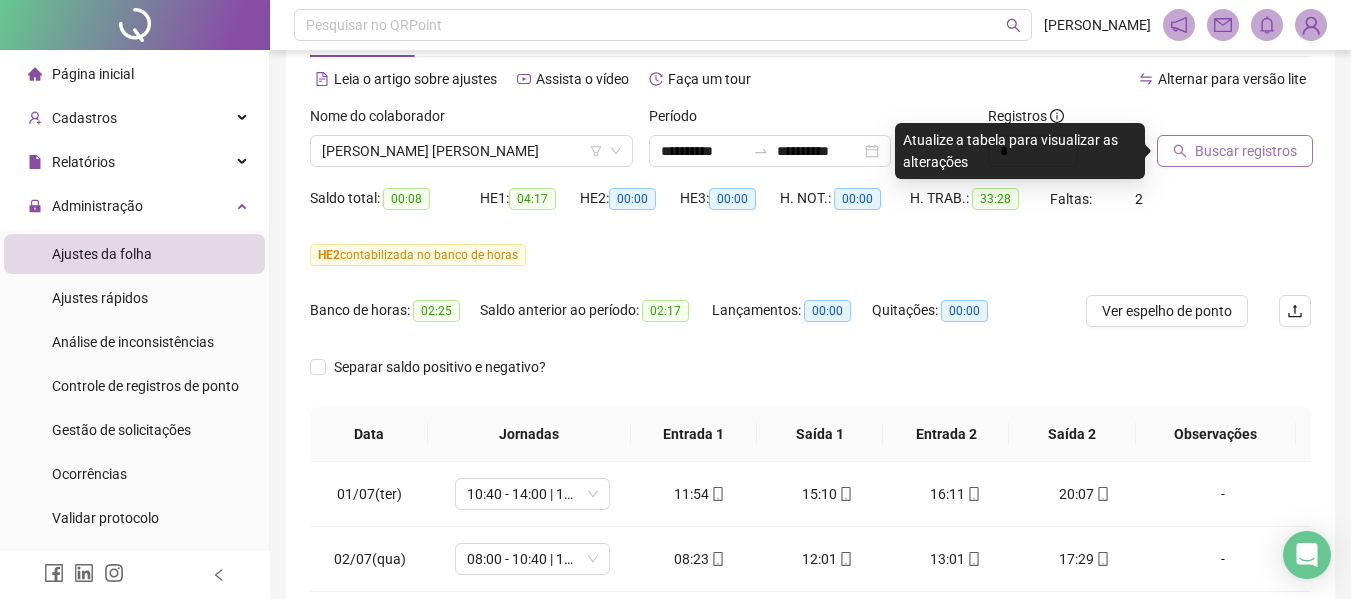 click 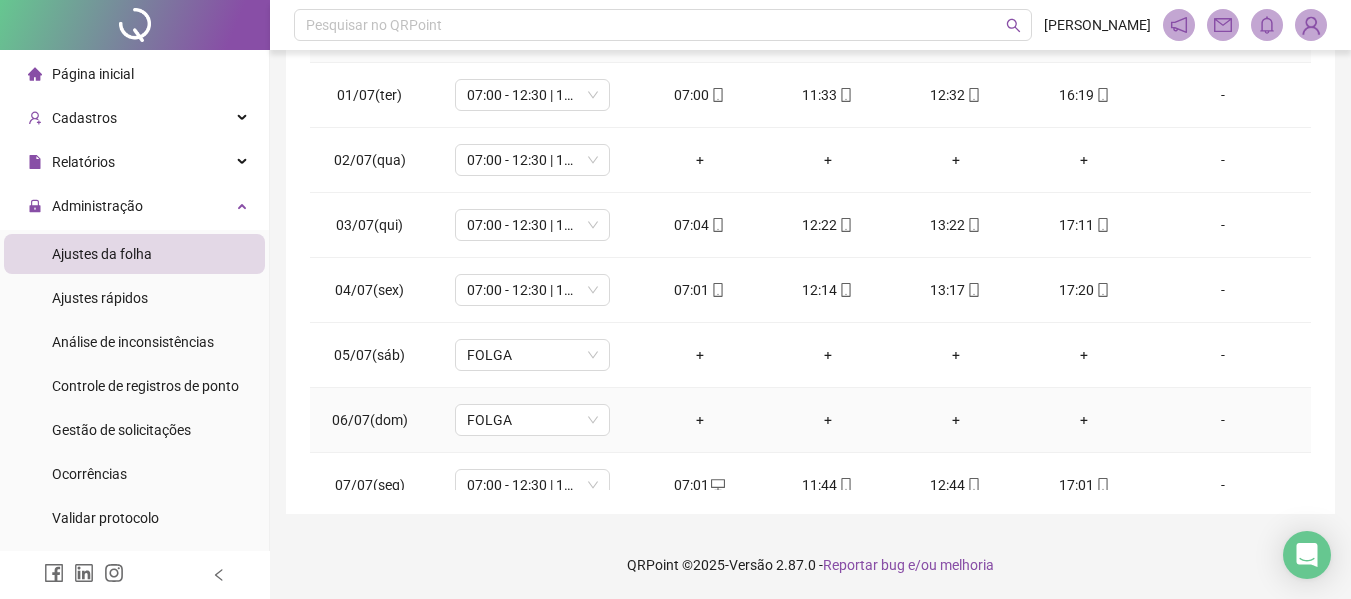 scroll, scrollTop: 479, scrollLeft: 0, axis: vertical 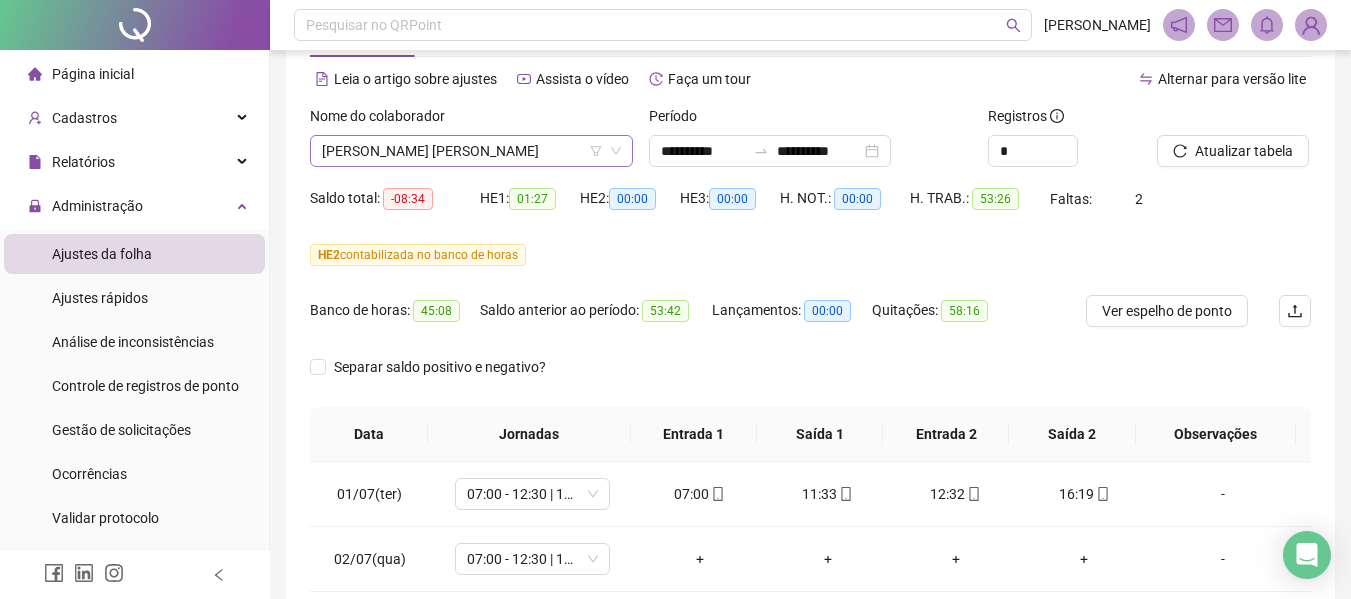 click on "[PERSON_NAME] [PERSON_NAME]" at bounding box center [471, 151] 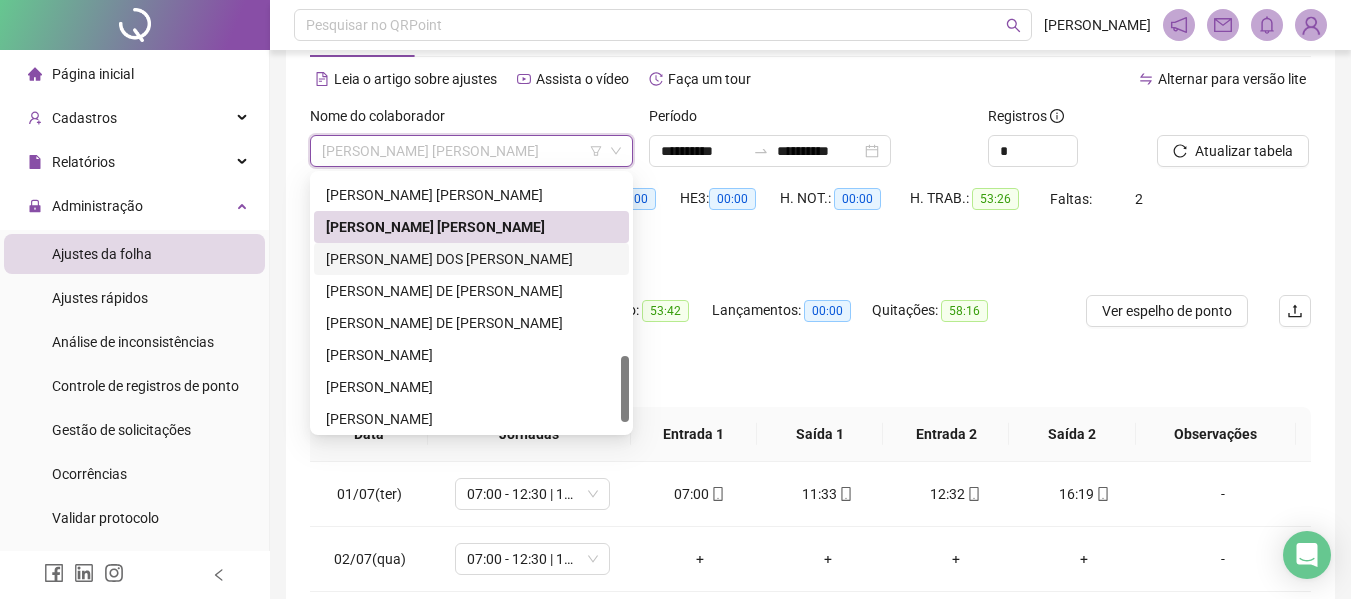 click on "[PERSON_NAME] DOS [PERSON_NAME]" at bounding box center (471, 259) 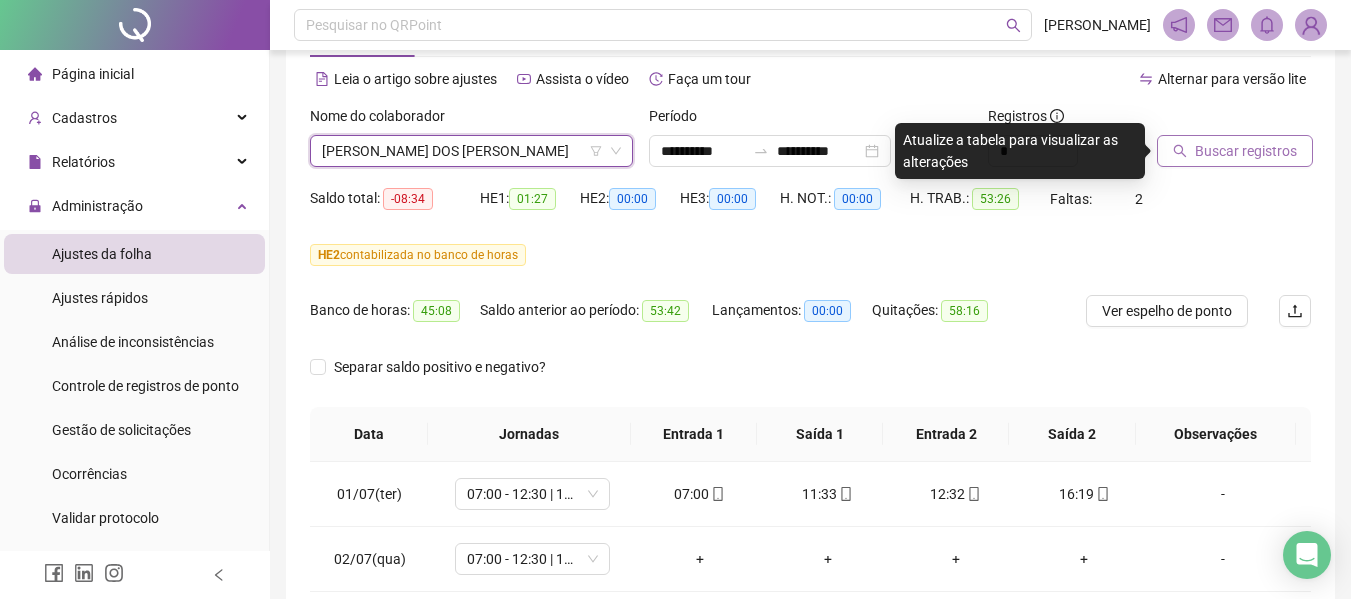 click 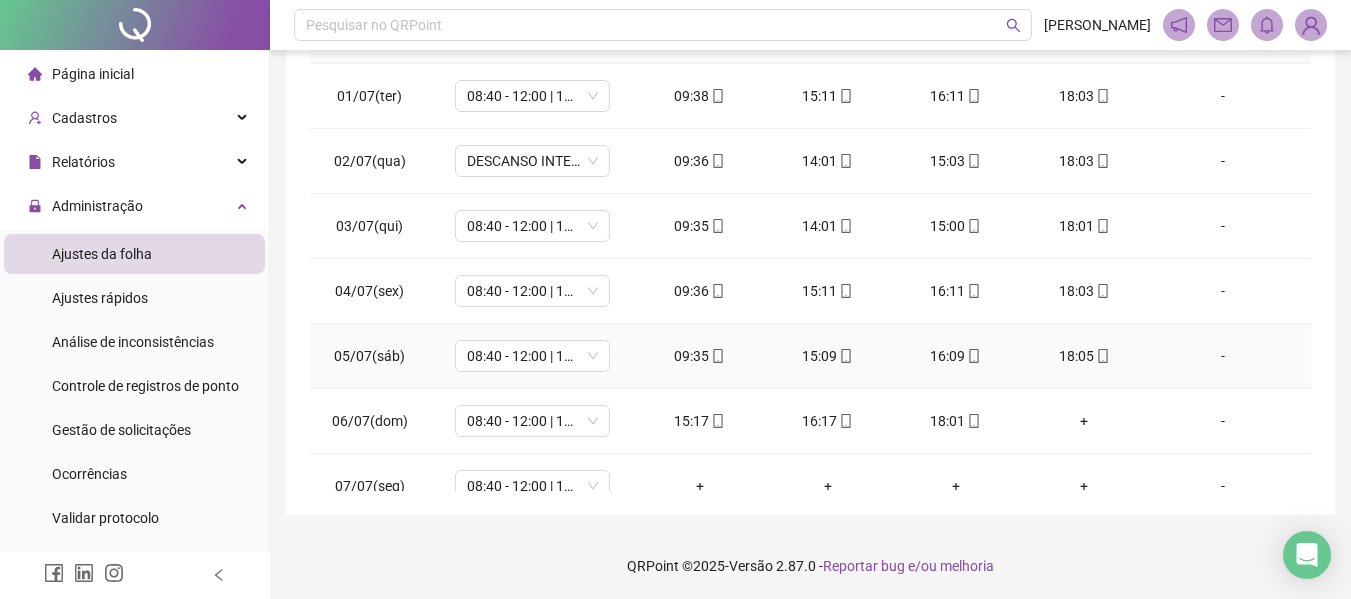 scroll, scrollTop: 479, scrollLeft: 0, axis: vertical 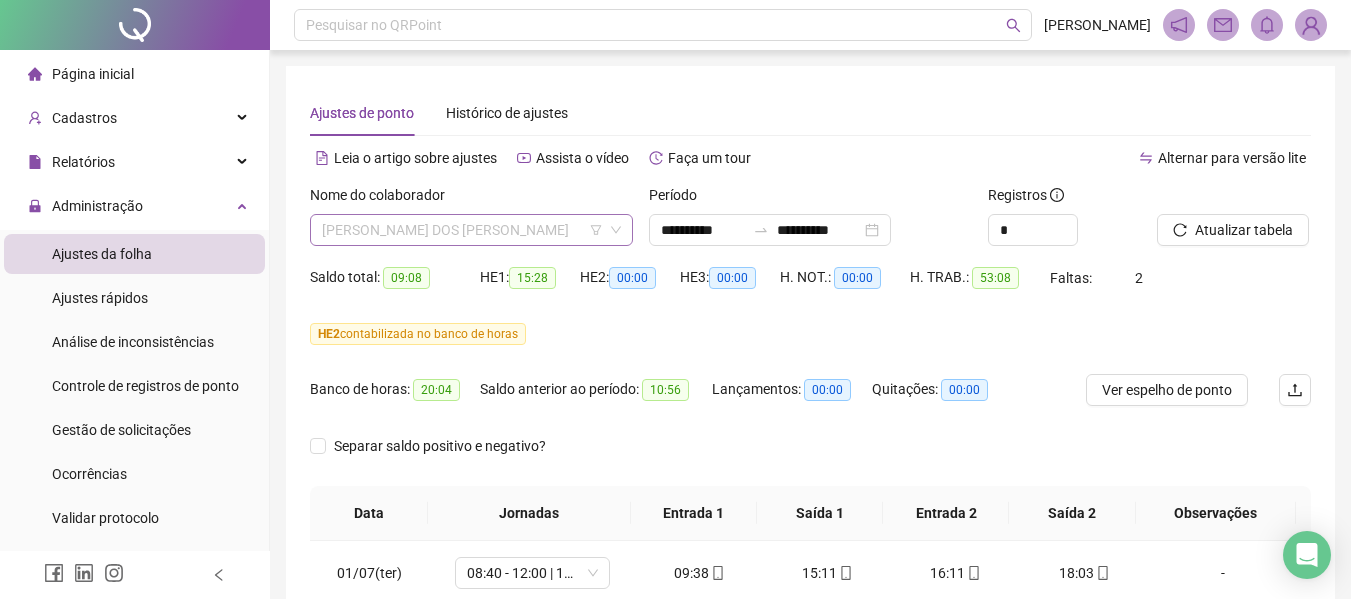 click on "[PERSON_NAME] DOS [PERSON_NAME]" at bounding box center [471, 230] 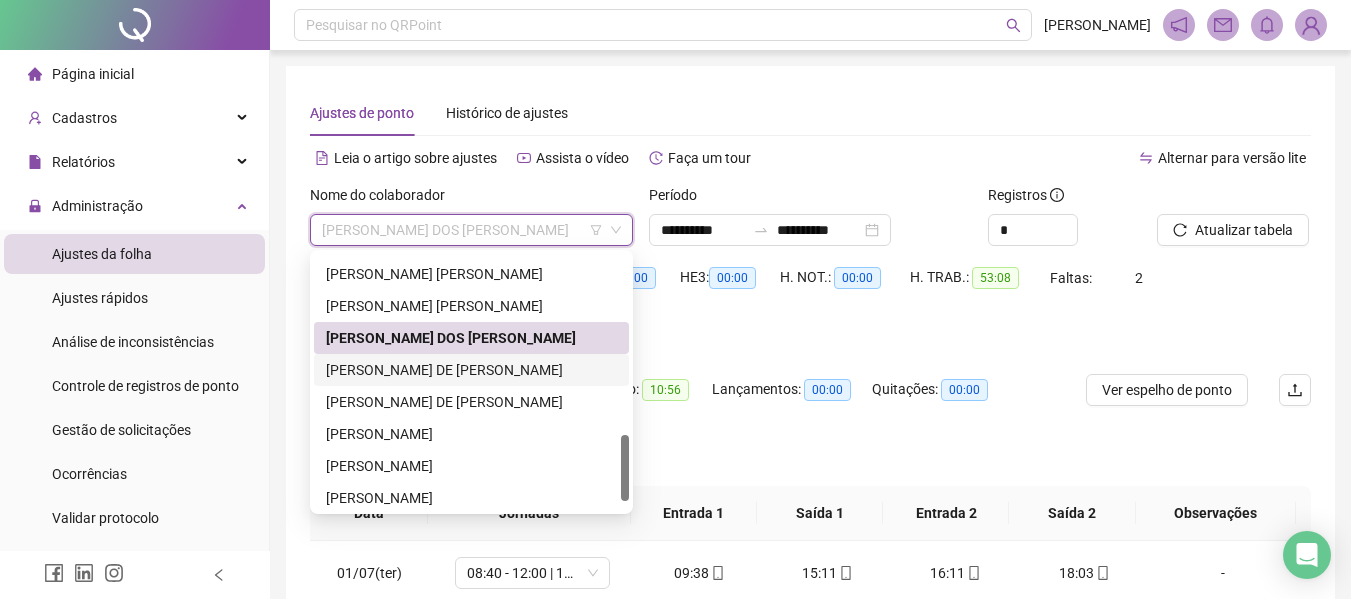 click on "[PERSON_NAME] DE [PERSON_NAME]" at bounding box center (471, 370) 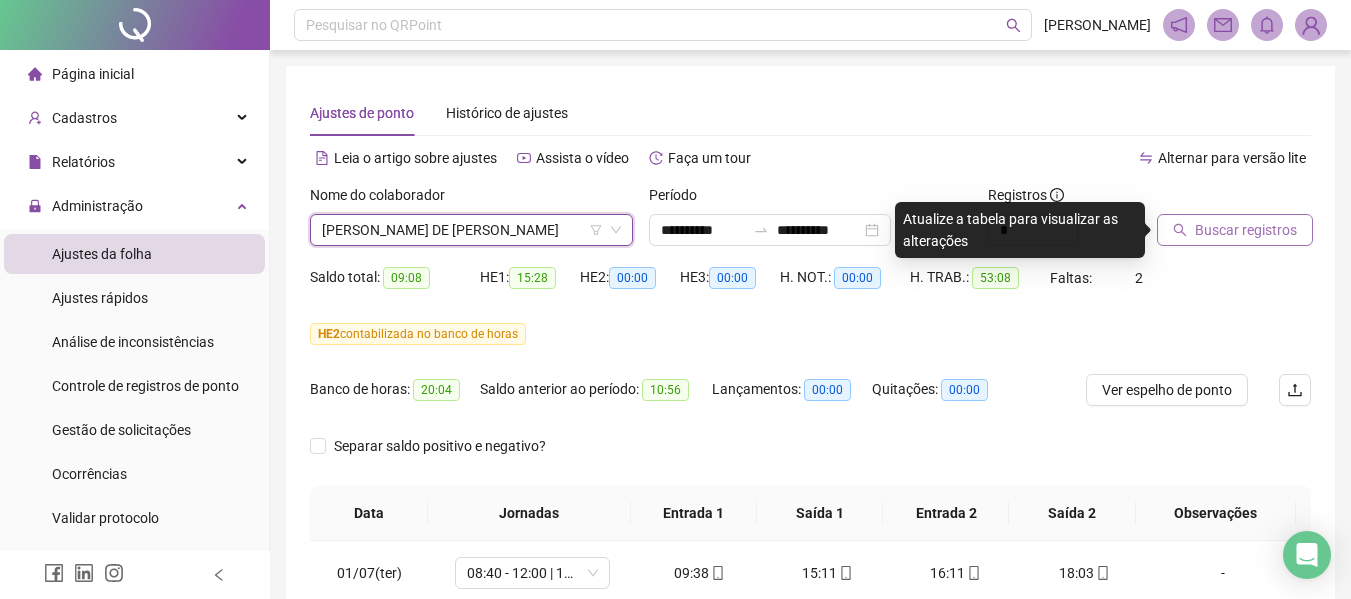 click on "Buscar registros" at bounding box center [1246, 230] 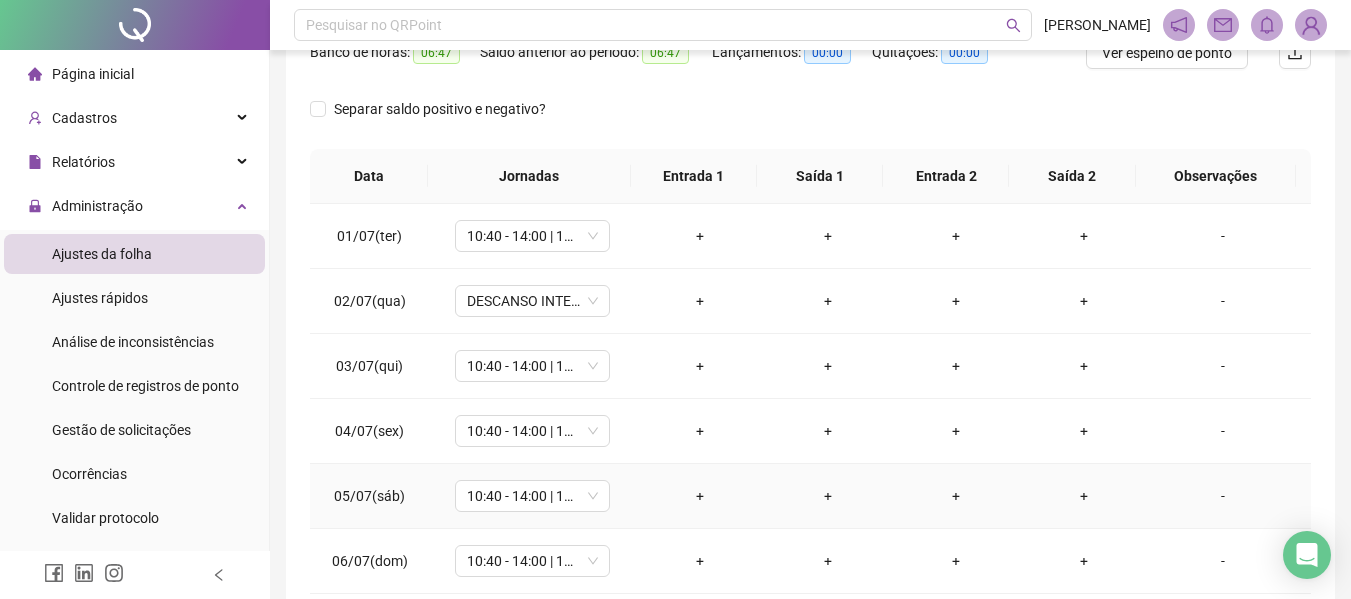 scroll, scrollTop: 400, scrollLeft: 0, axis: vertical 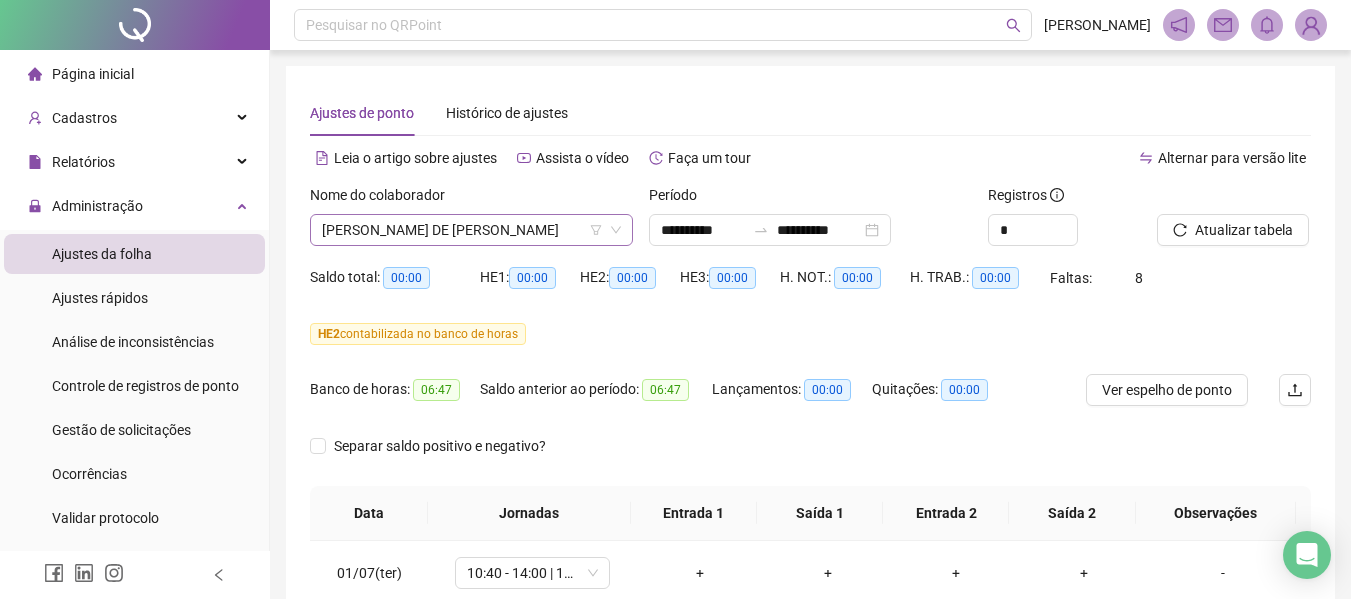 click on "[PERSON_NAME] DE [PERSON_NAME]" at bounding box center [471, 230] 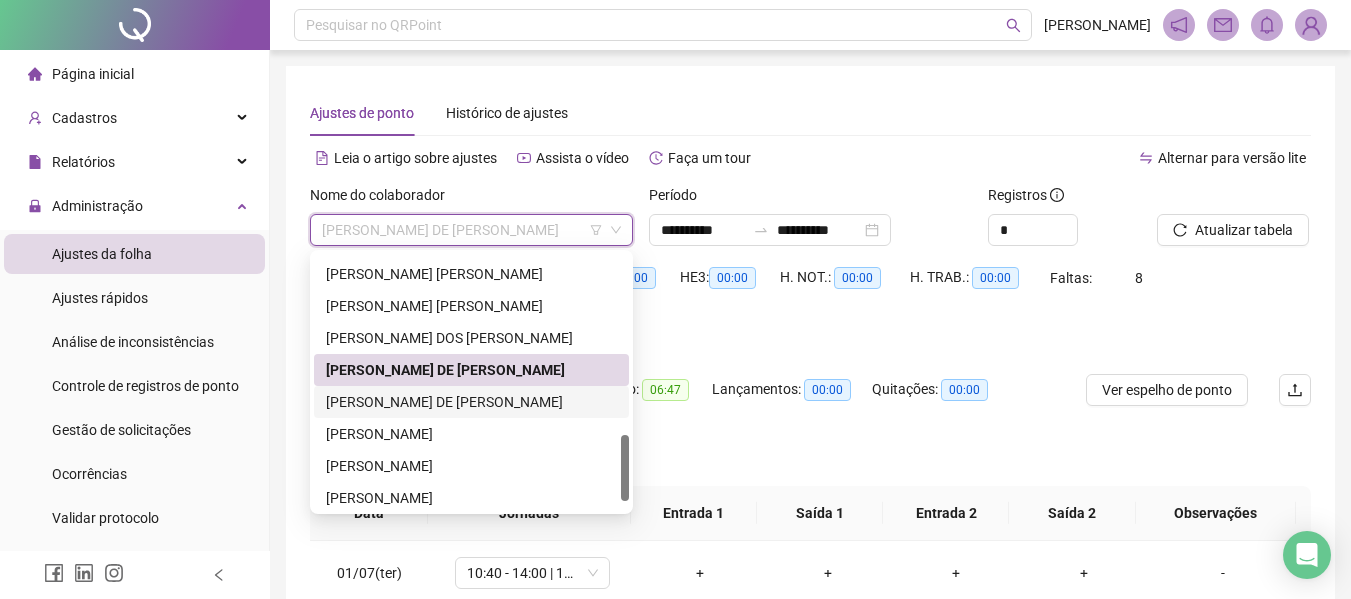 click on "[PERSON_NAME] DE [PERSON_NAME]" at bounding box center [471, 402] 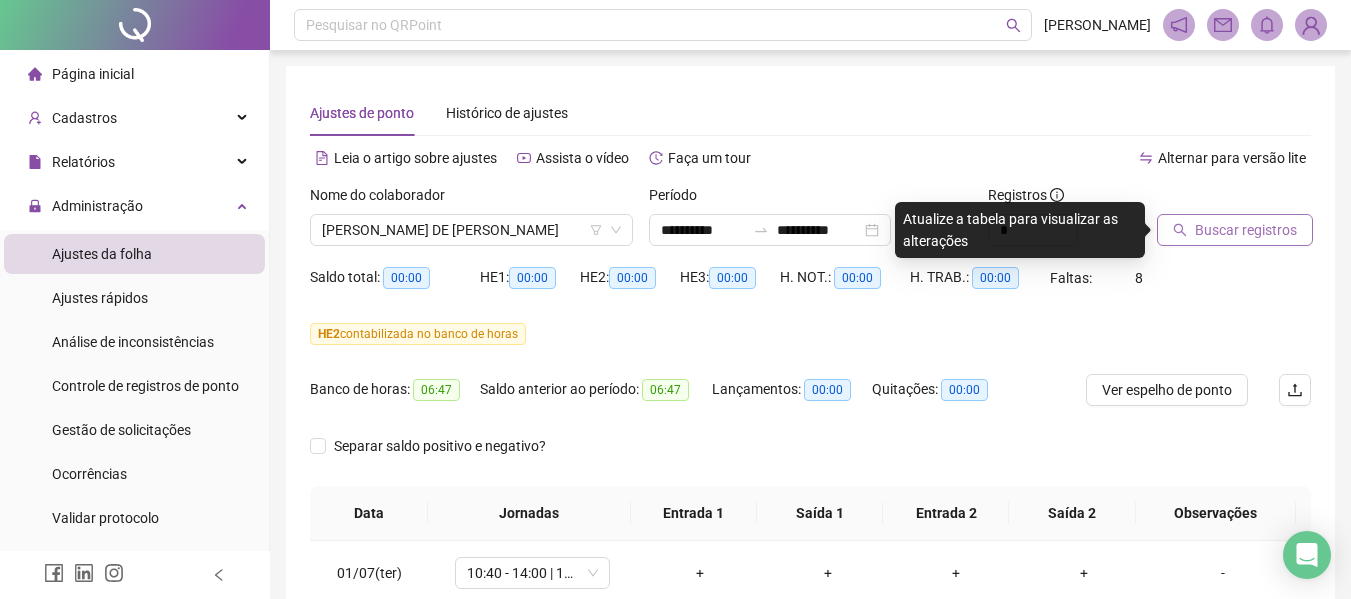 click on "Buscar registros" at bounding box center (1235, 230) 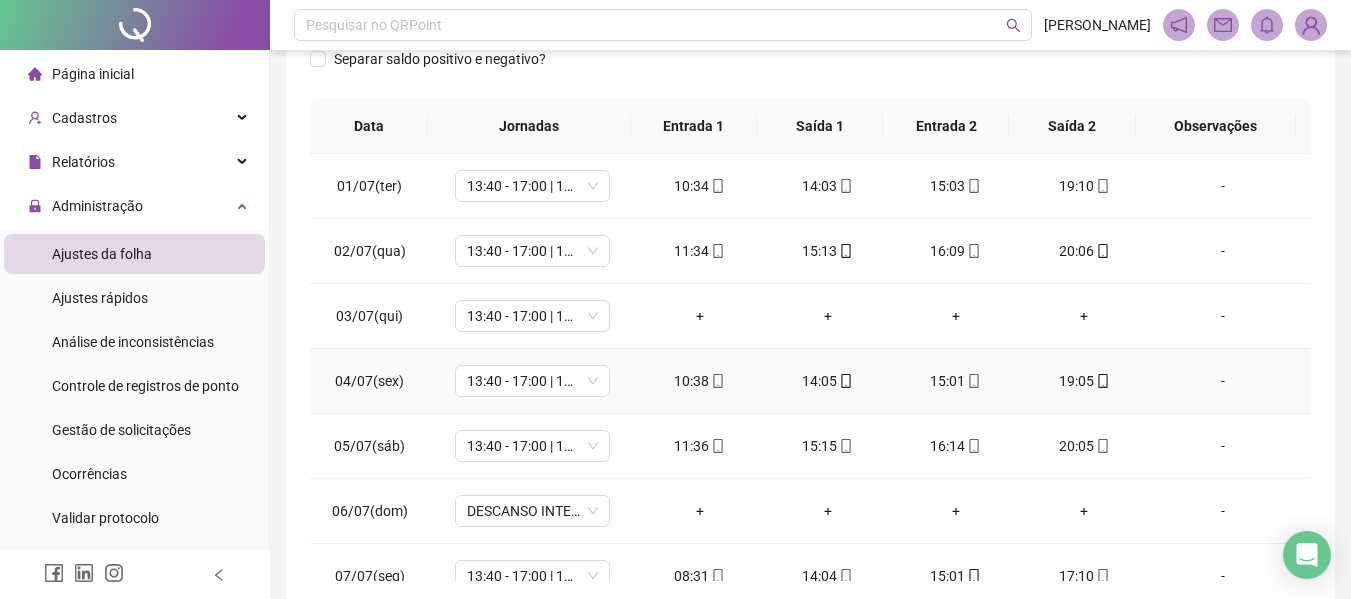 scroll, scrollTop: 400, scrollLeft: 0, axis: vertical 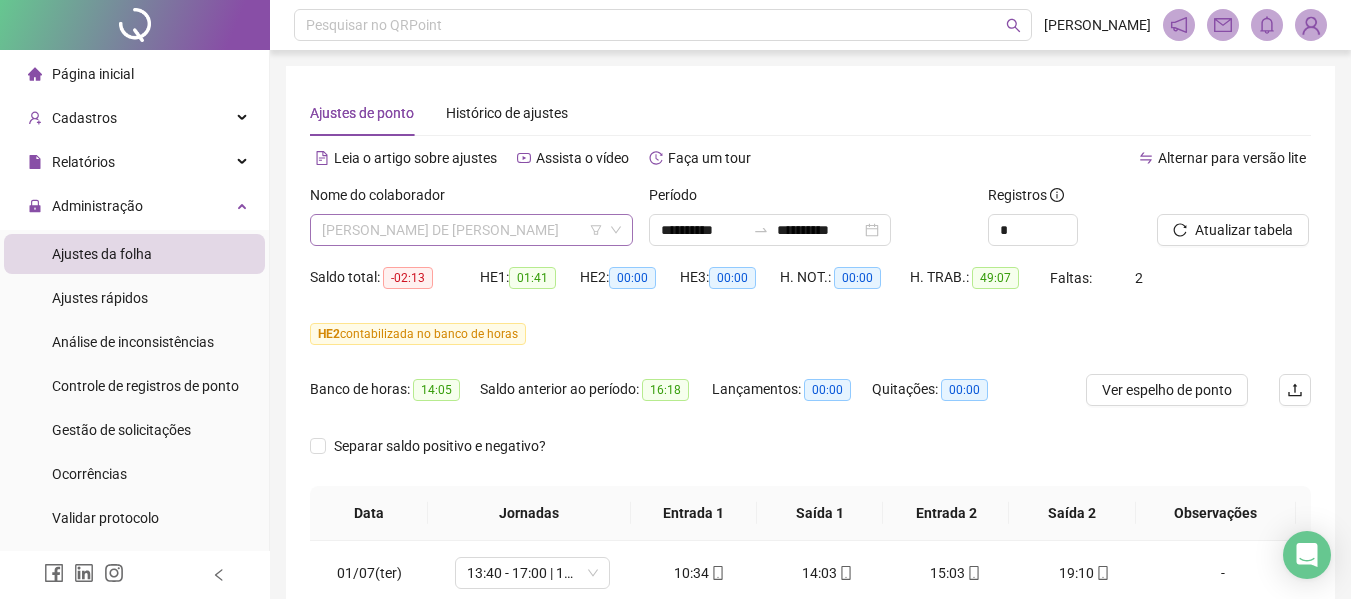 click on "[PERSON_NAME] DE [PERSON_NAME]" at bounding box center [471, 230] 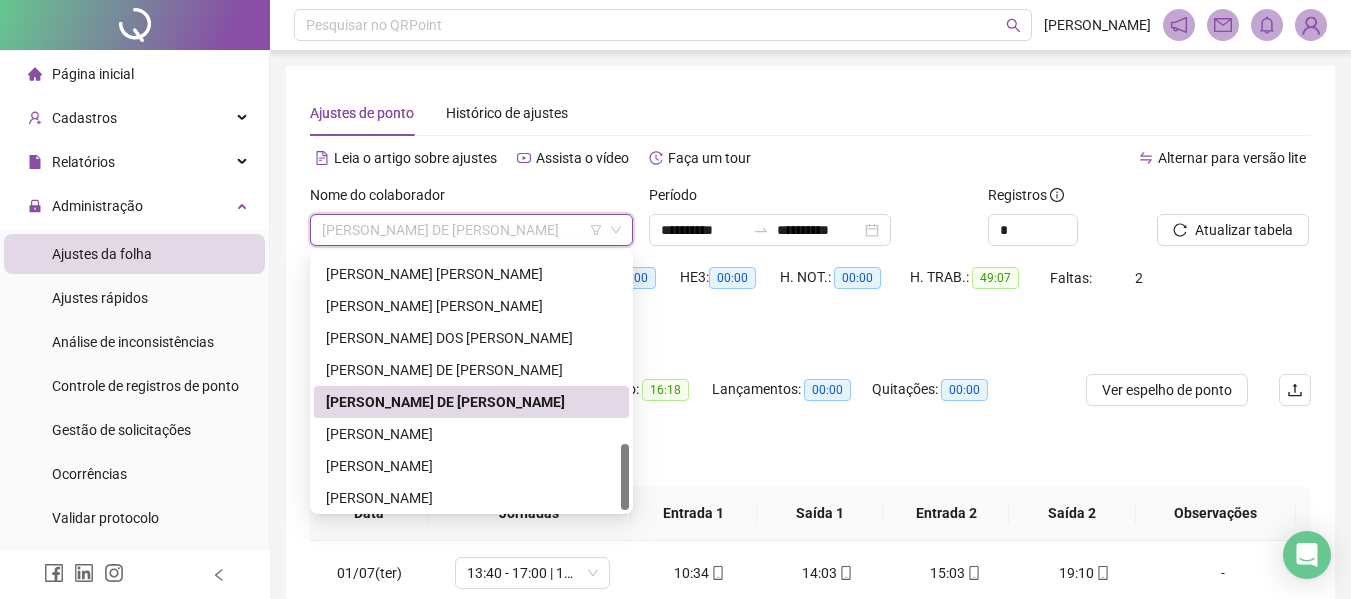 scroll, scrollTop: 736, scrollLeft: 0, axis: vertical 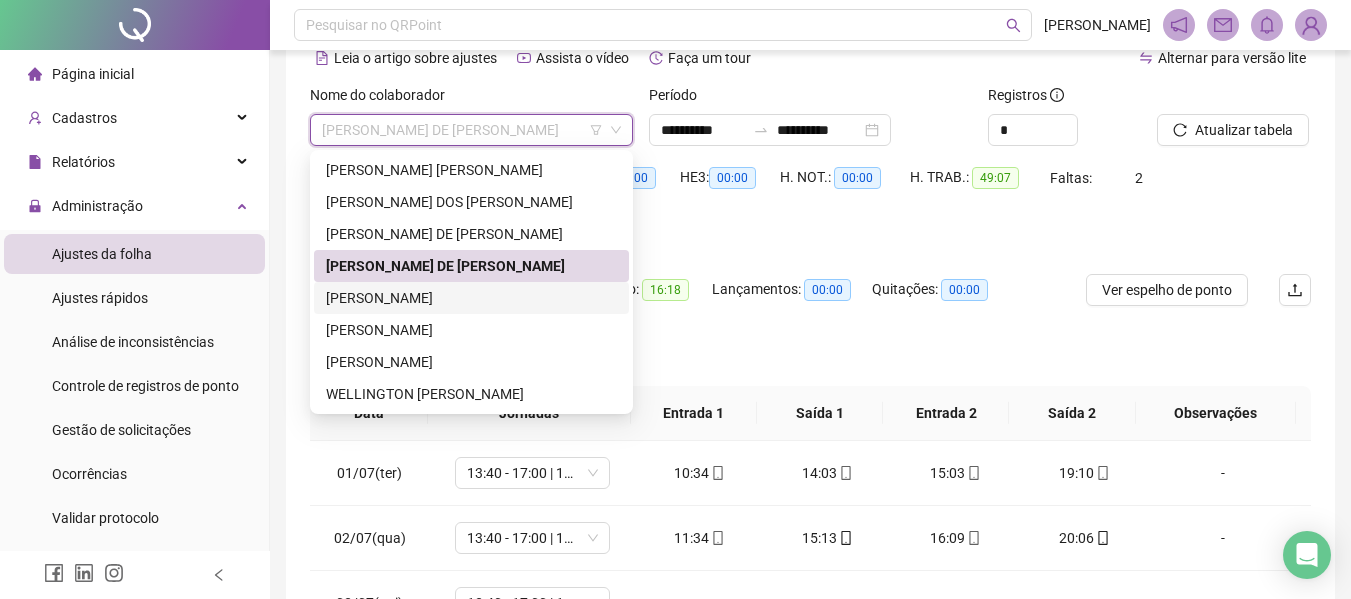 click on "[PERSON_NAME]" at bounding box center (471, 298) 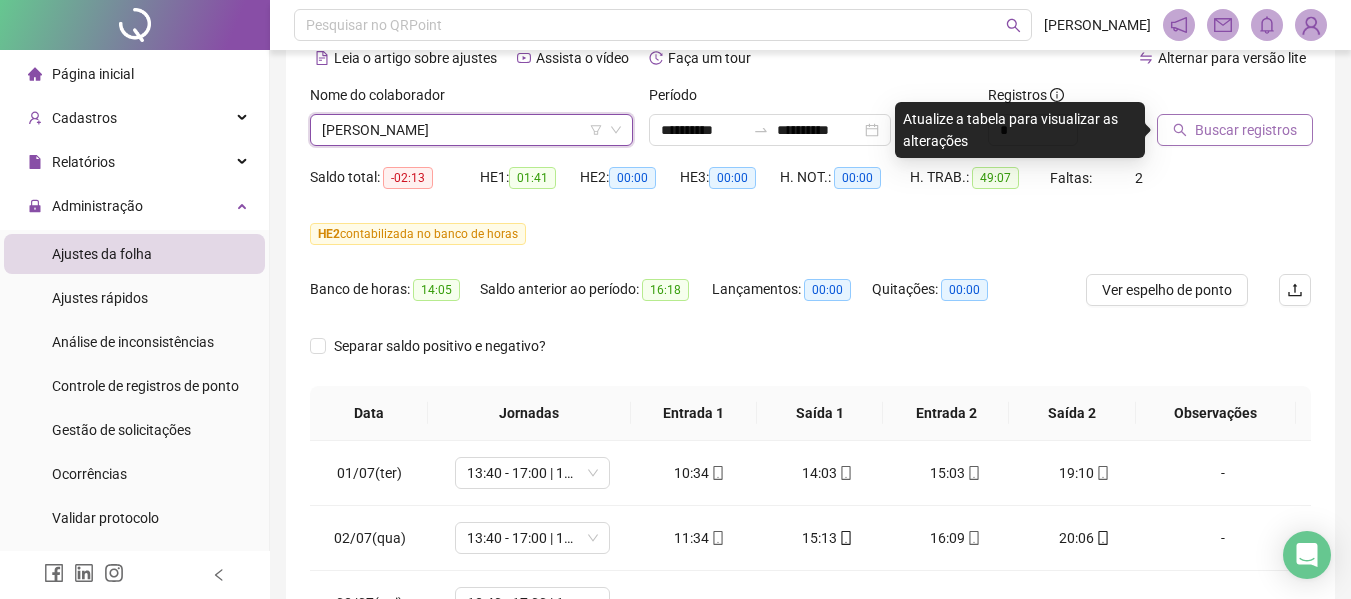 click on "Buscar registros" at bounding box center (1246, 130) 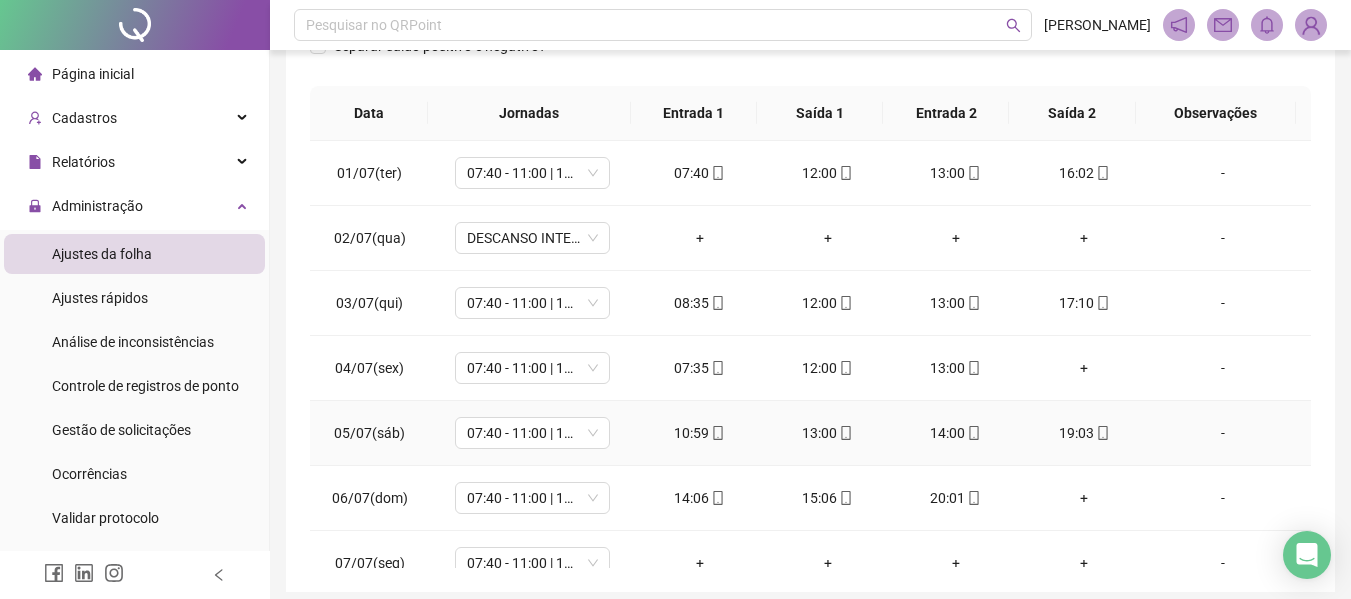 scroll, scrollTop: 479, scrollLeft: 0, axis: vertical 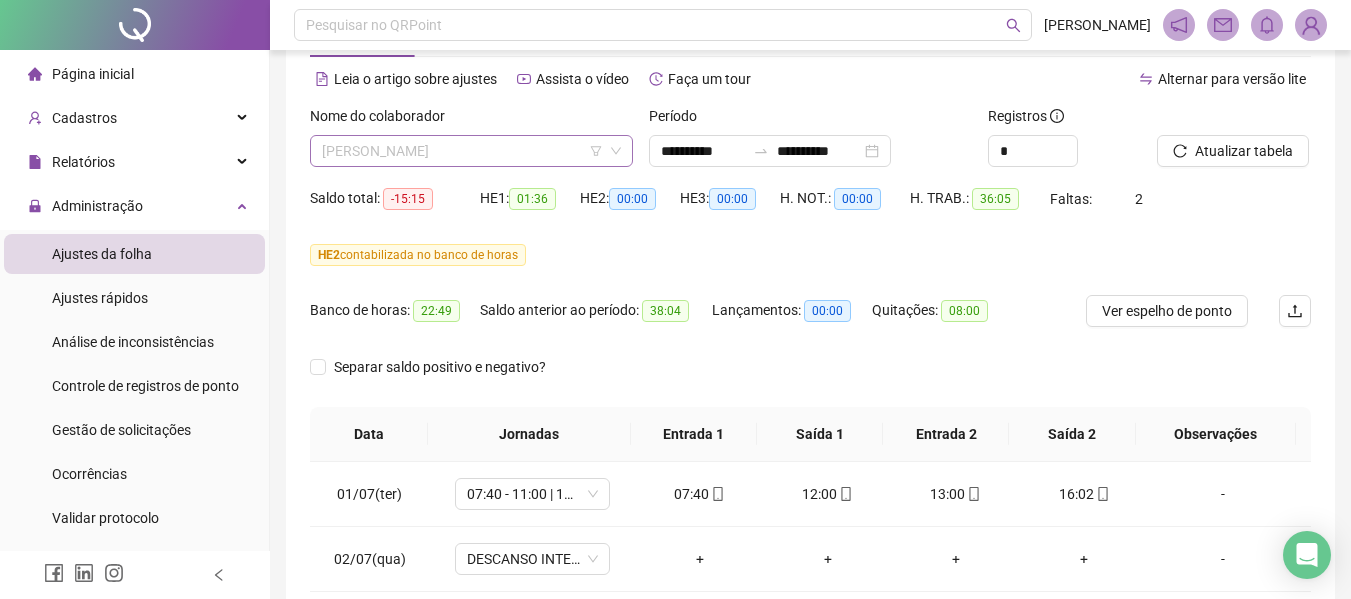 click on "[PERSON_NAME]" at bounding box center (471, 151) 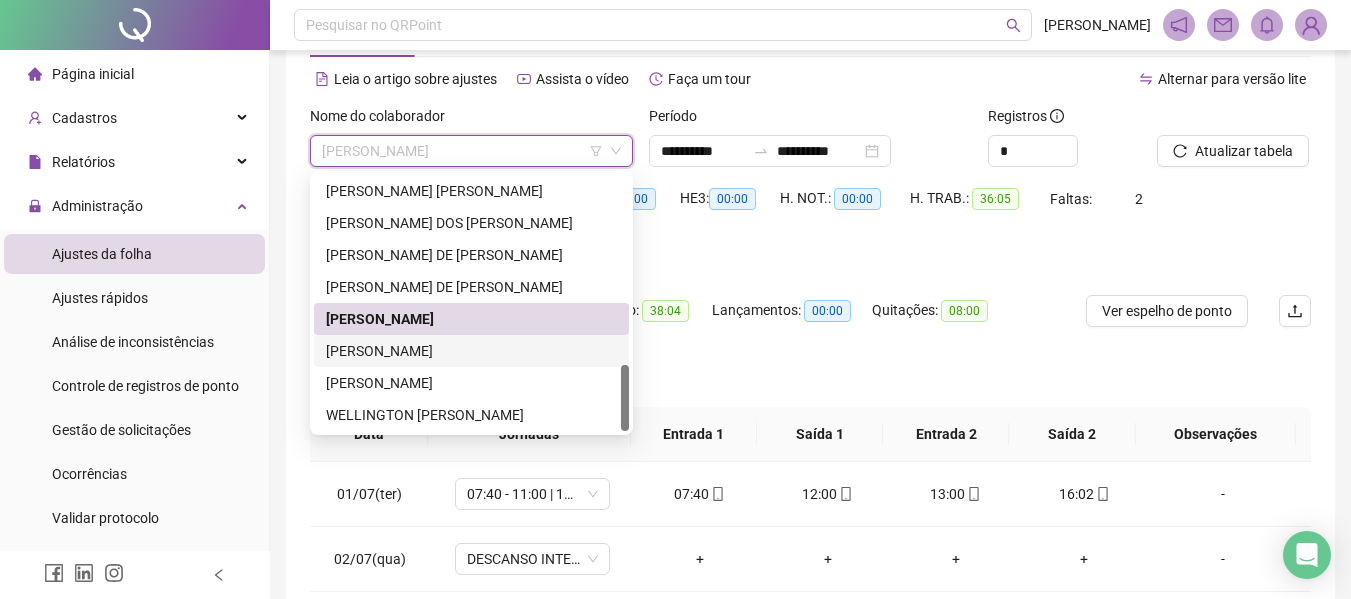 scroll, scrollTop: 179, scrollLeft: 0, axis: vertical 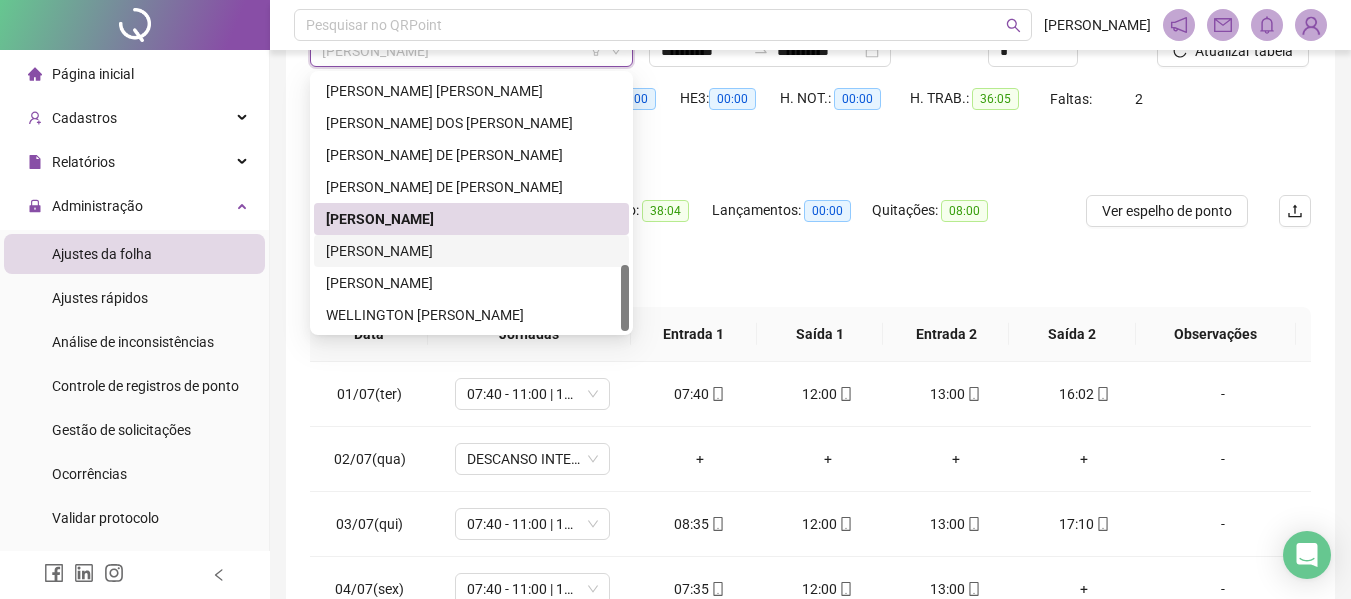 click on "[PERSON_NAME]" at bounding box center [471, 251] 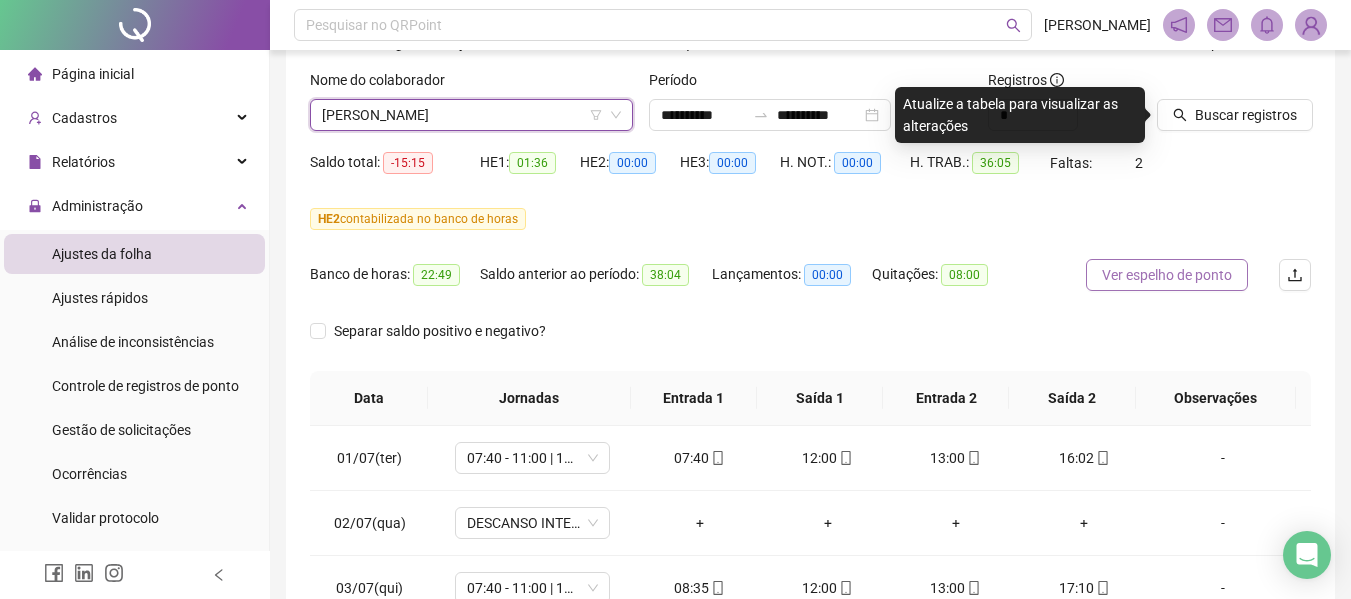 scroll, scrollTop: 0, scrollLeft: 0, axis: both 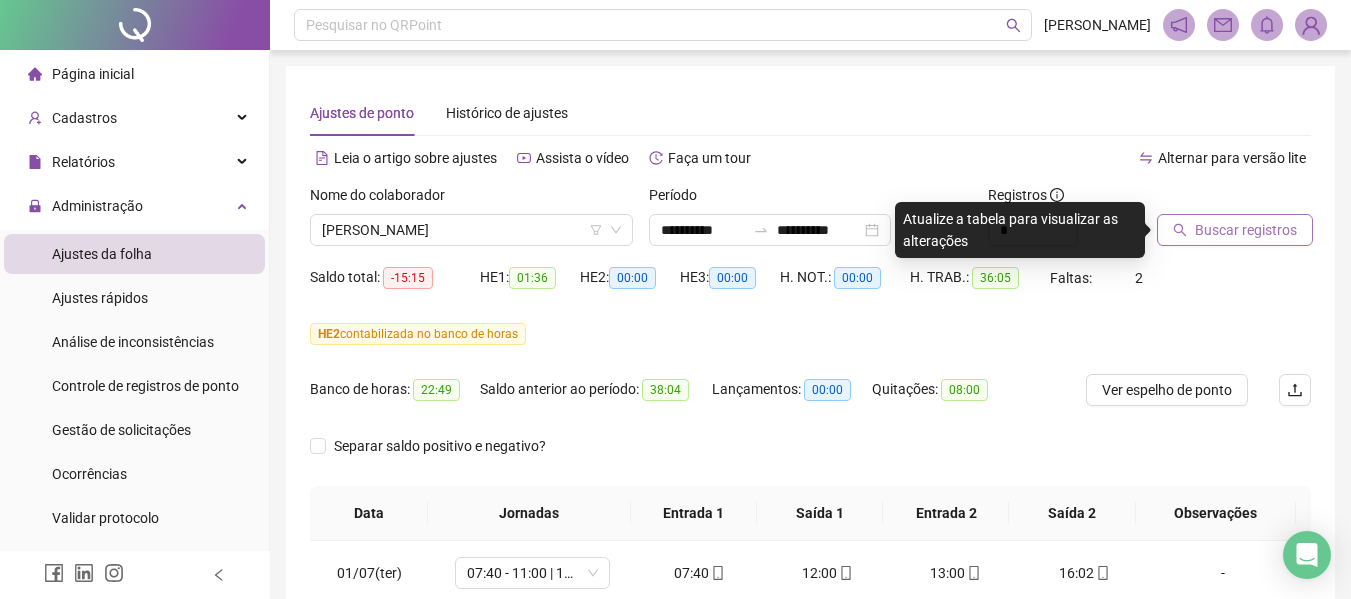 click on "Buscar registros" at bounding box center [1246, 230] 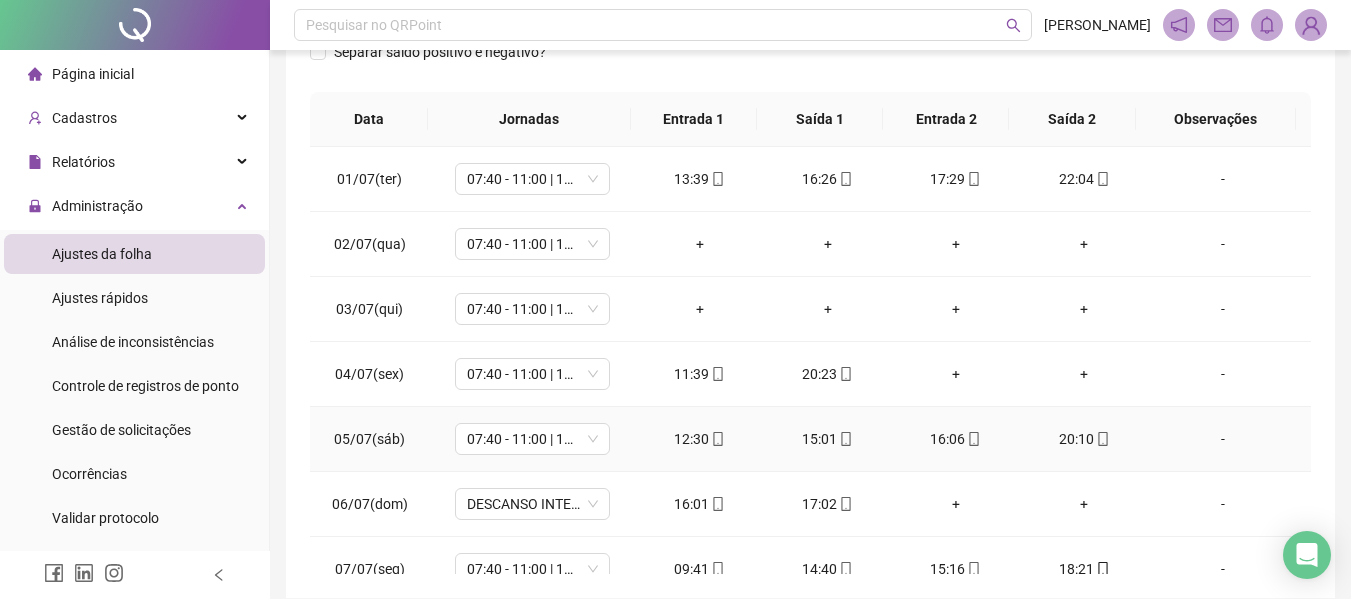 scroll, scrollTop: 400, scrollLeft: 0, axis: vertical 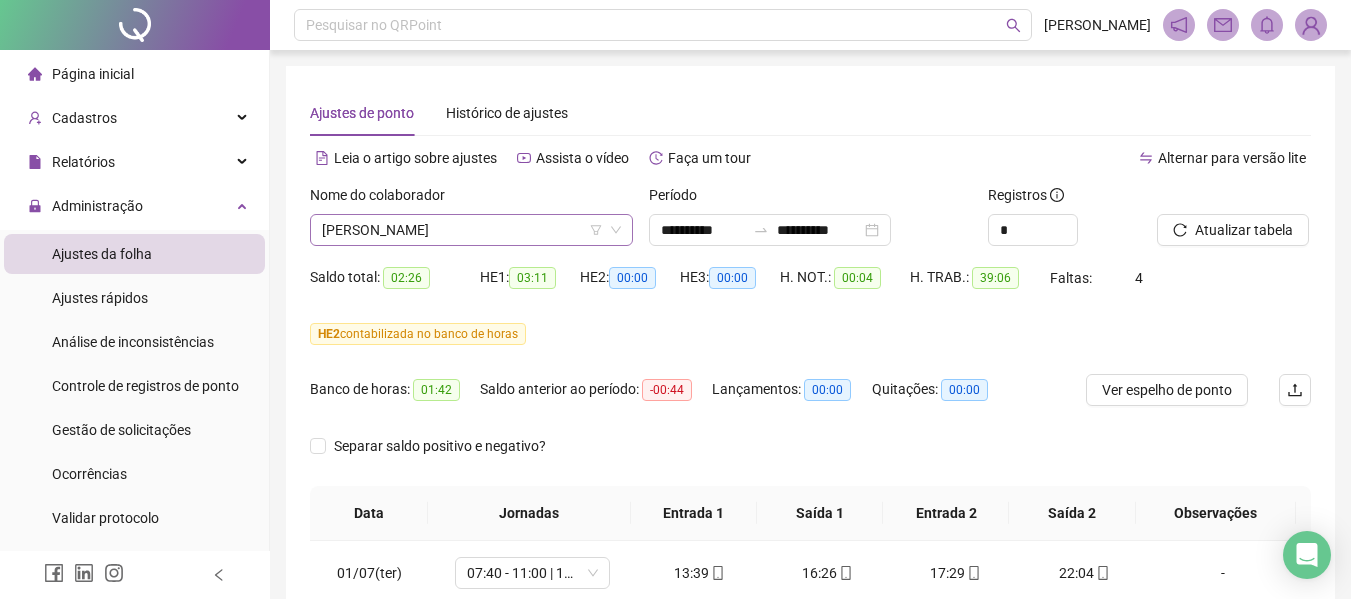 click on "[PERSON_NAME]" at bounding box center [471, 230] 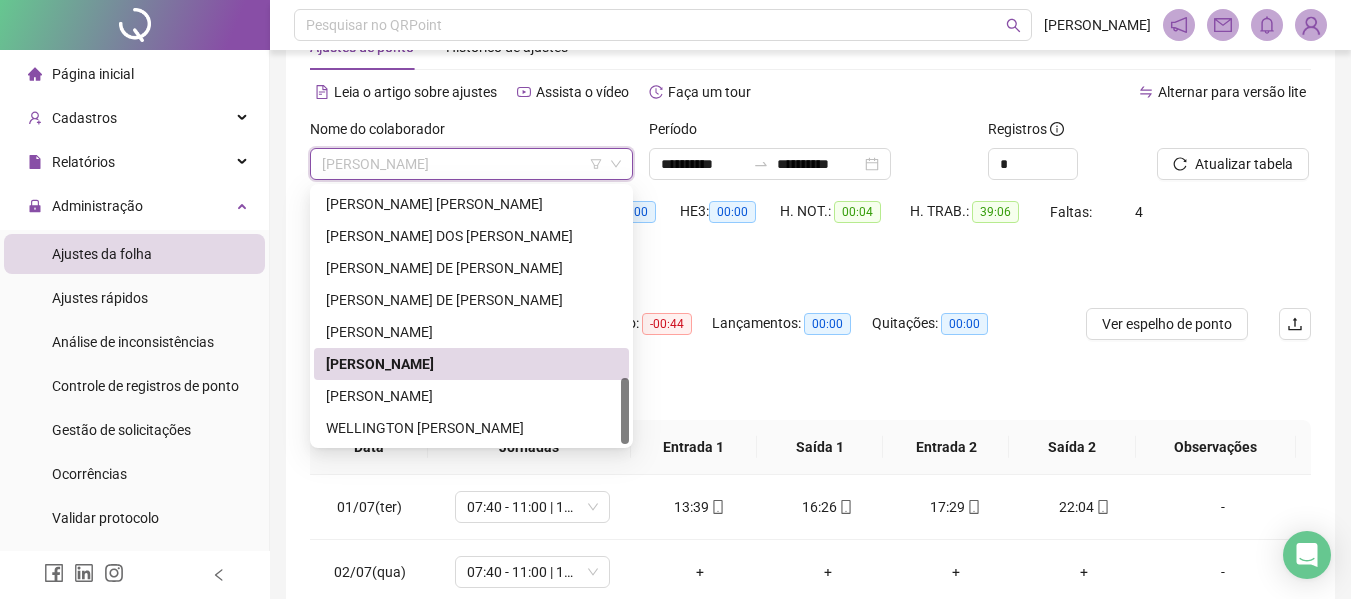 scroll, scrollTop: 100, scrollLeft: 0, axis: vertical 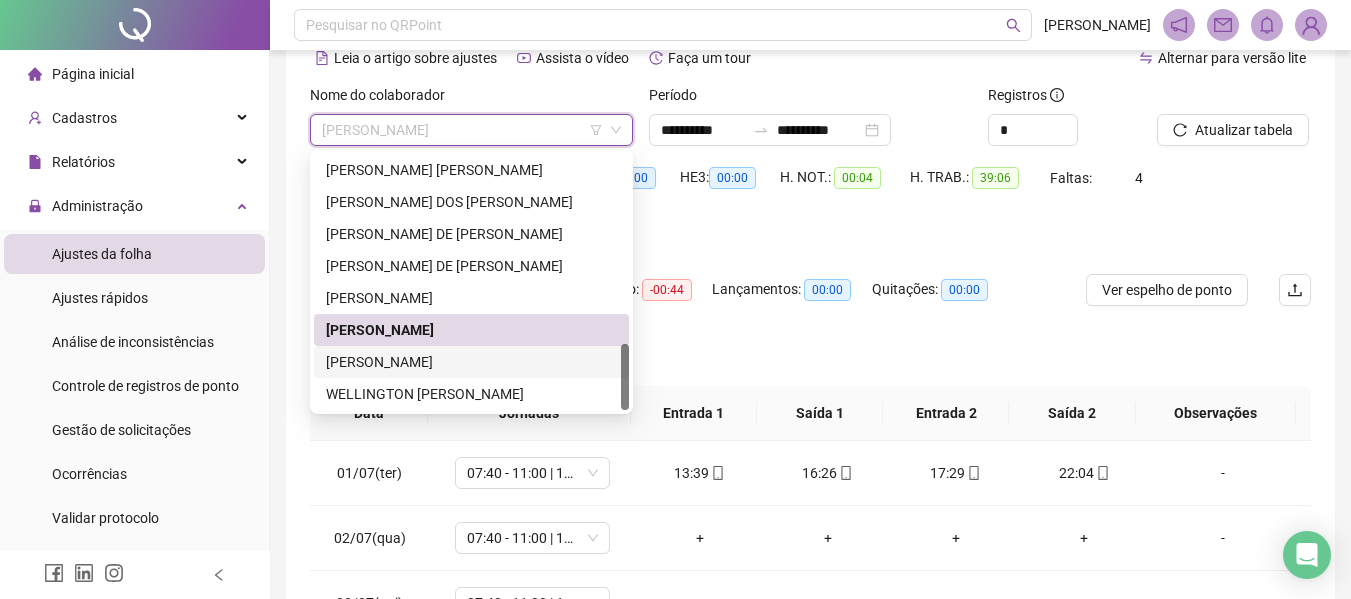 click on "[PERSON_NAME]" at bounding box center (471, 362) 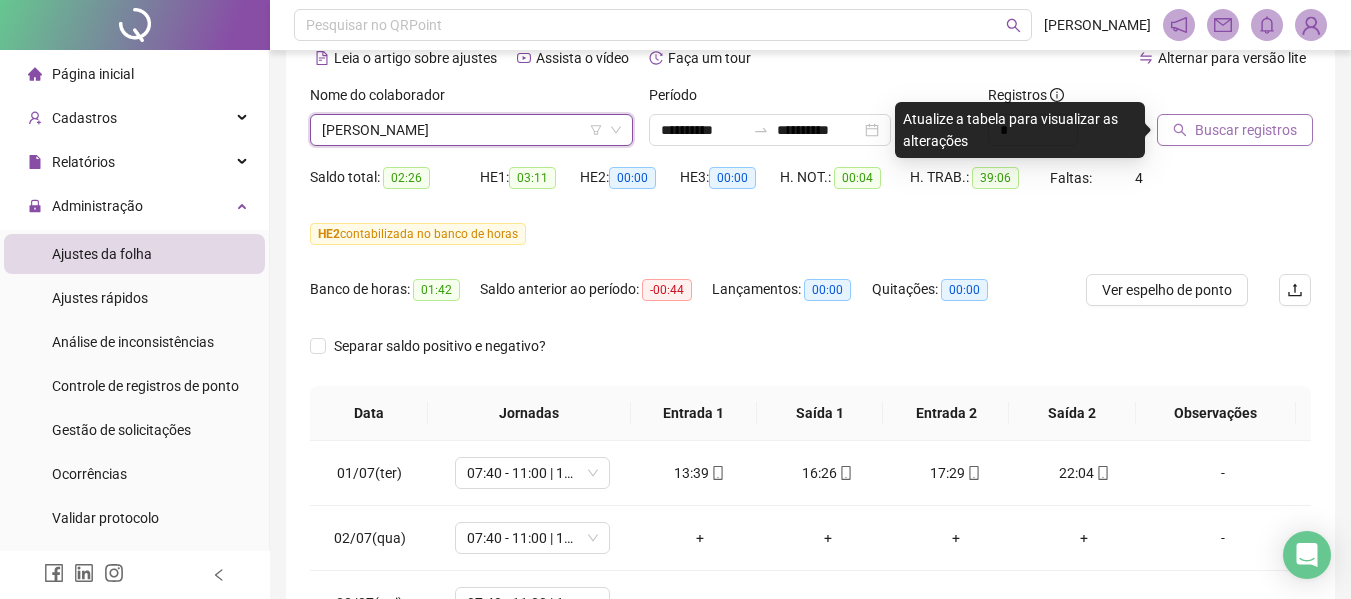 click on "Buscar registros" at bounding box center [1235, 130] 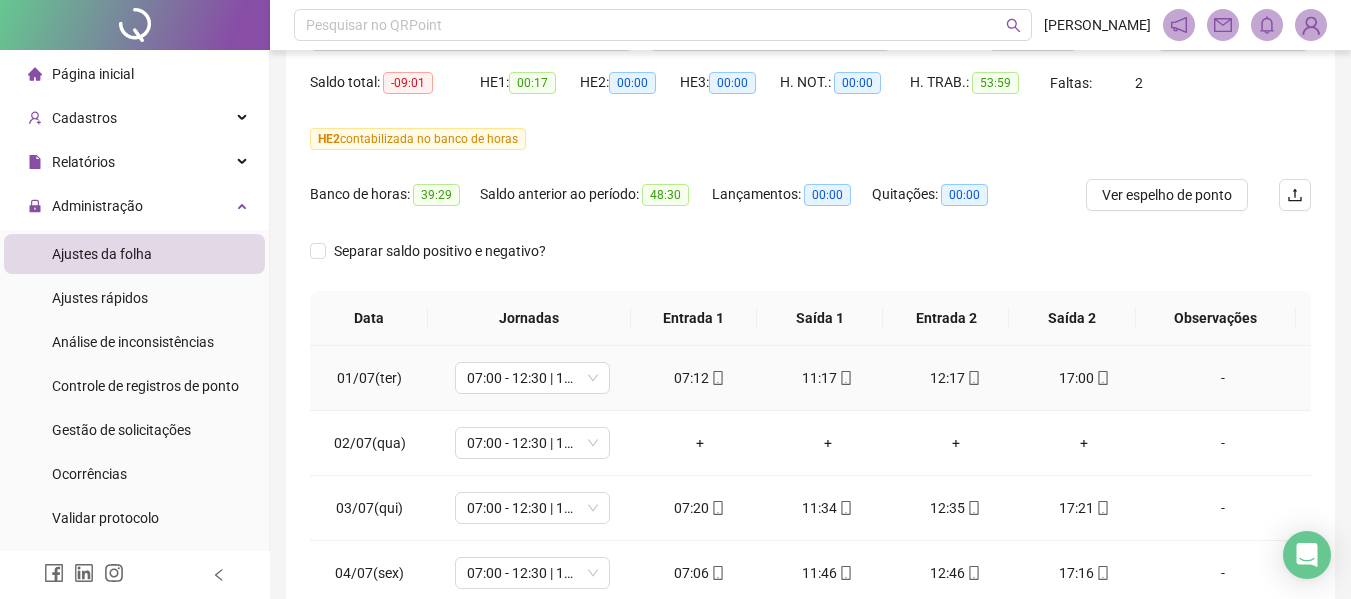 scroll, scrollTop: 200, scrollLeft: 0, axis: vertical 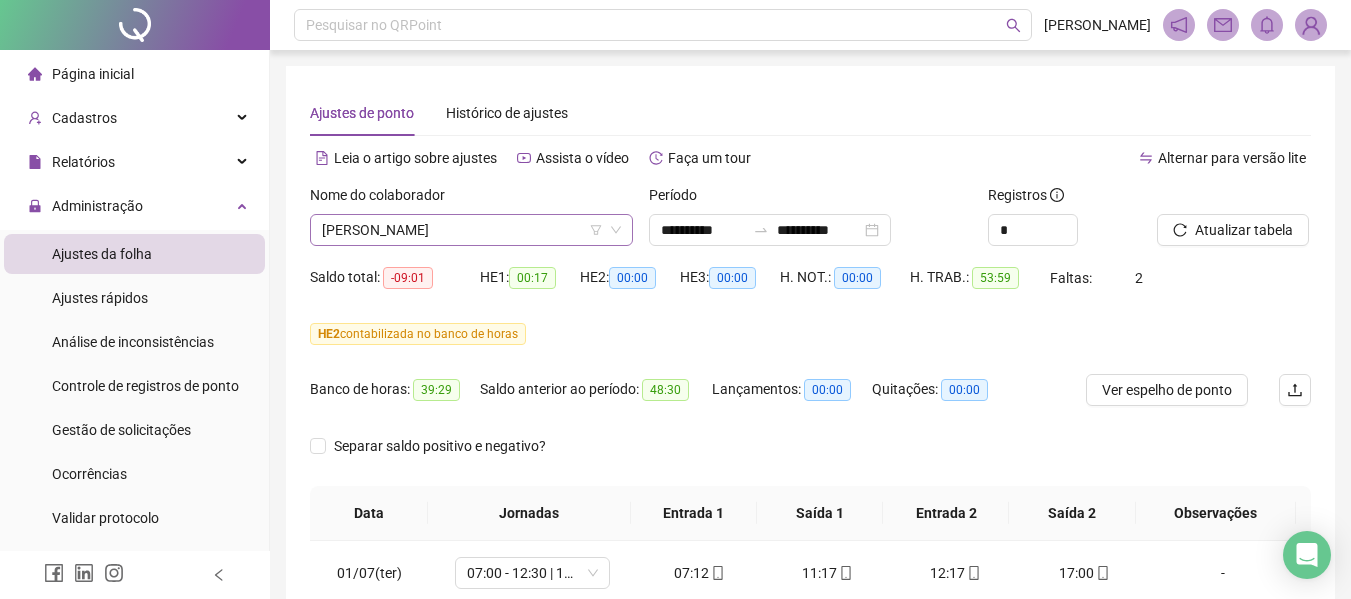 click on "[PERSON_NAME]" at bounding box center [471, 230] 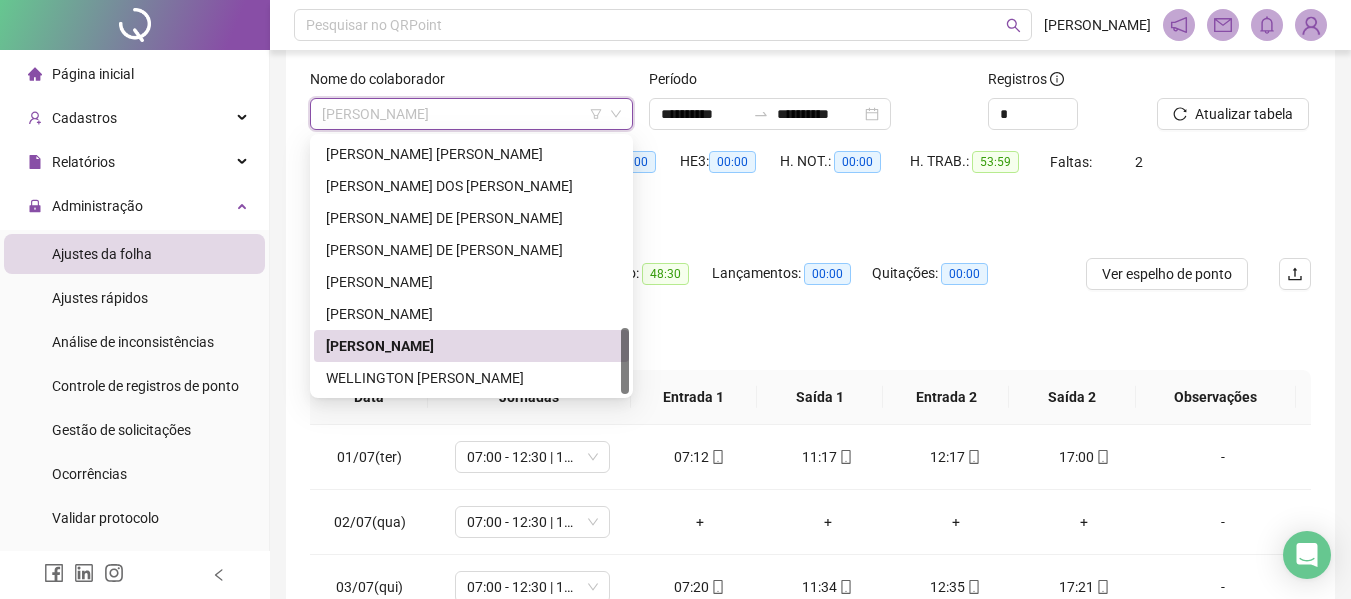 scroll, scrollTop: 200, scrollLeft: 0, axis: vertical 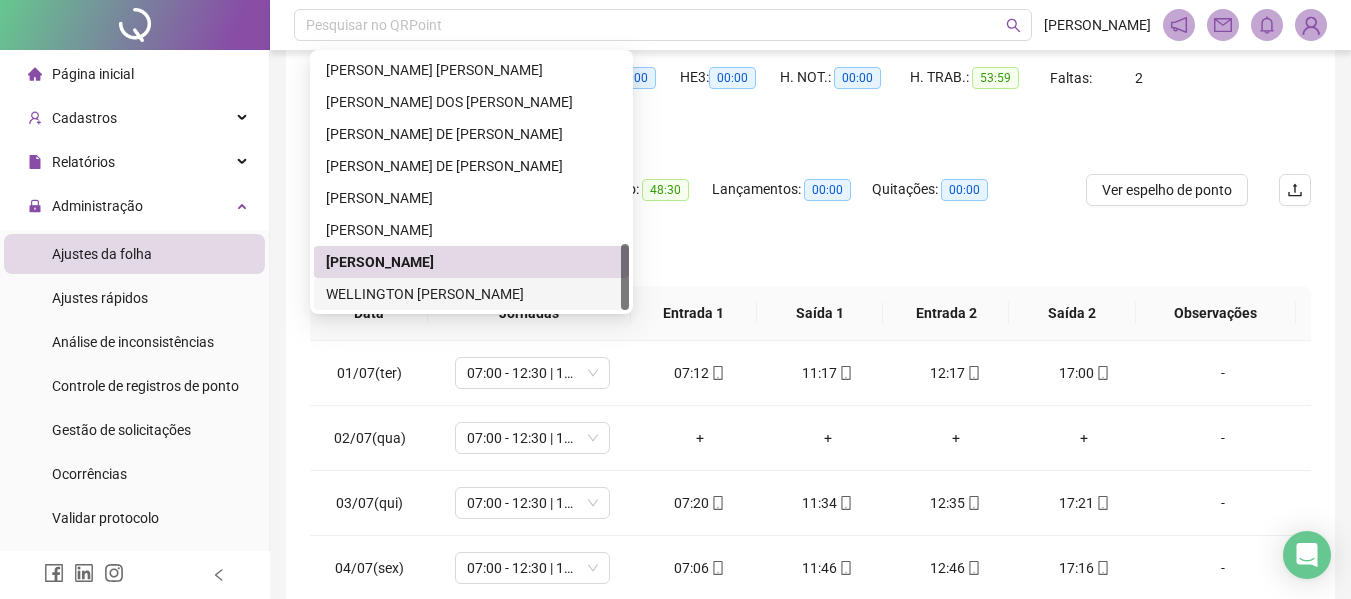 click on "WELLINGTON [PERSON_NAME]" at bounding box center (471, 294) 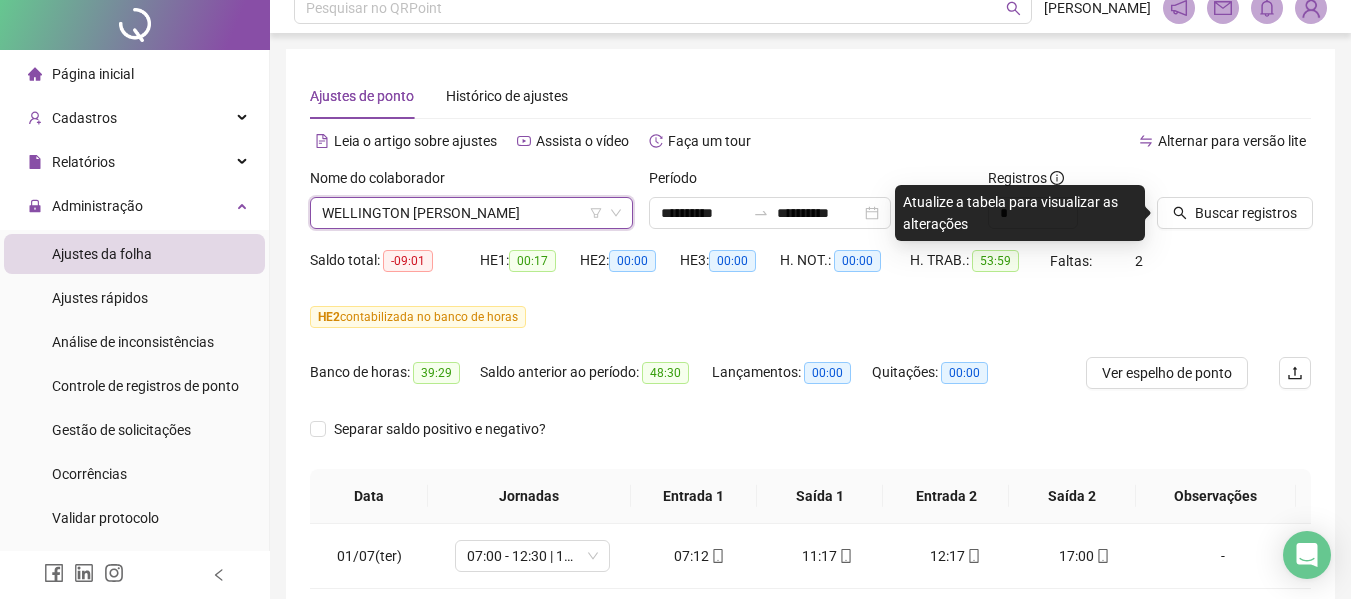 scroll, scrollTop: 0, scrollLeft: 0, axis: both 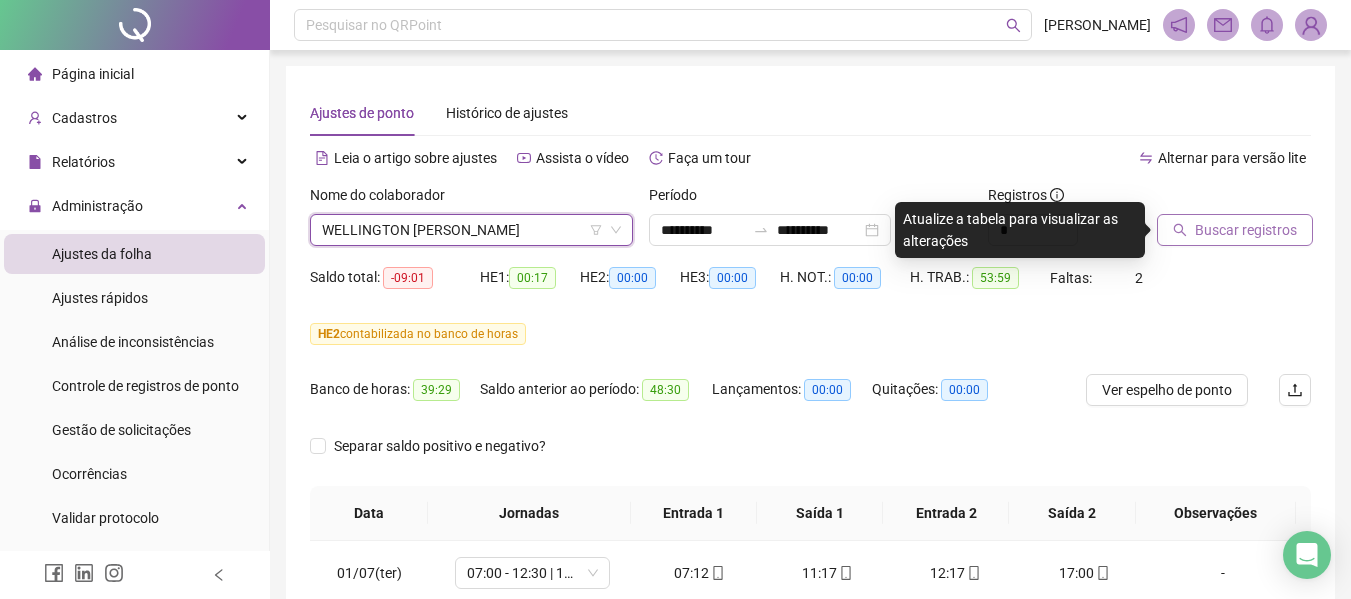 click on "Buscar registros" at bounding box center (1246, 230) 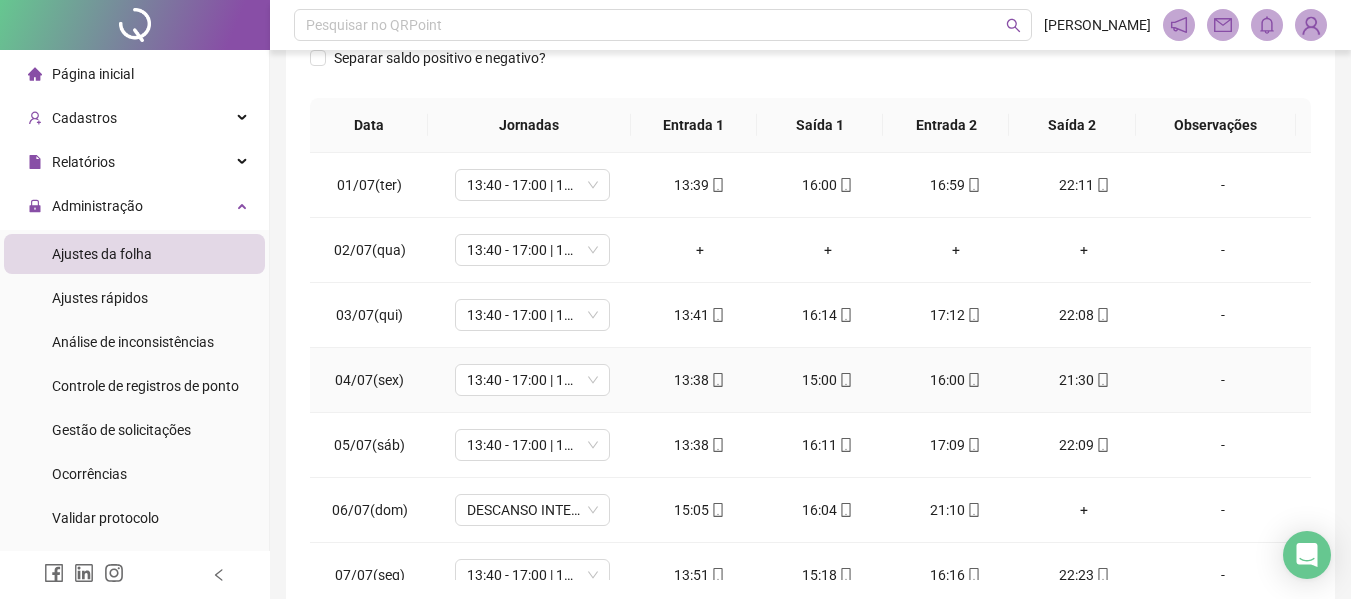 scroll, scrollTop: 479, scrollLeft: 0, axis: vertical 